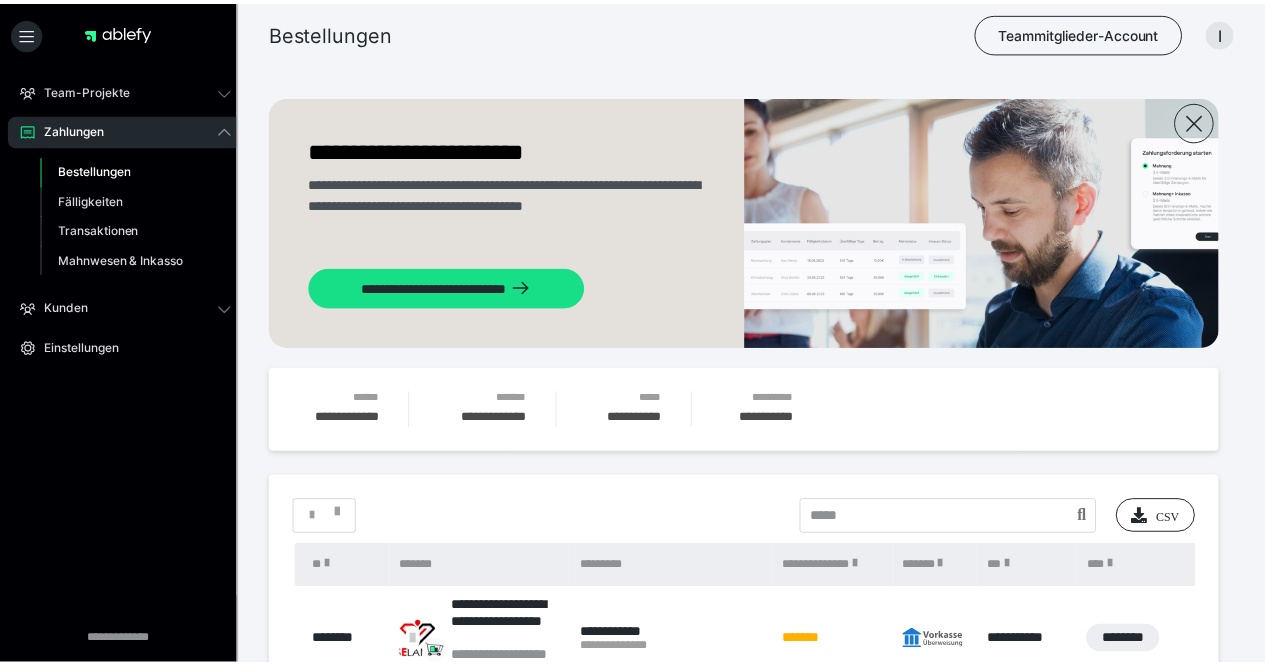 scroll, scrollTop: 0, scrollLeft: 0, axis: both 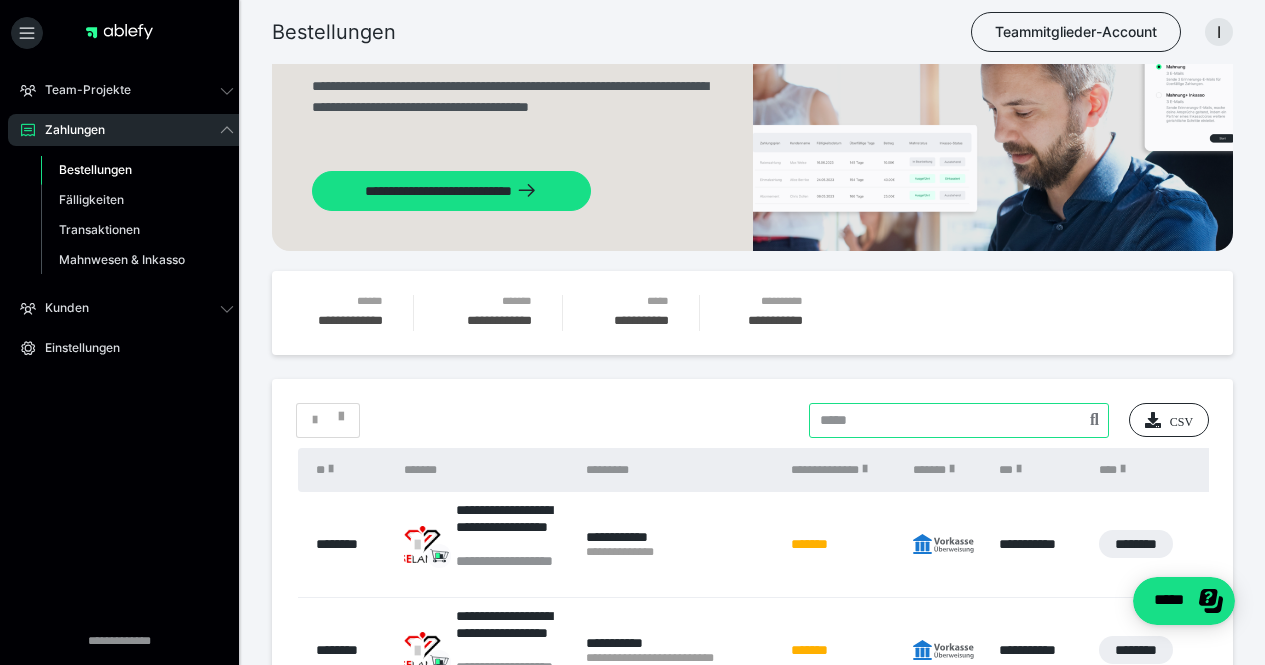 click at bounding box center [959, 420] 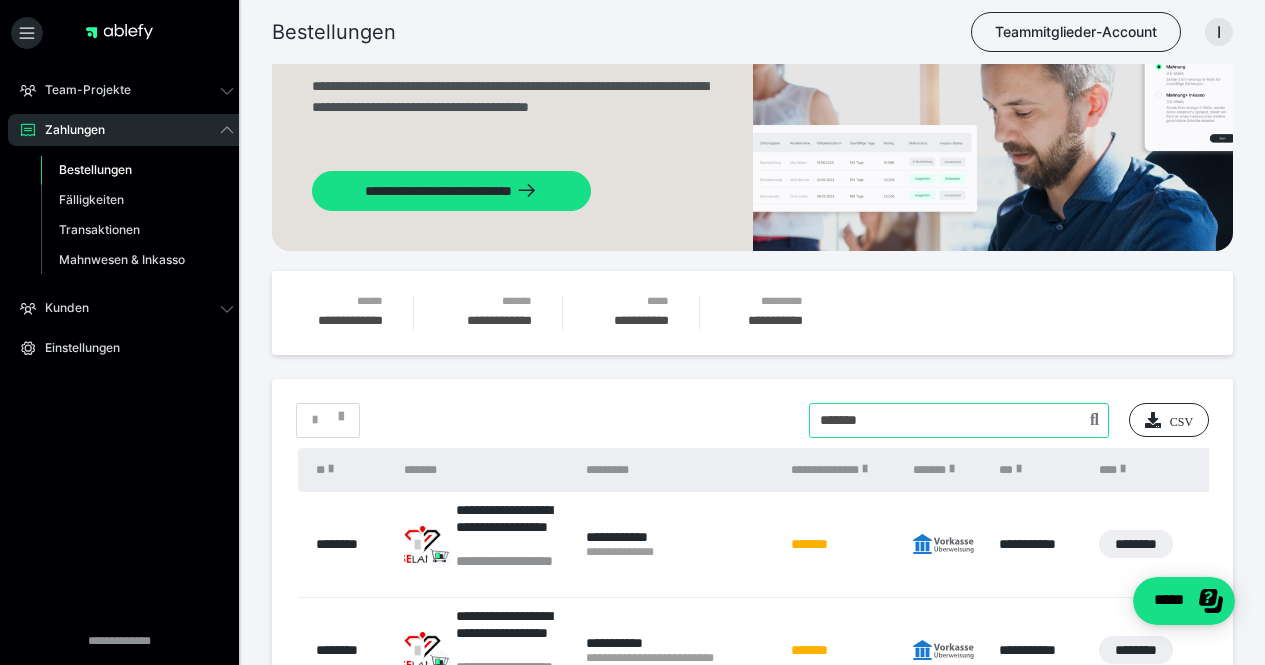 type on "******" 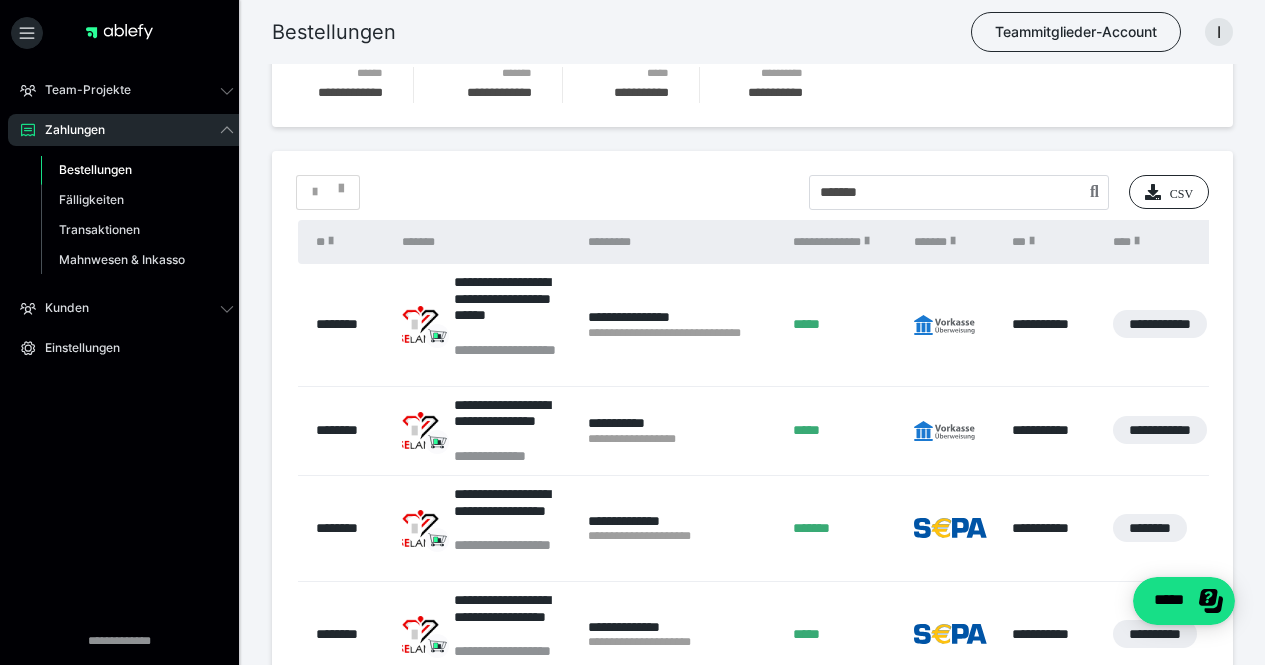 scroll, scrollTop: 533, scrollLeft: 0, axis: vertical 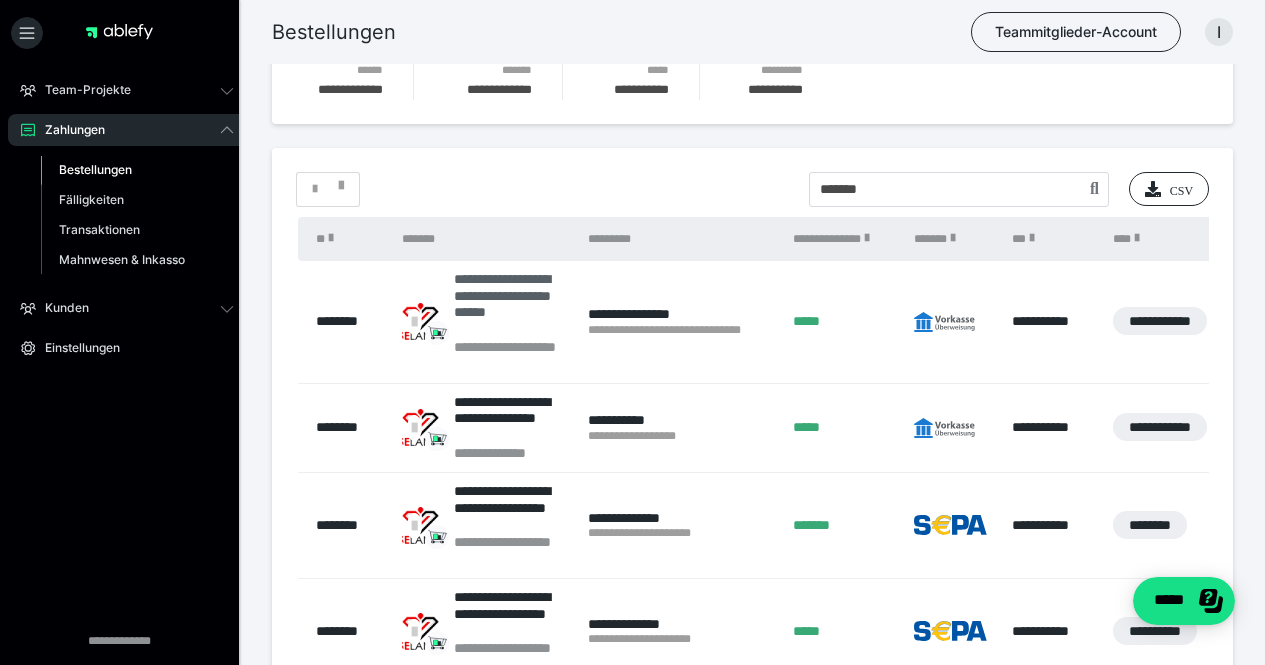 click on "**********" at bounding box center [511, 304] 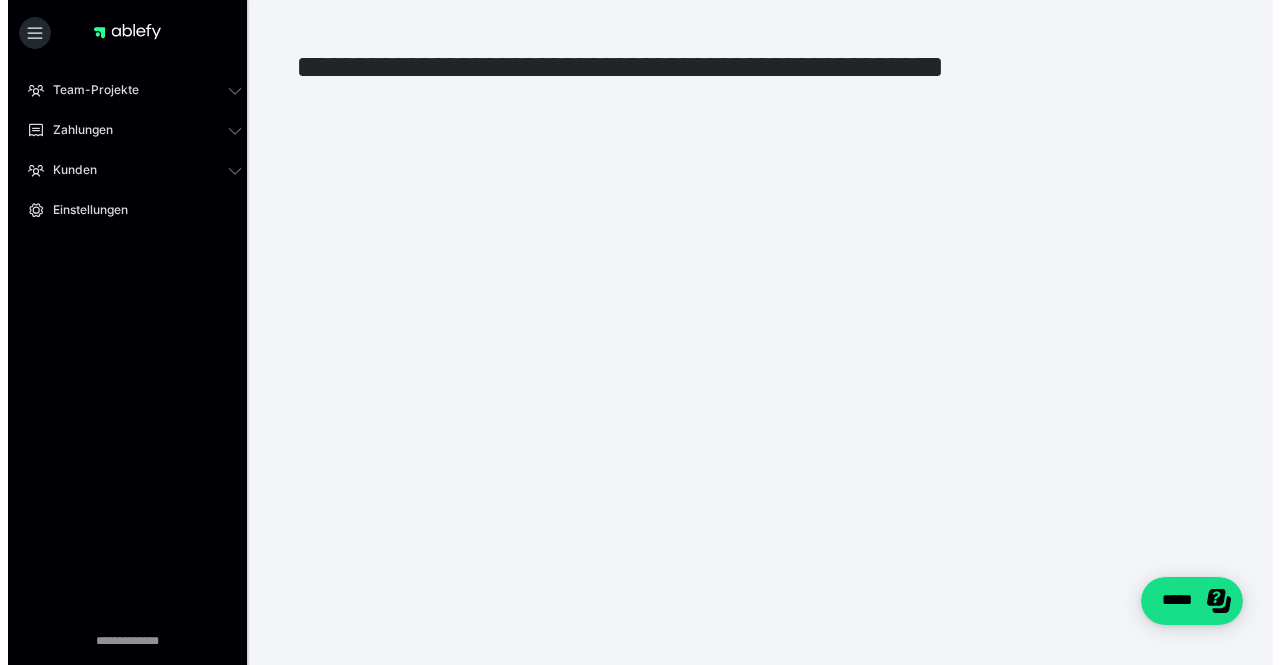 scroll, scrollTop: 0, scrollLeft: 0, axis: both 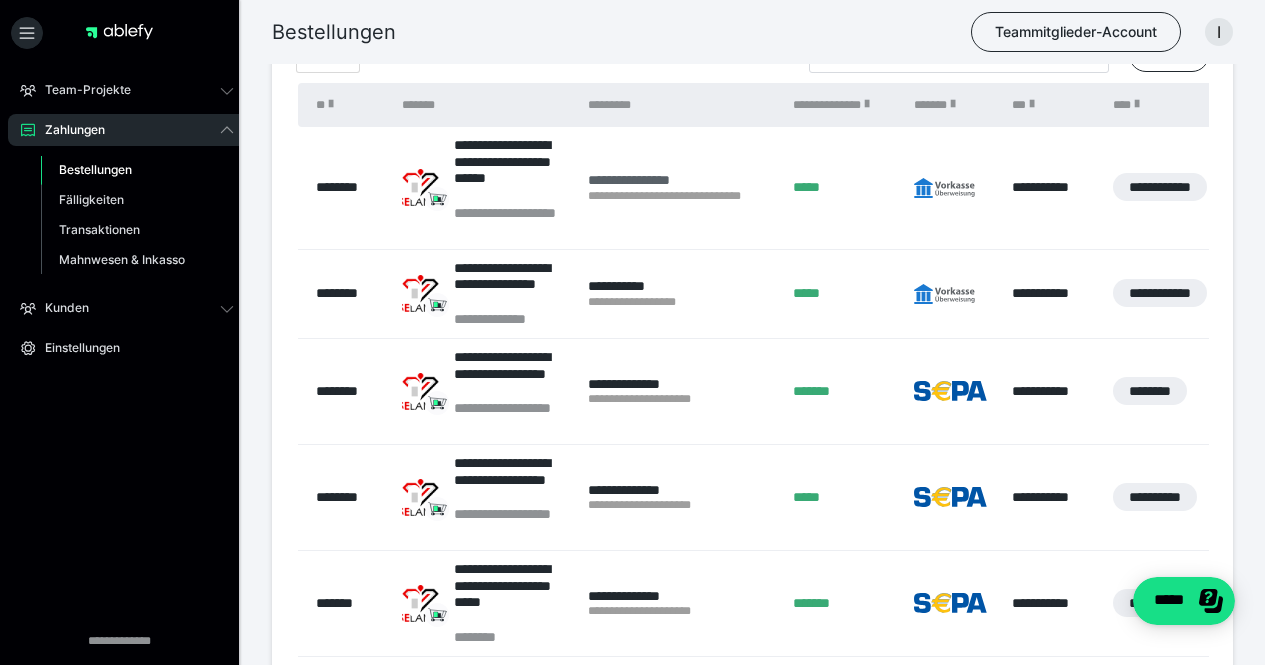 click on "**********" at bounding box center (680, 180) 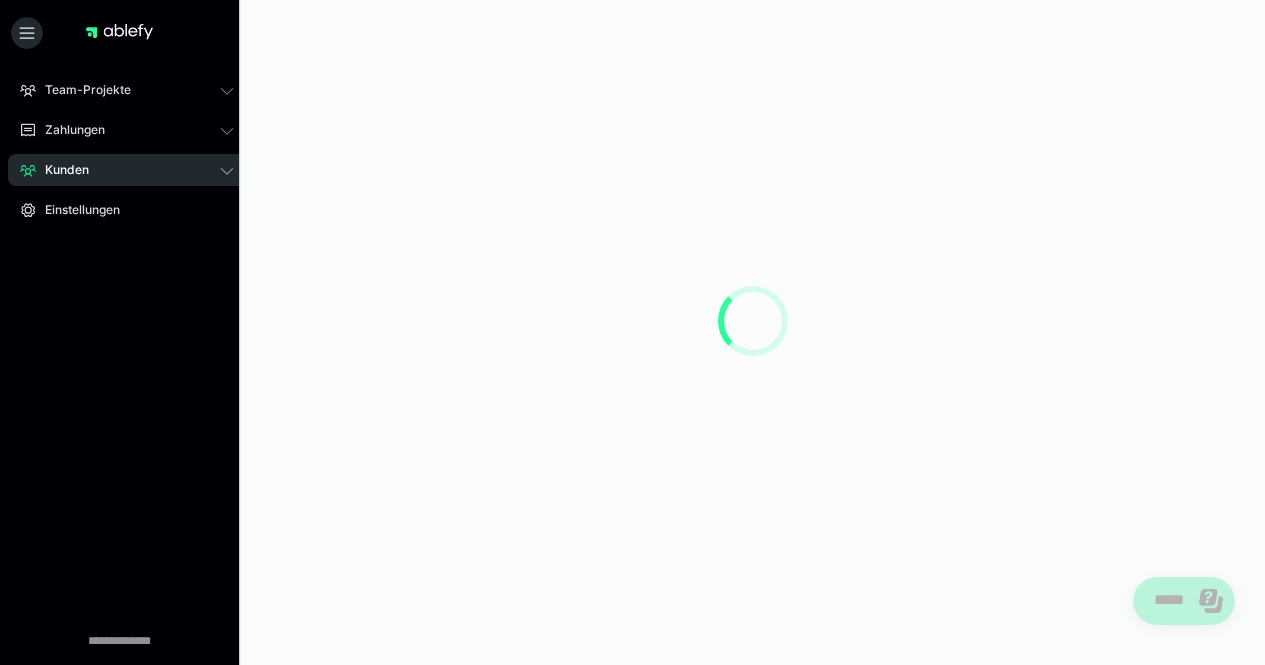 scroll, scrollTop: 0, scrollLeft: 0, axis: both 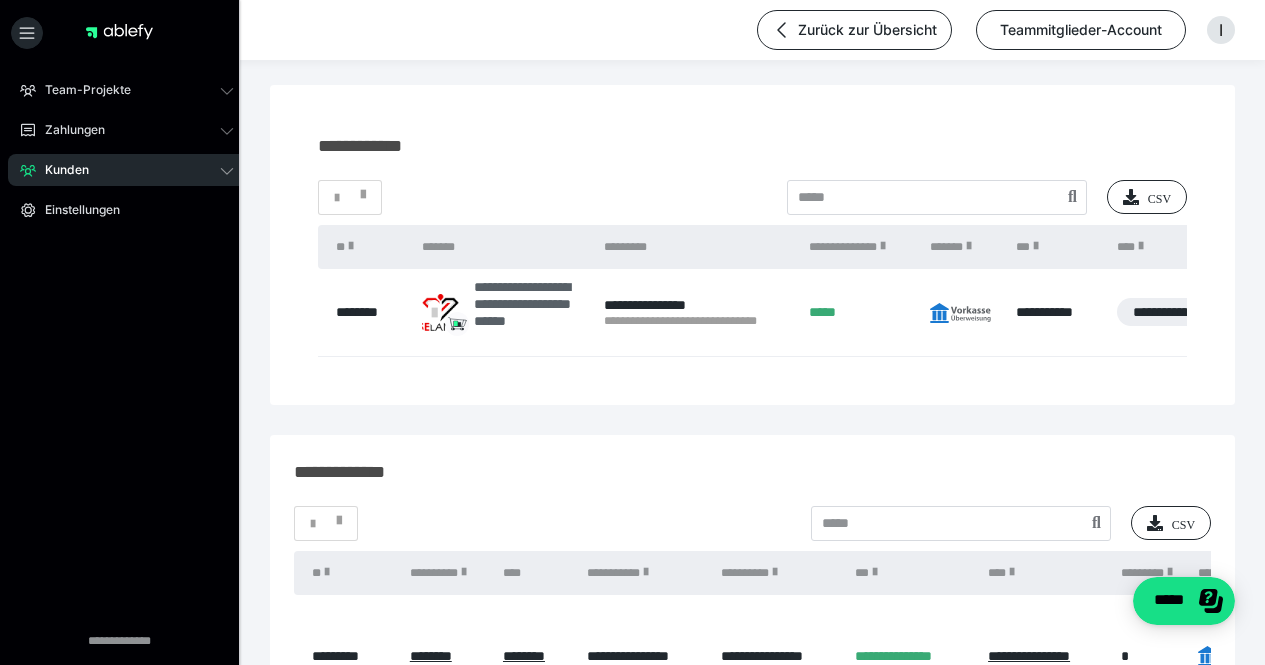 click on "**********" at bounding box center [503, 312] 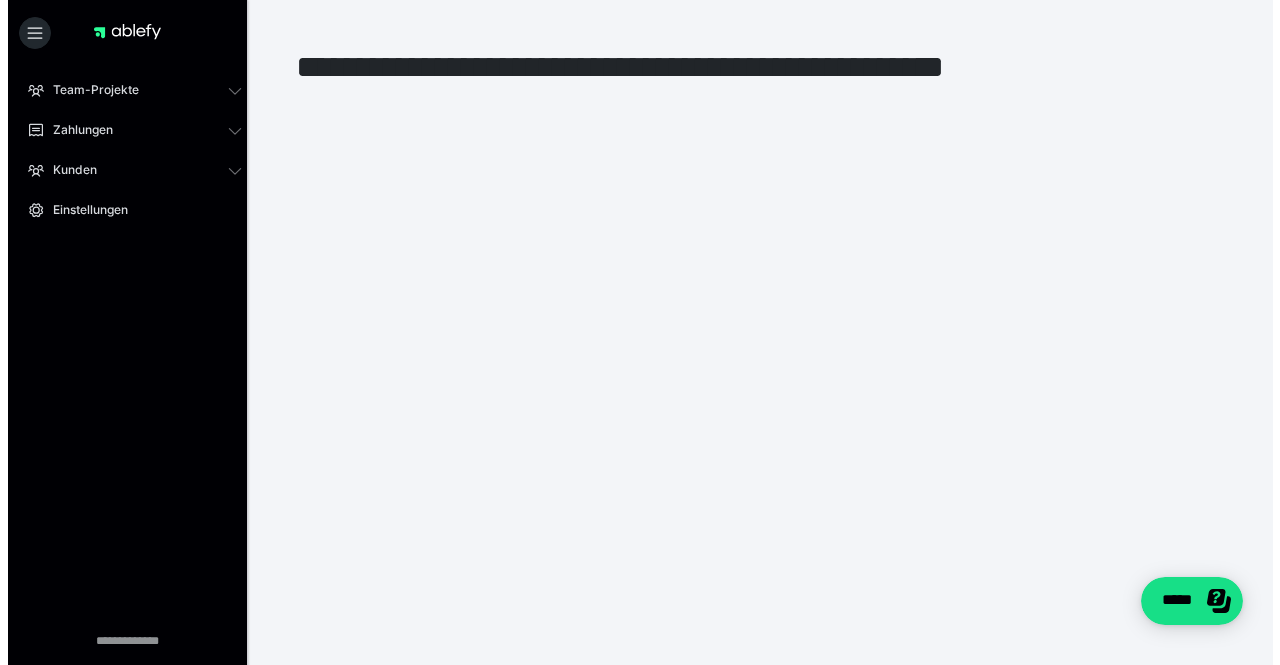 scroll, scrollTop: 0, scrollLeft: 0, axis: both 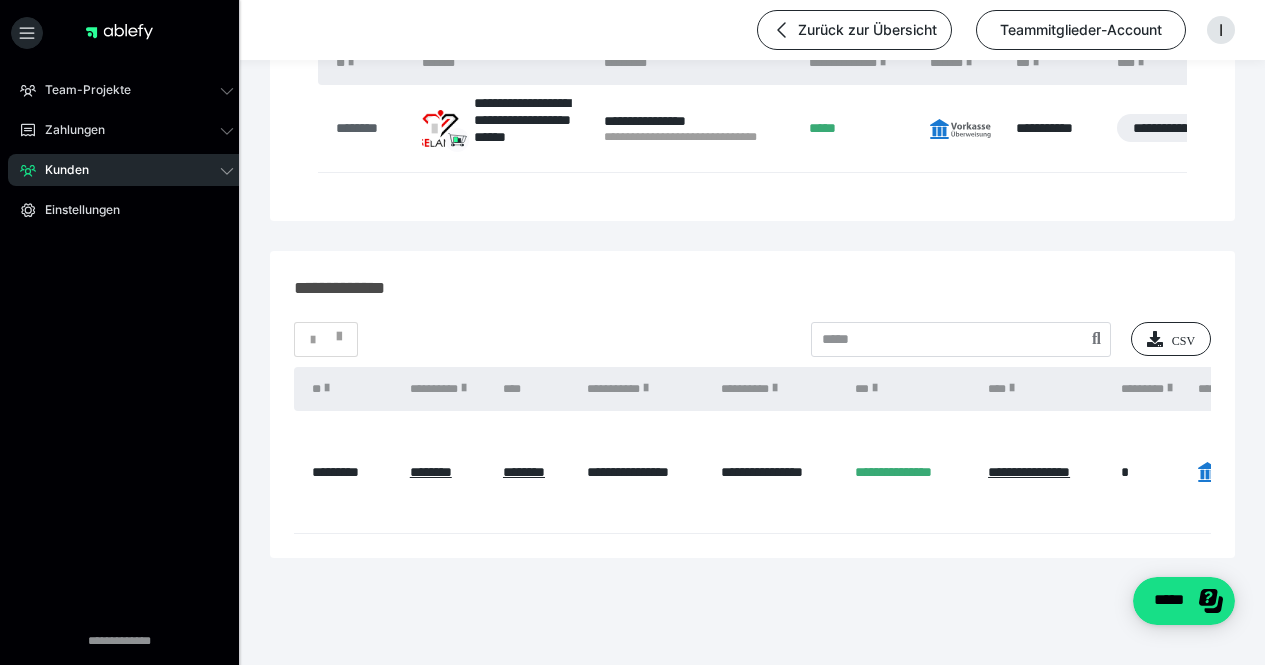 click on "********" at bounding box center (369, 128) 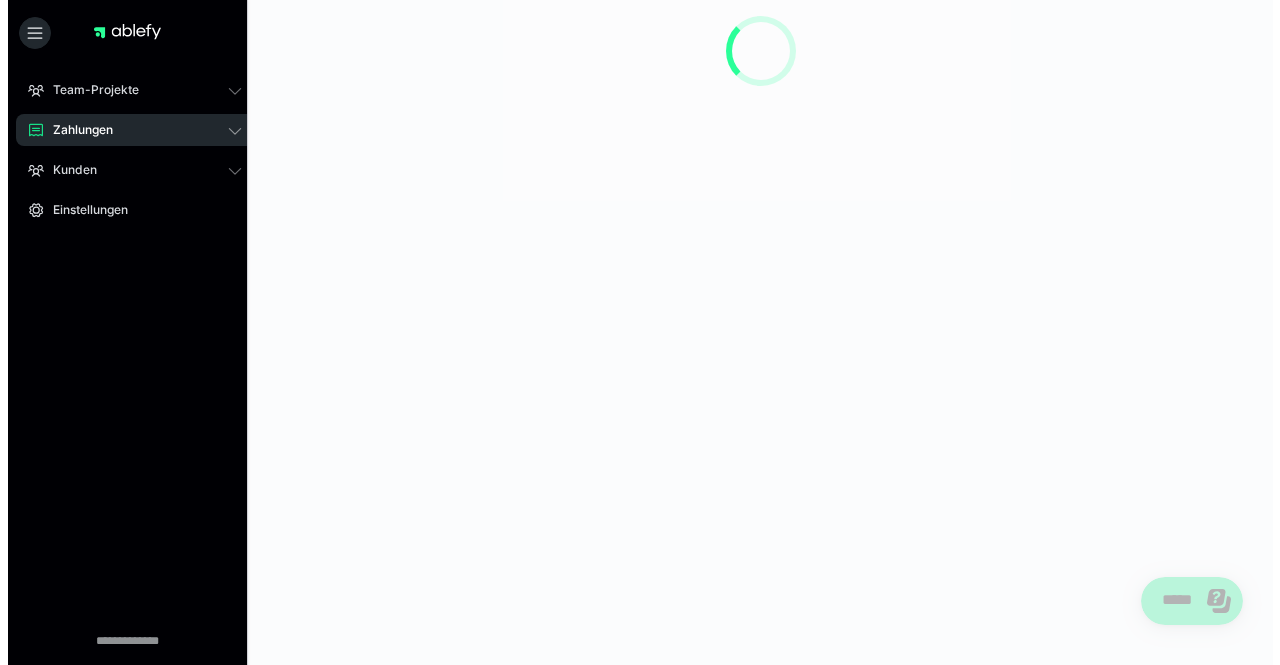 scroll, scrollTop: 0, scrollLeft: 0, axis: both 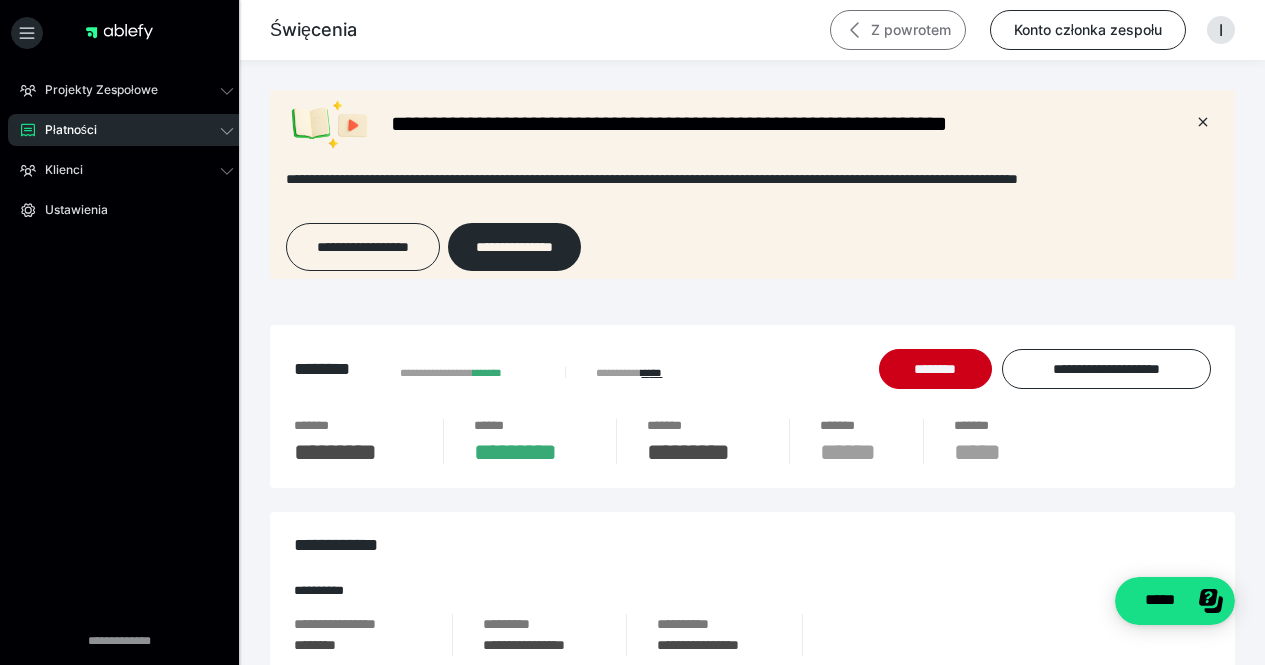 click on "Z powrotem" at bounding box center (898, 30) 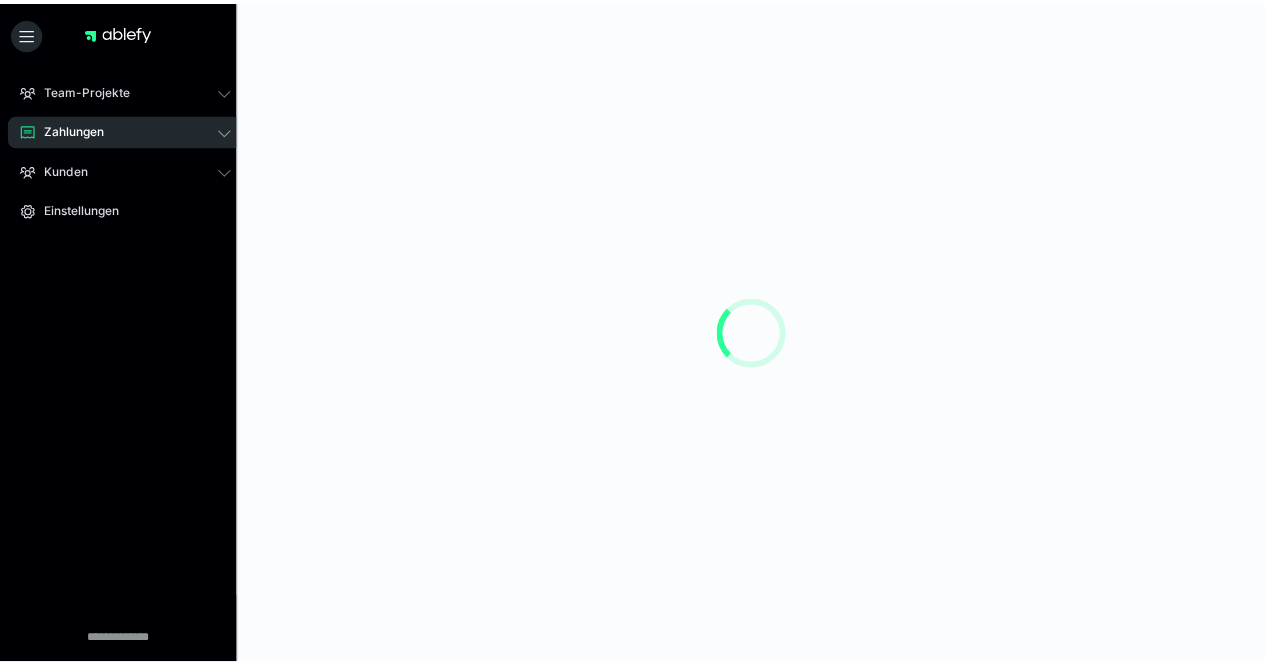 scroll, scrollTop: 0, scrollLeft: 0, axis: both 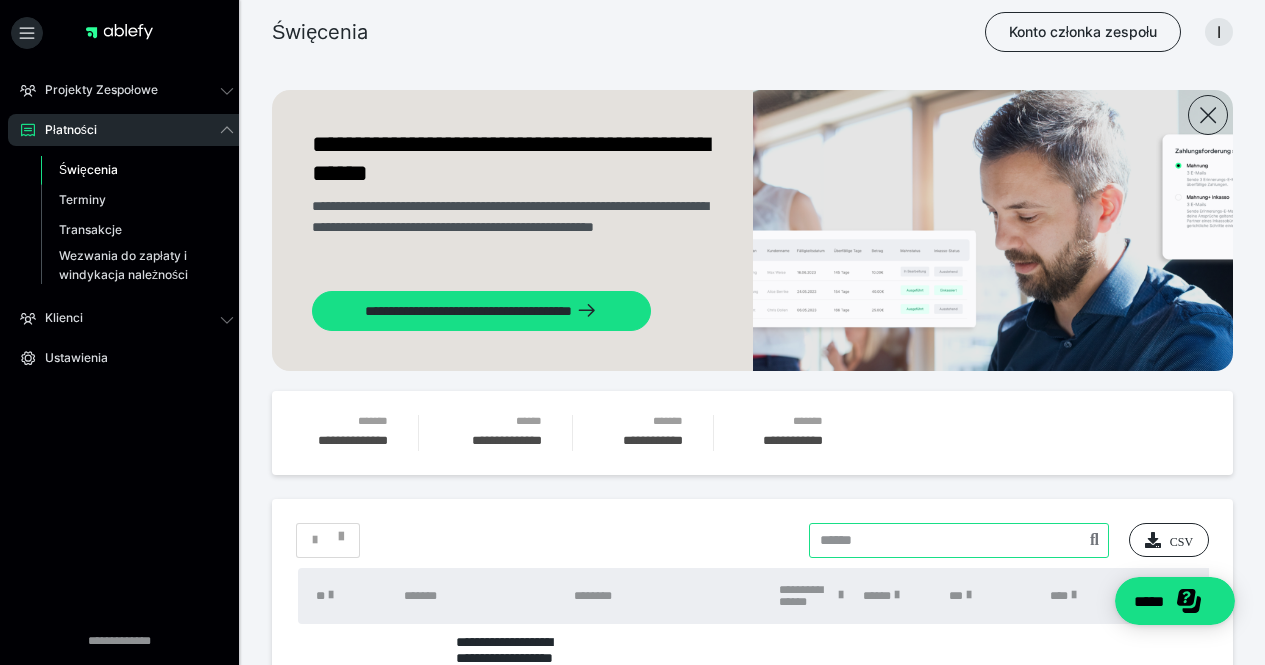 click at bounding box center (959, 540) 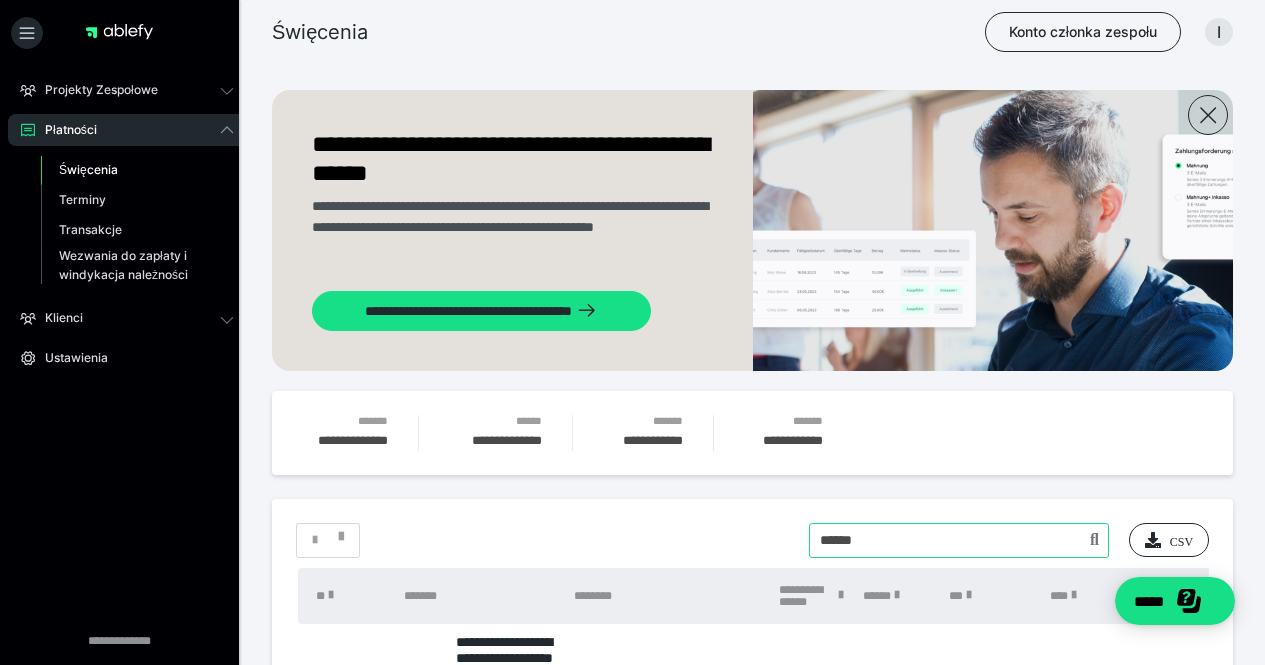 type on "******" 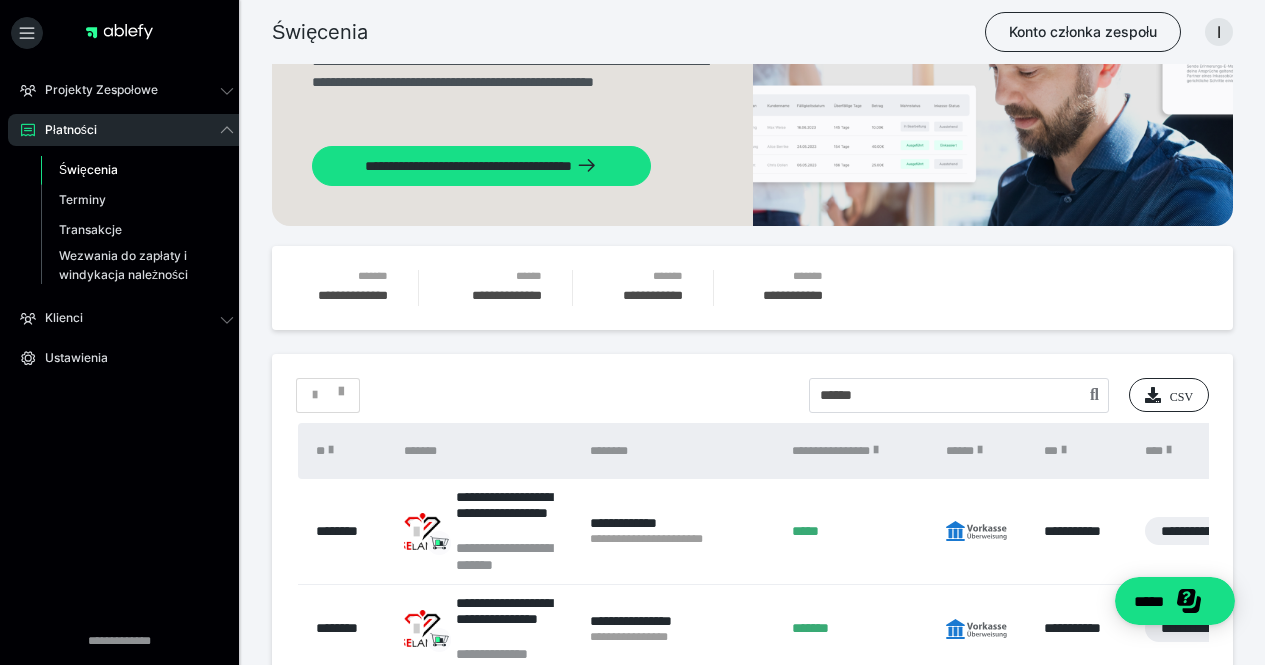 scroll, scrollTop: 443, scrollLeft: 0, axis: vertical 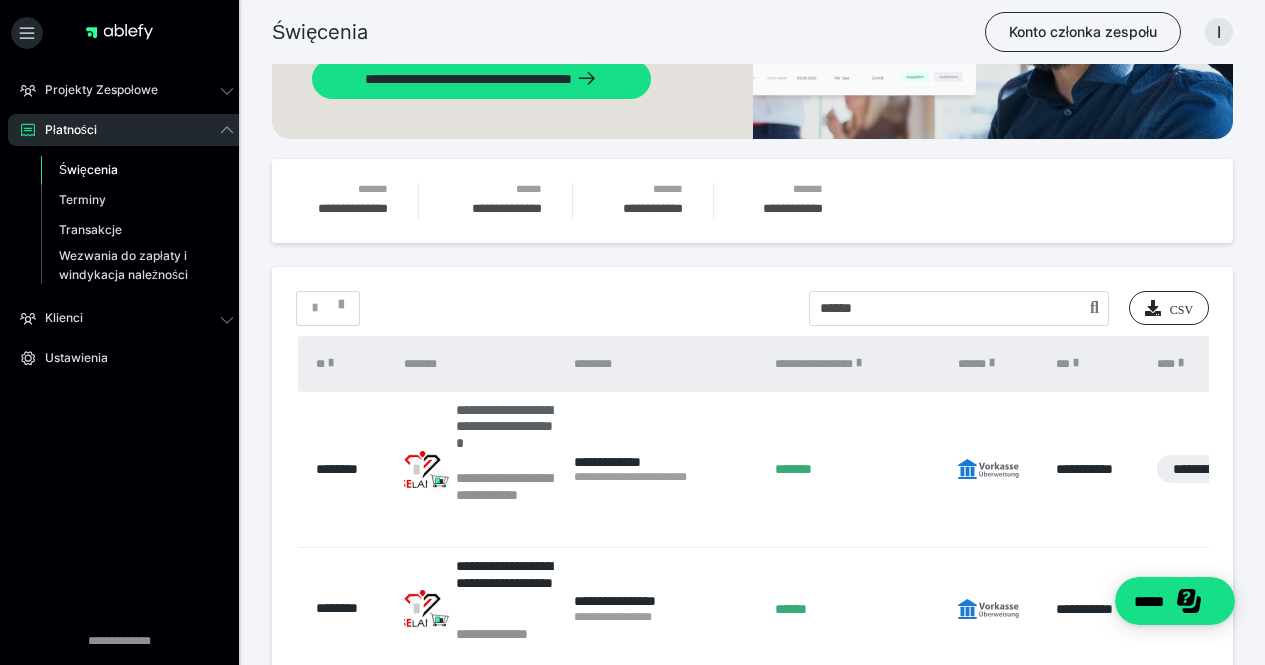 click on "**********" at bounding box center [504, 427] 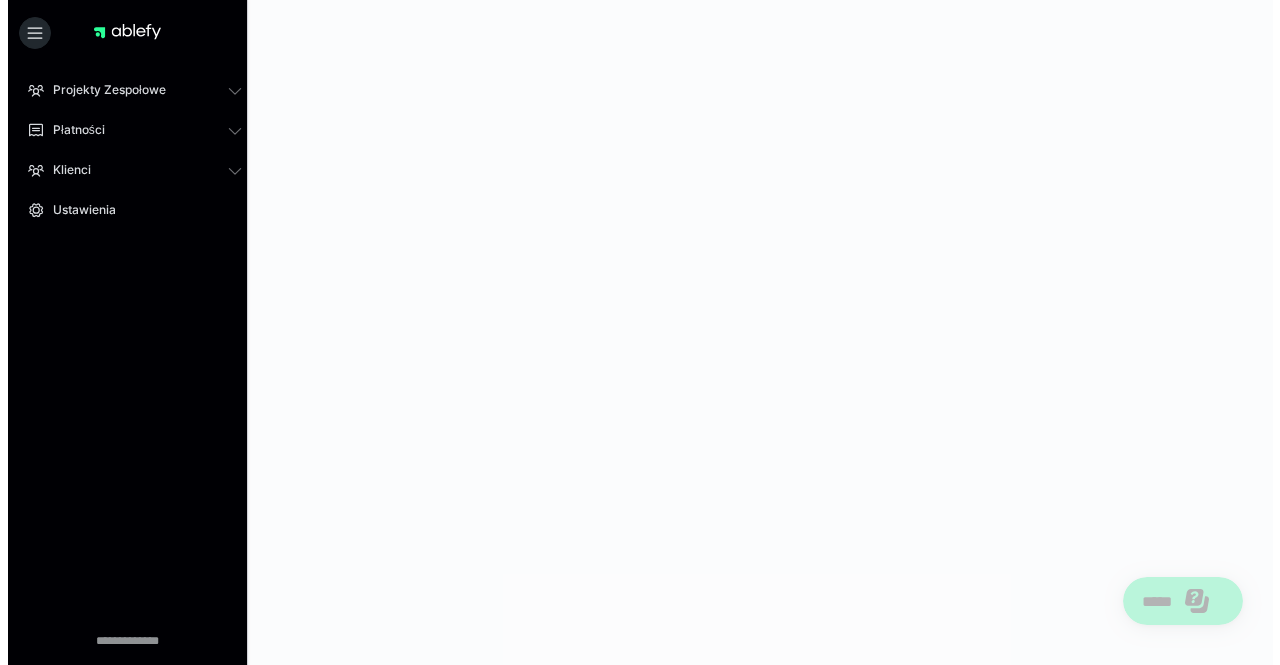 scroll, scrollTop: 0, scrollLeft: 0, axis: both 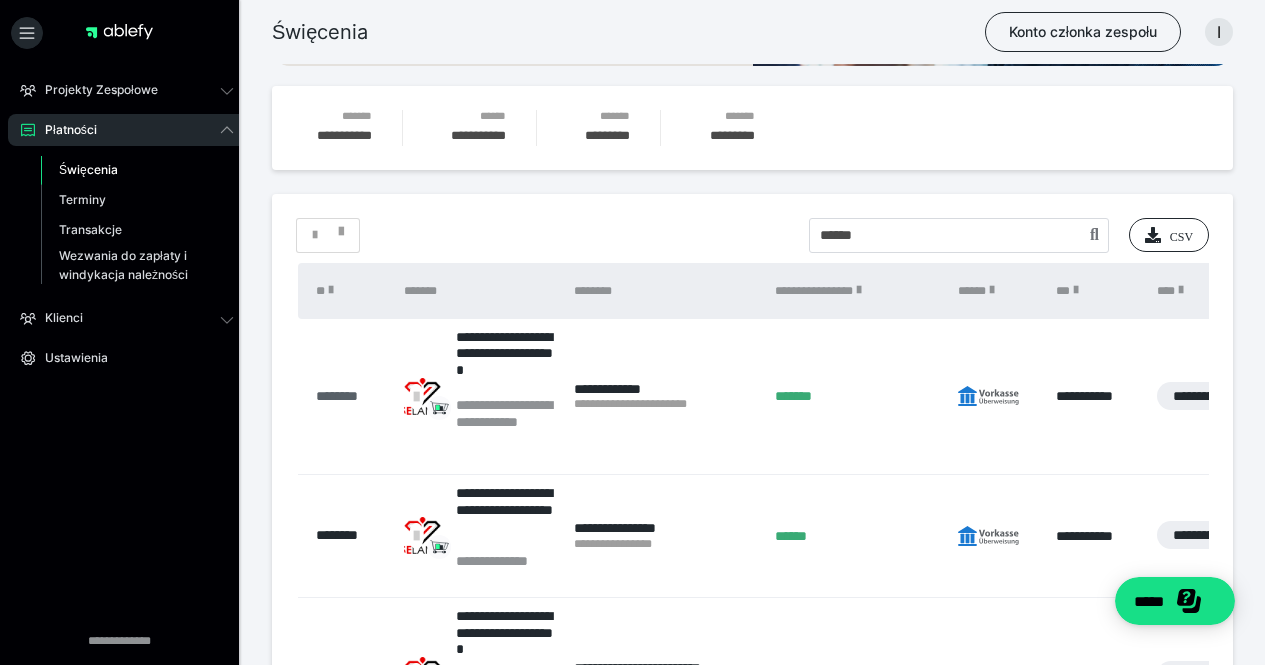 click on "********" at bounding box center [337, 396] 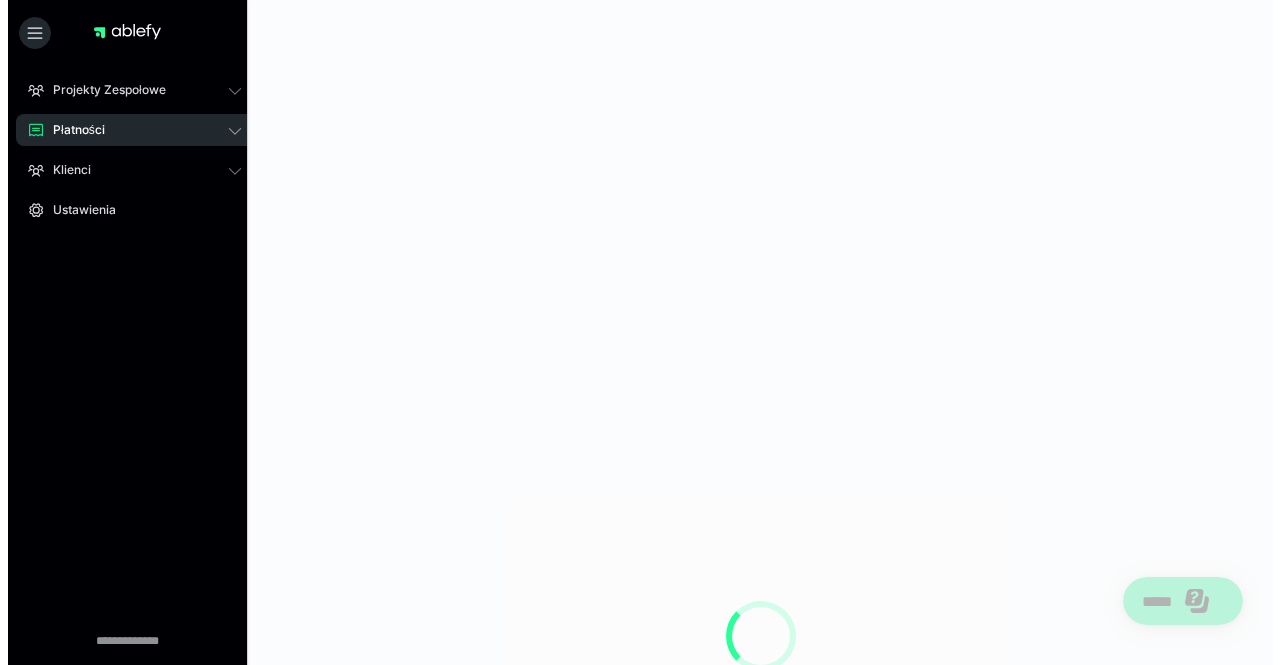 scroll, scrollTop: 0, scrollLeft: 0, axis: both 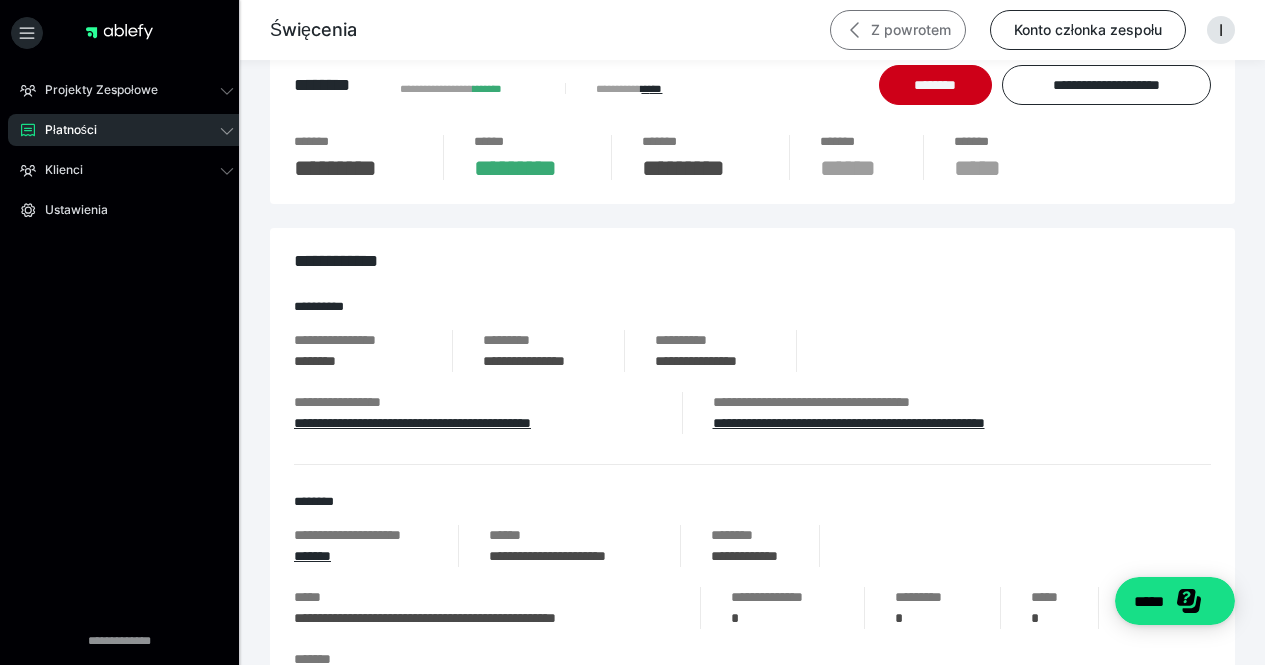 click on "Z powrotem" at bounding box center (898, 30) 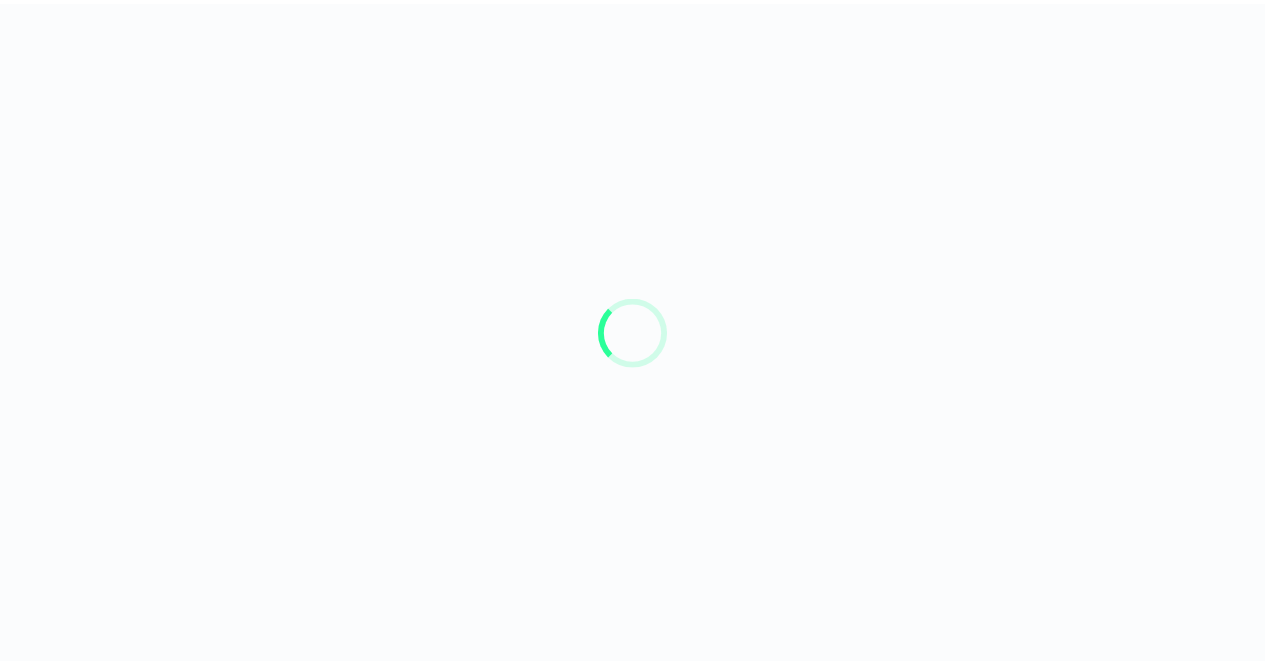 scroll, scrollTop: 0, scrollLeft: 0, axis: both 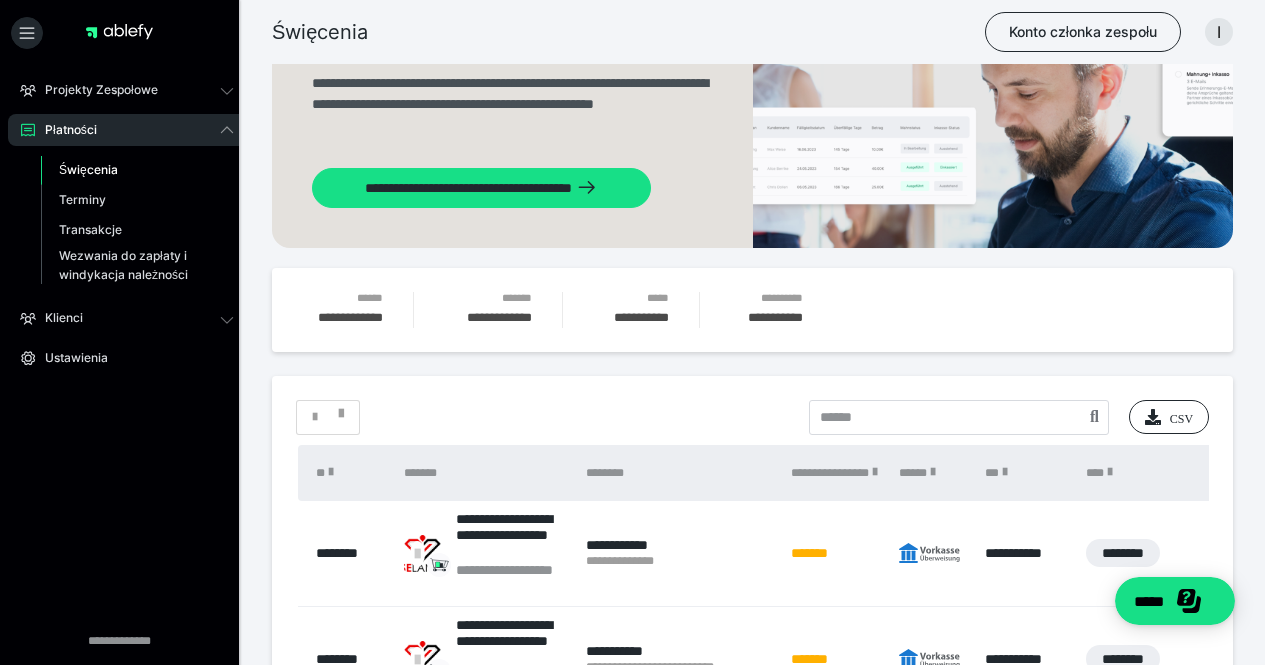 click on "**********" at bounding box center (752, 1027) 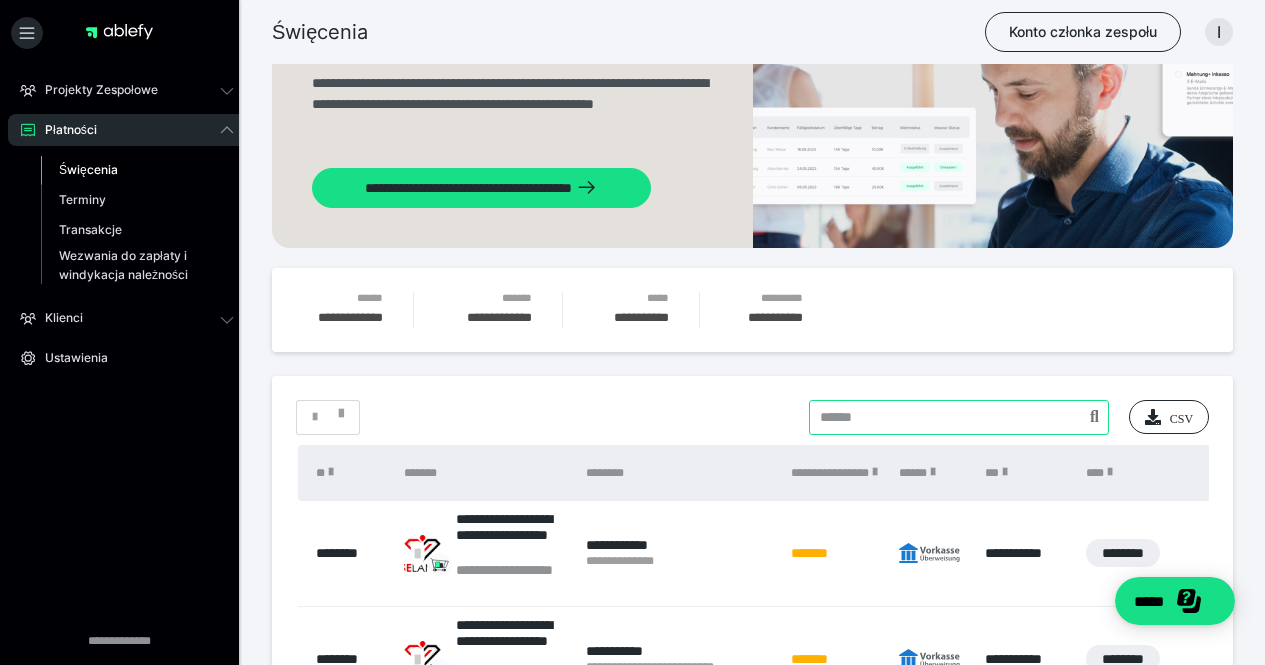 click at bounding box center [959, 417] 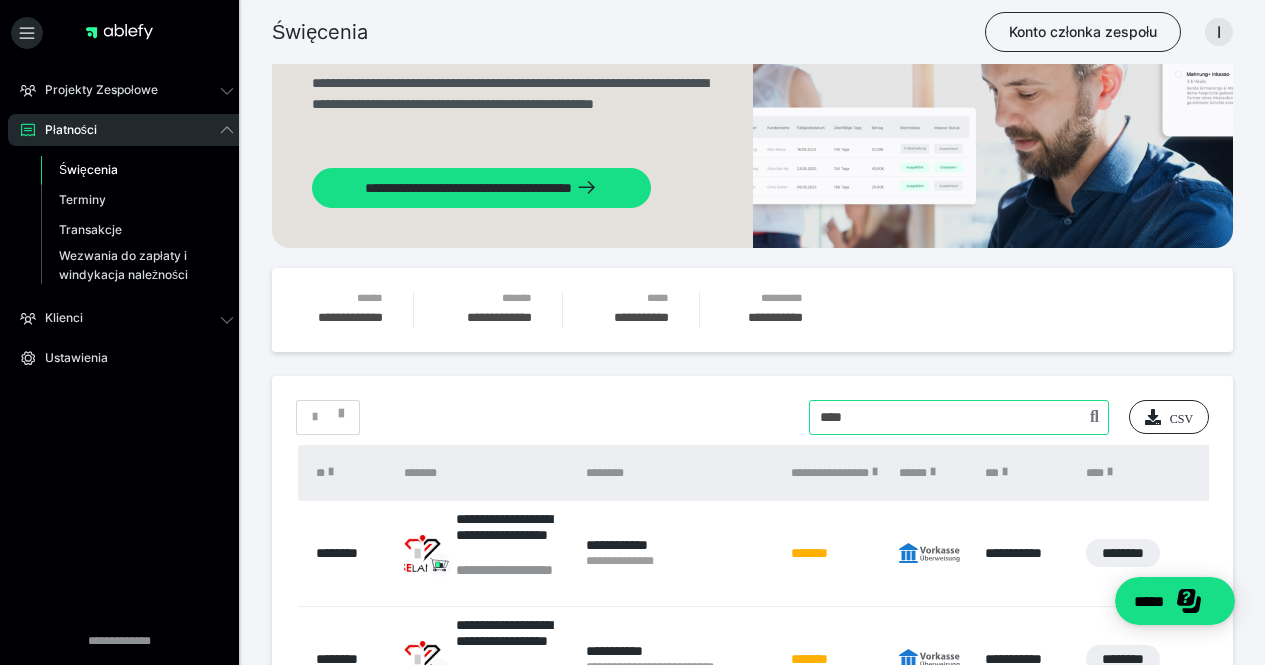 type on "****" 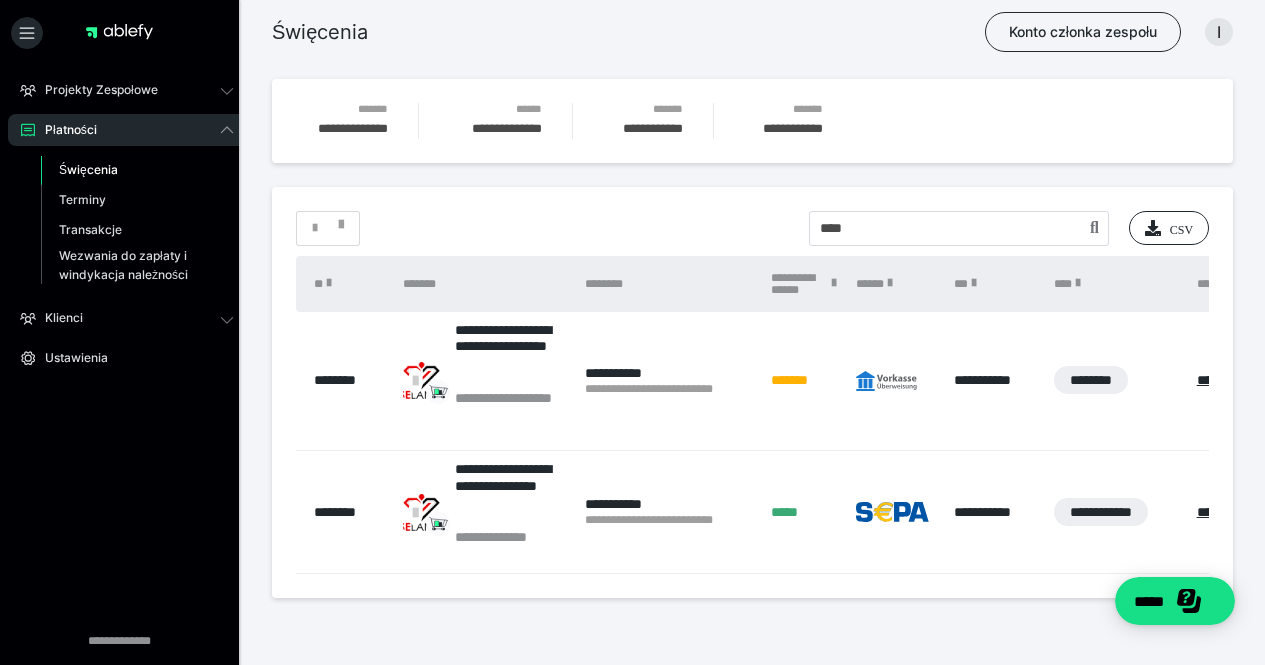 scroll, scrollTop: 590, scrollLeft: 0, axis: vertical 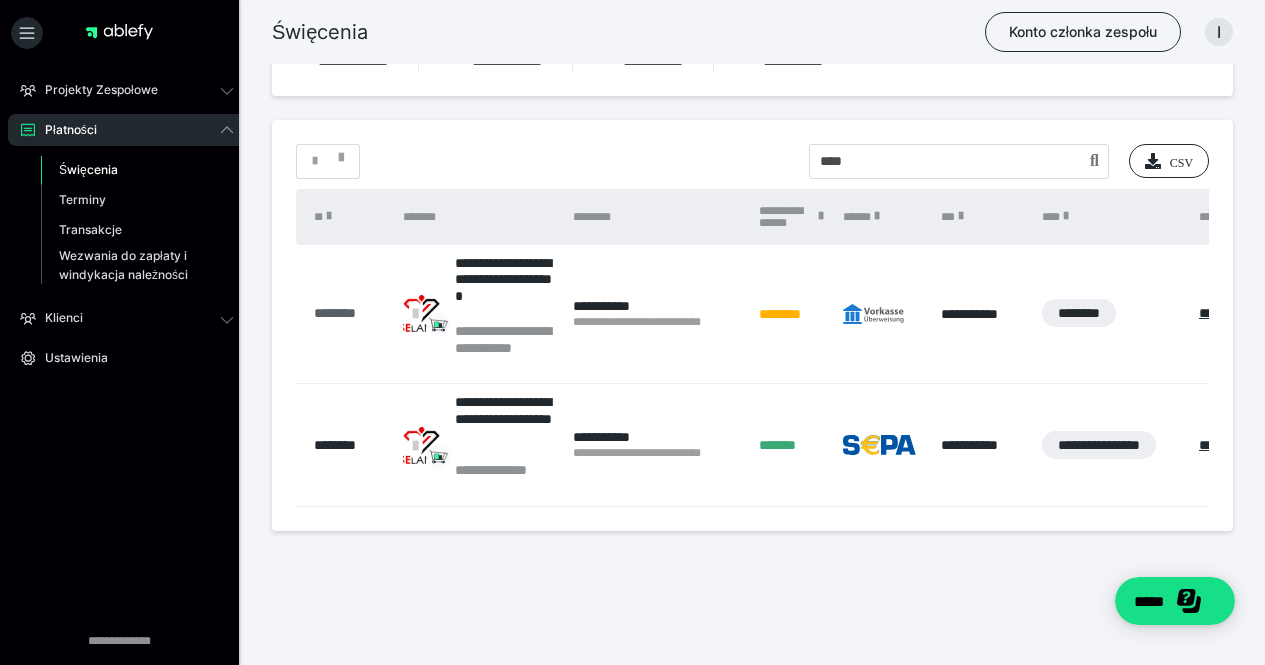 click on "********" at bounding box center [335, 313] 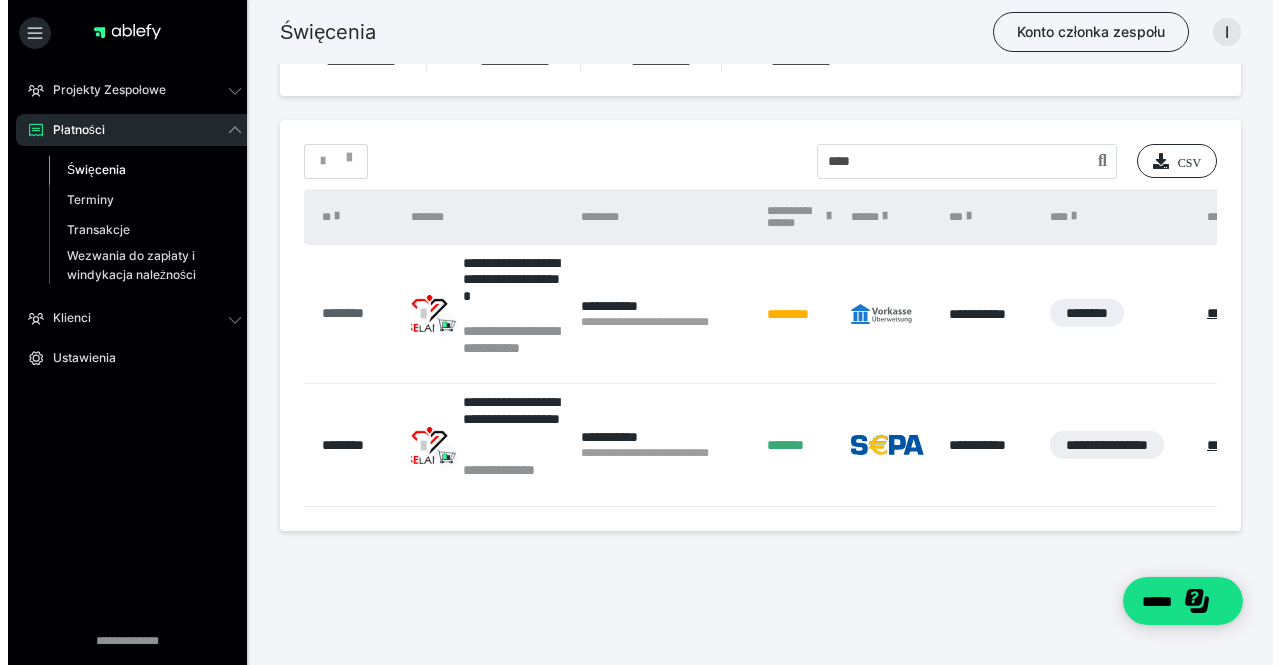 scroll, scrollTop: 0, scrollLeft: 0, axis: both 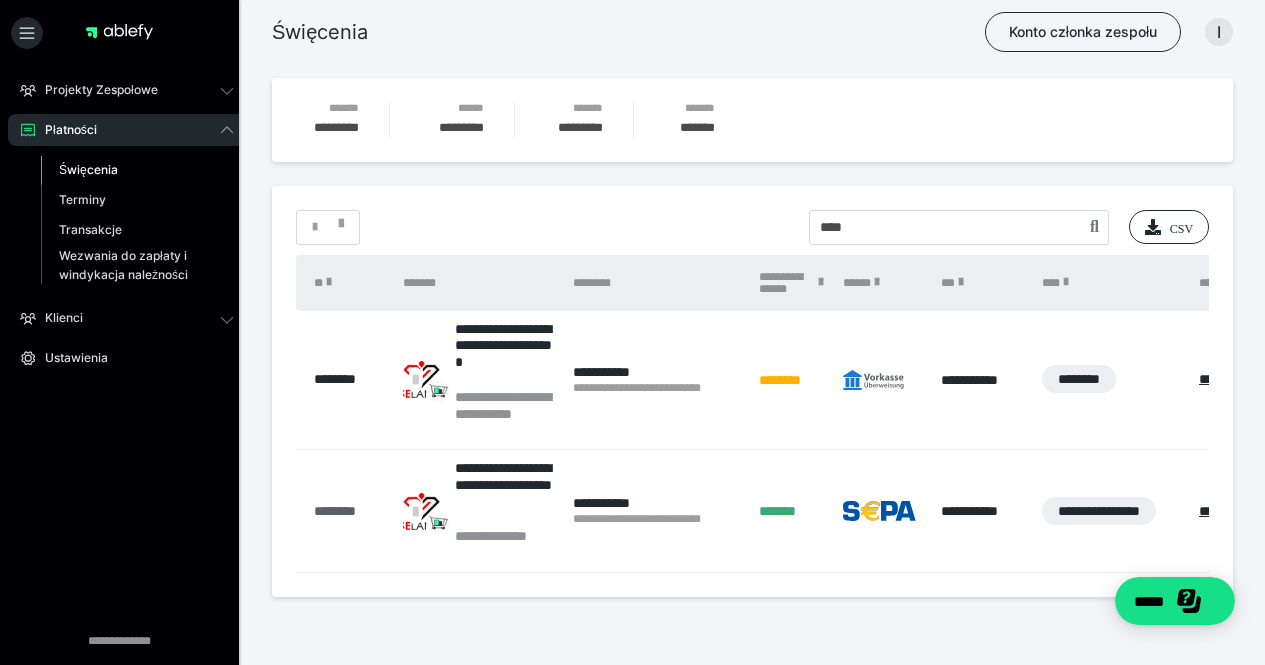click on "********" at bounding box center (335, 511) 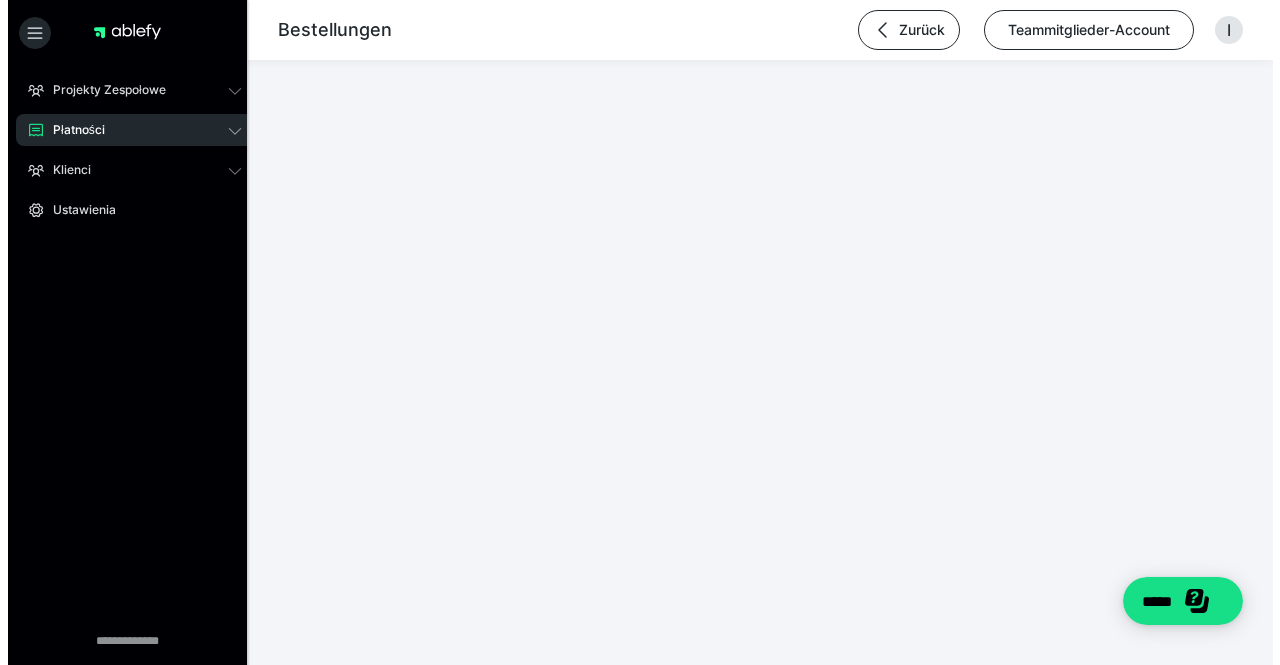 scroll, scrollTop: 0, scrollLeft: 0, axis: both 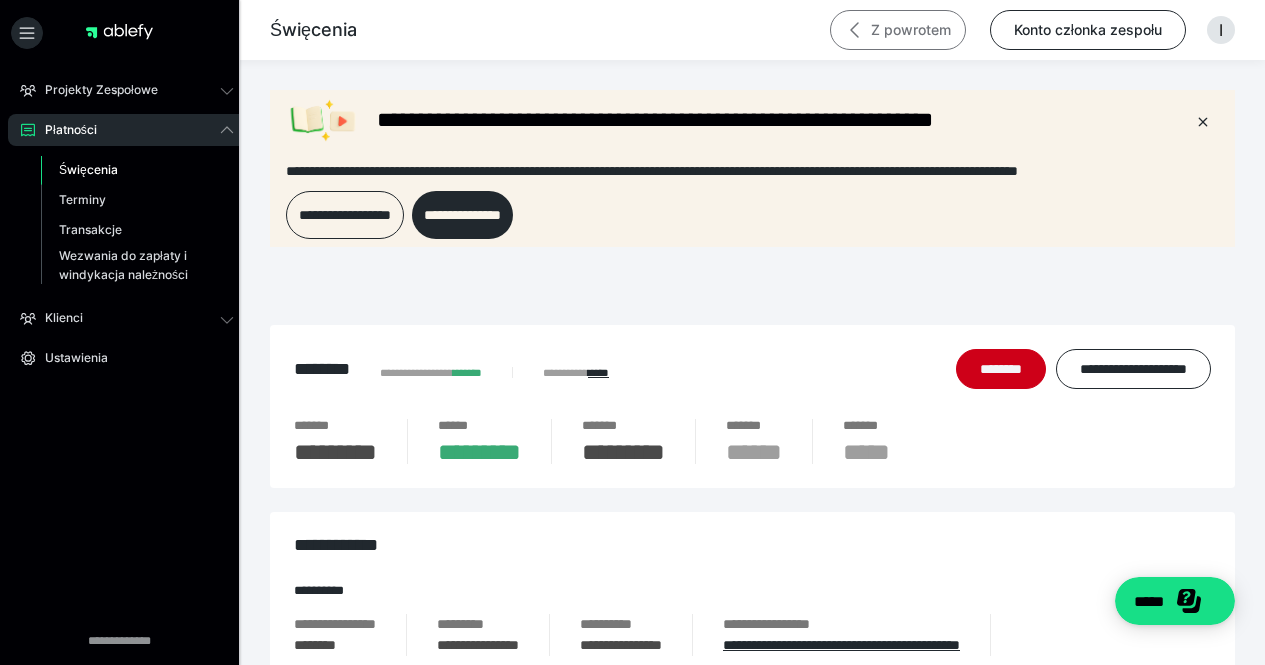 click on "Z powrotem" at bounding box center [911, 30] 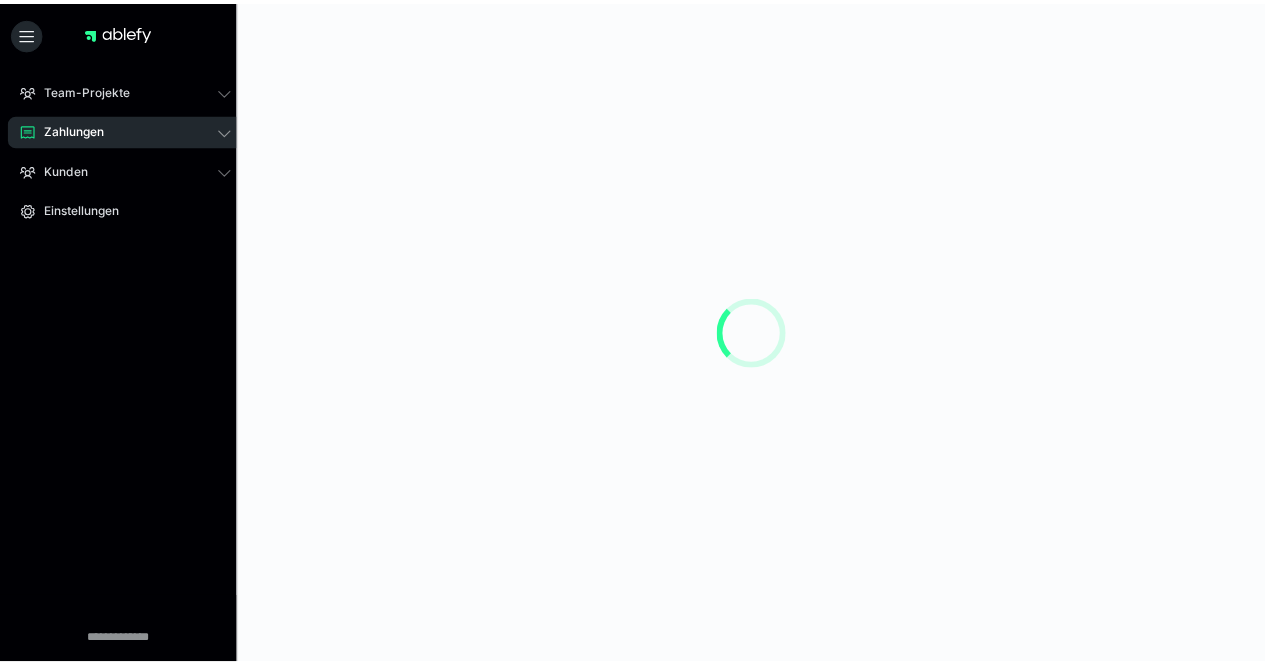 scroll, scrollTop: 0, scrollLeft: 0, axis: both 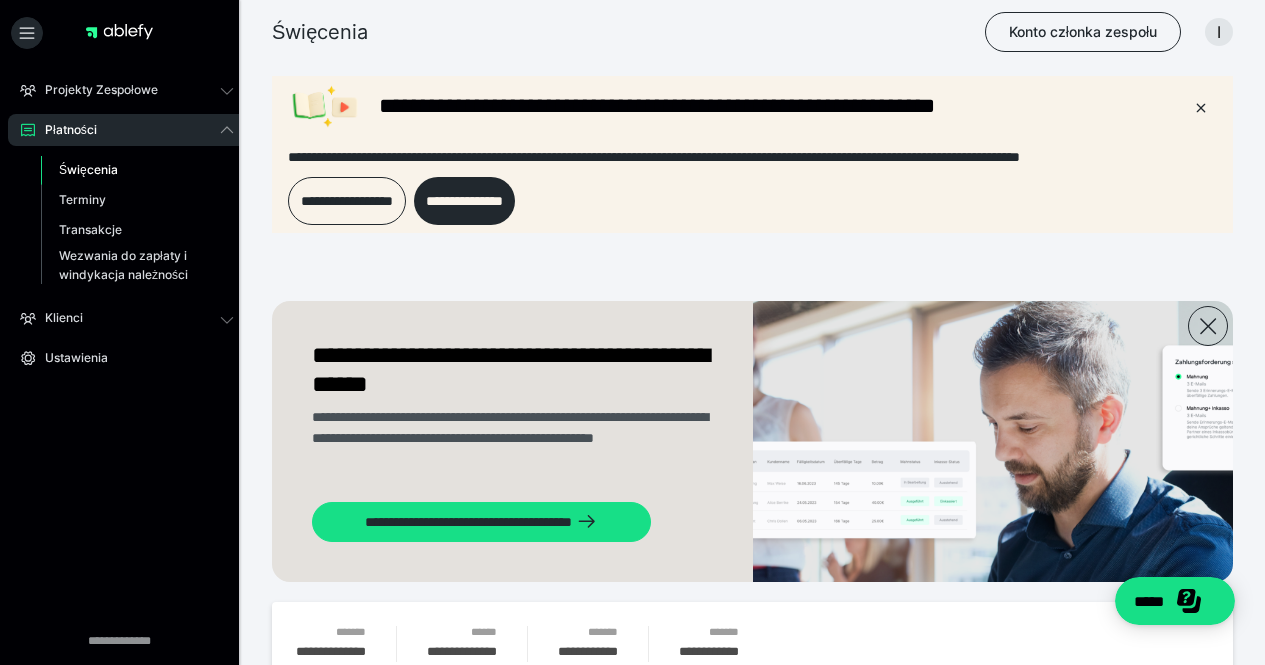 click on "**********" at bounding box center (752, 1232) 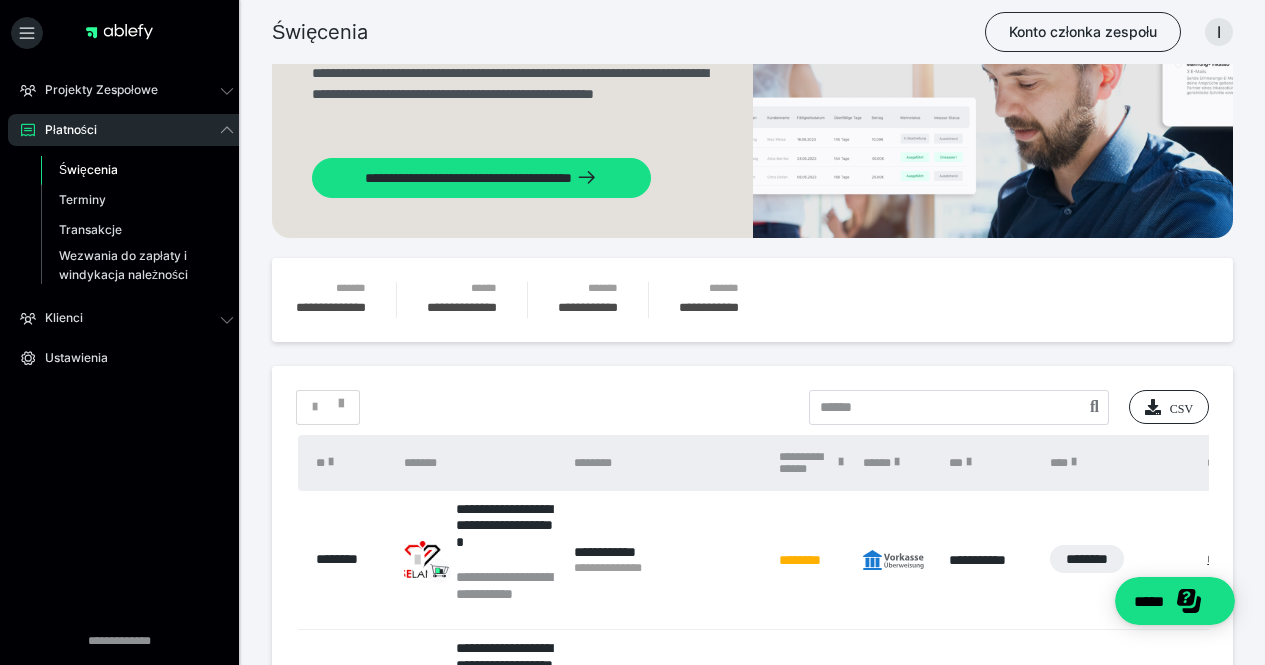 scroll, scrollTop: 345, scrollLeft: 0, axis: vertical 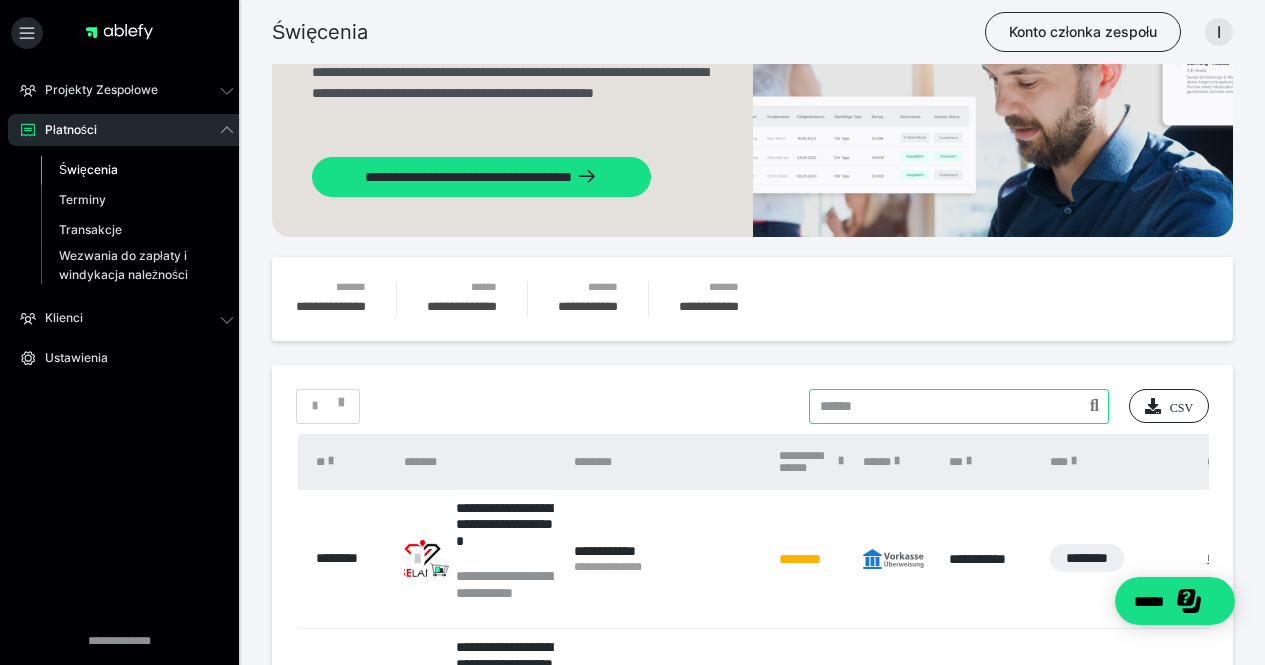 click at bounding box center [959, 406] 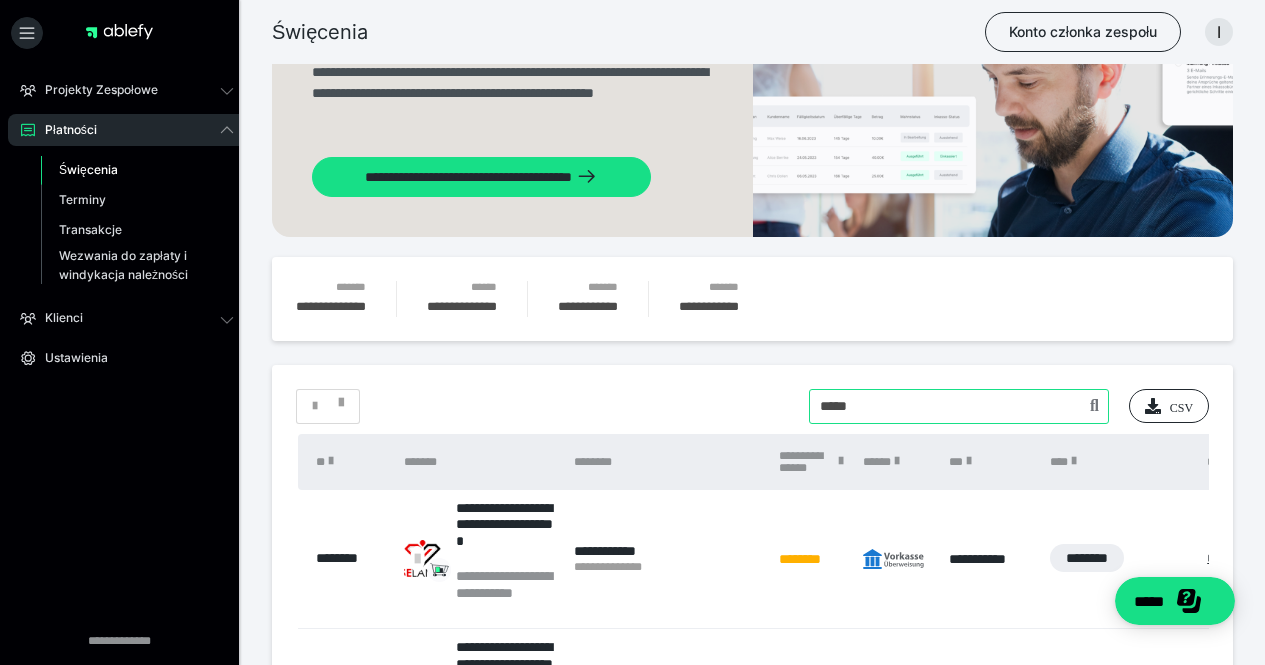 type on "*****" 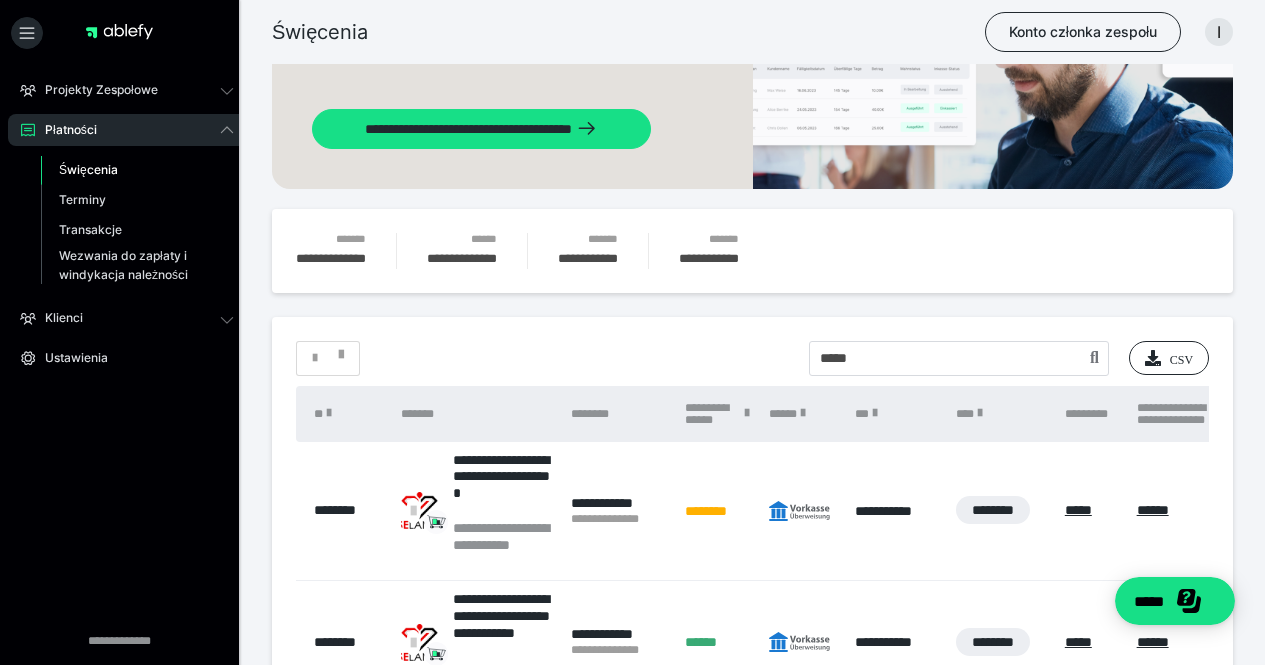 scroll, scrollTop: 394, scrollLeft: 0, axis: vertical 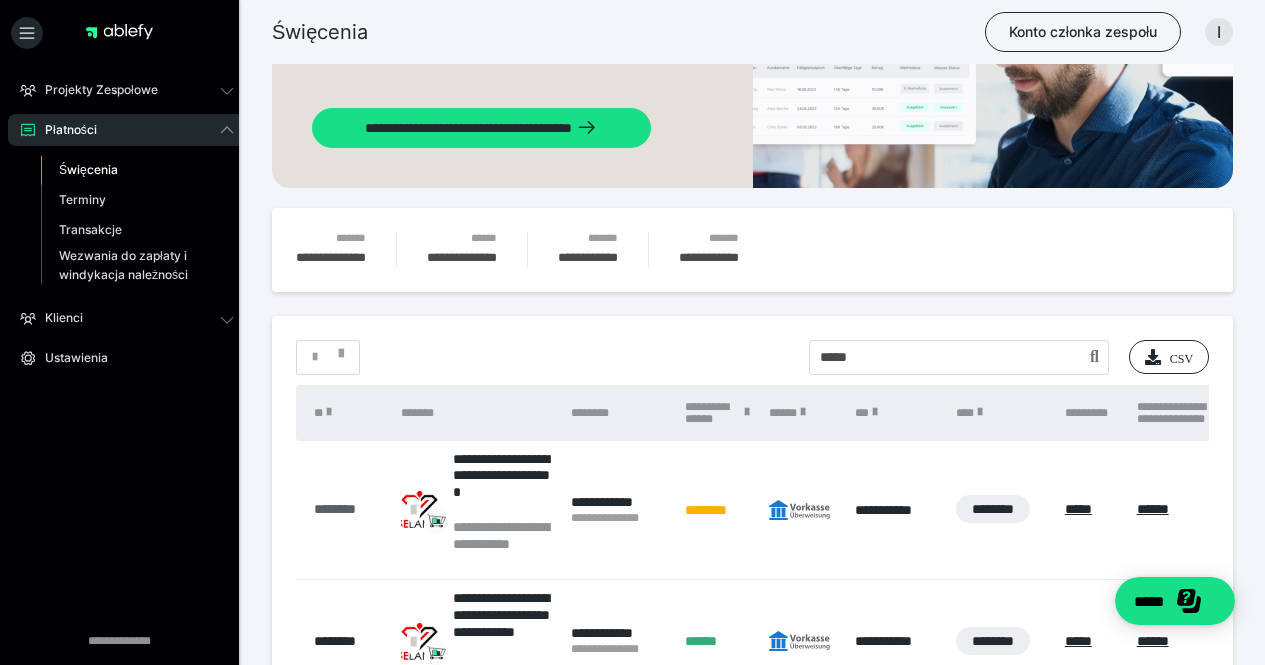 click on "********" at bounding box center (335, 509) 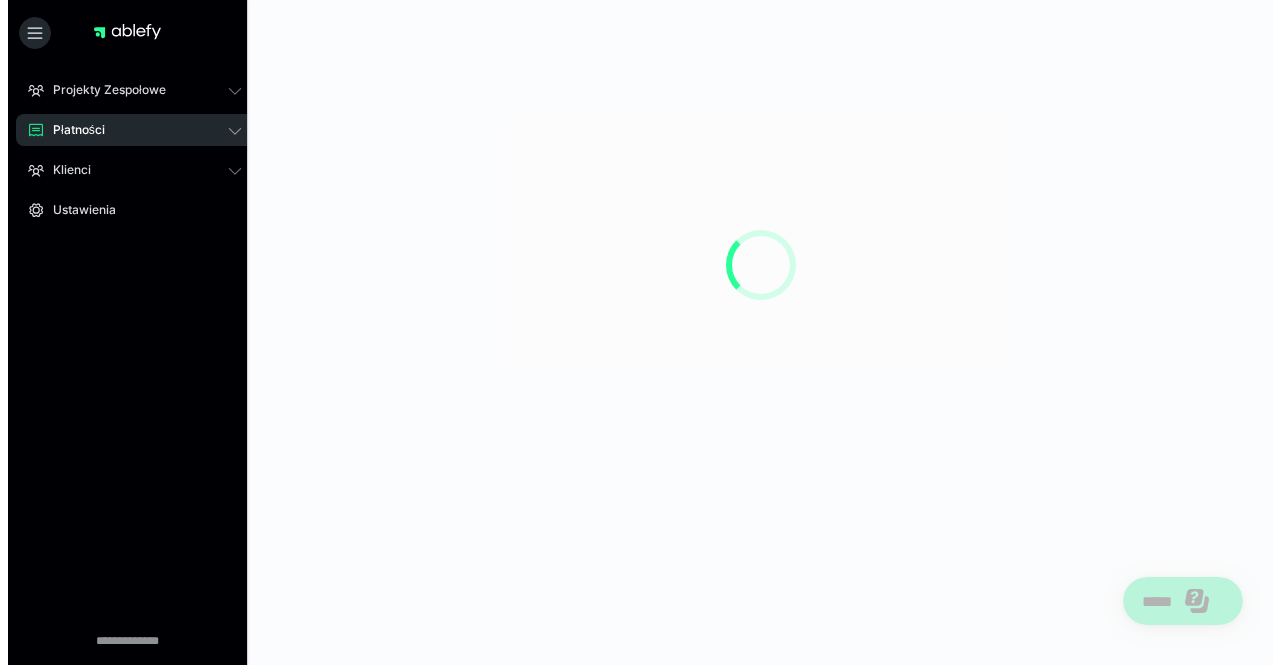 scroll, scrollTop: 0, scrollLeft: 0, axis: both 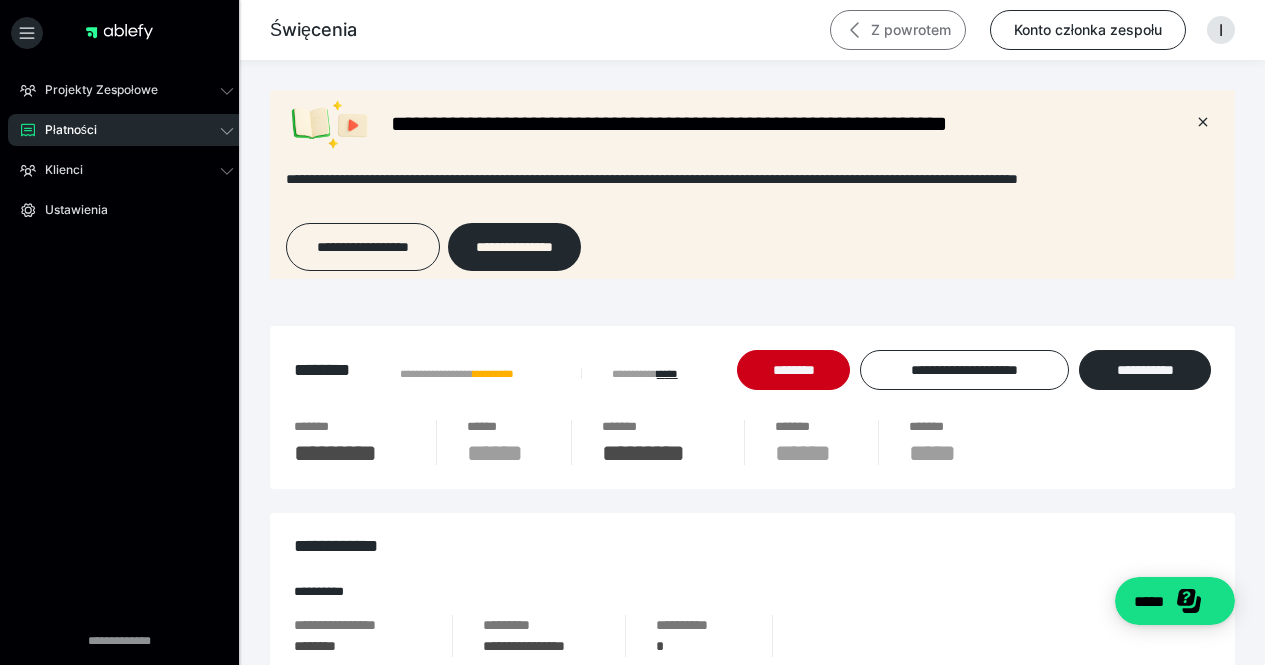 click on "Z powrotem" at bounding box center [898, 30] 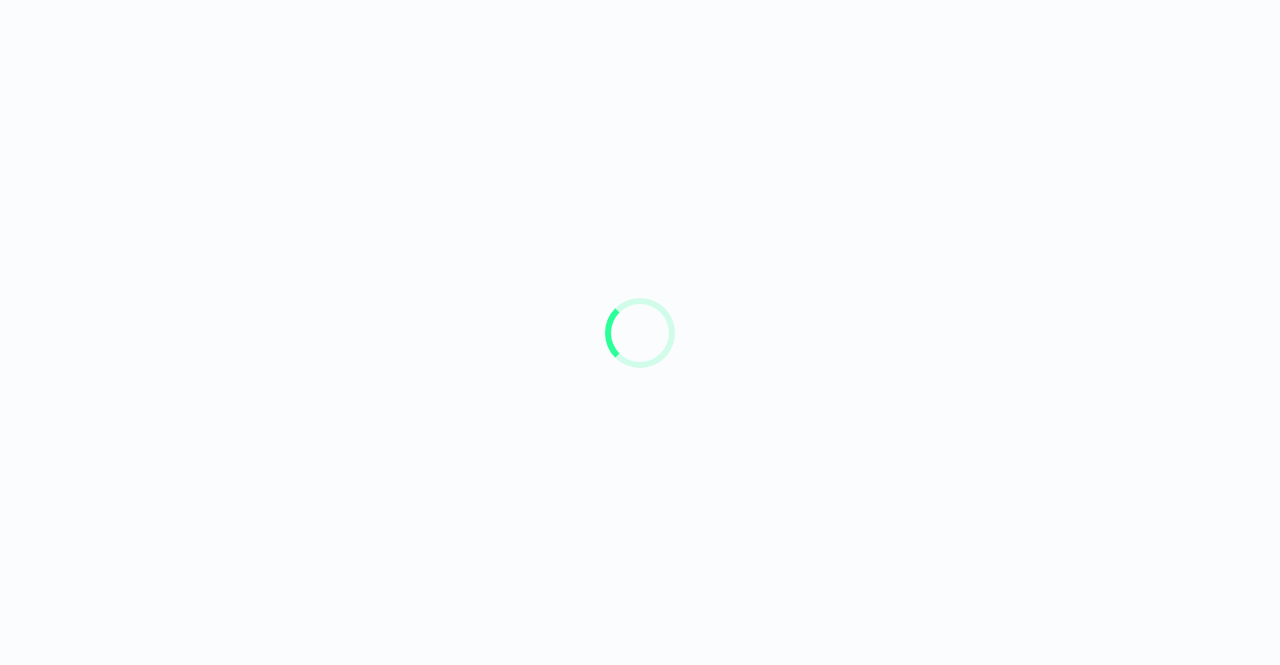 scroll, scrollTop: 0, scrollLeft: 0, axis: both 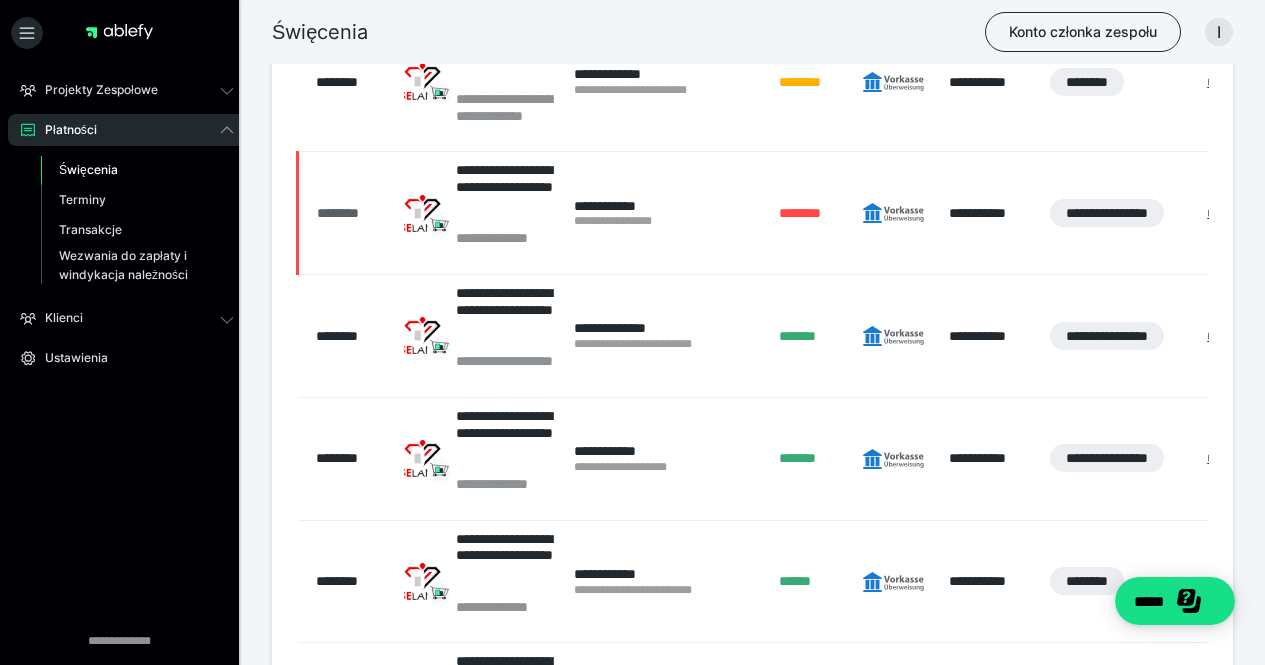 click on "********" at bounding box center (338, 213) 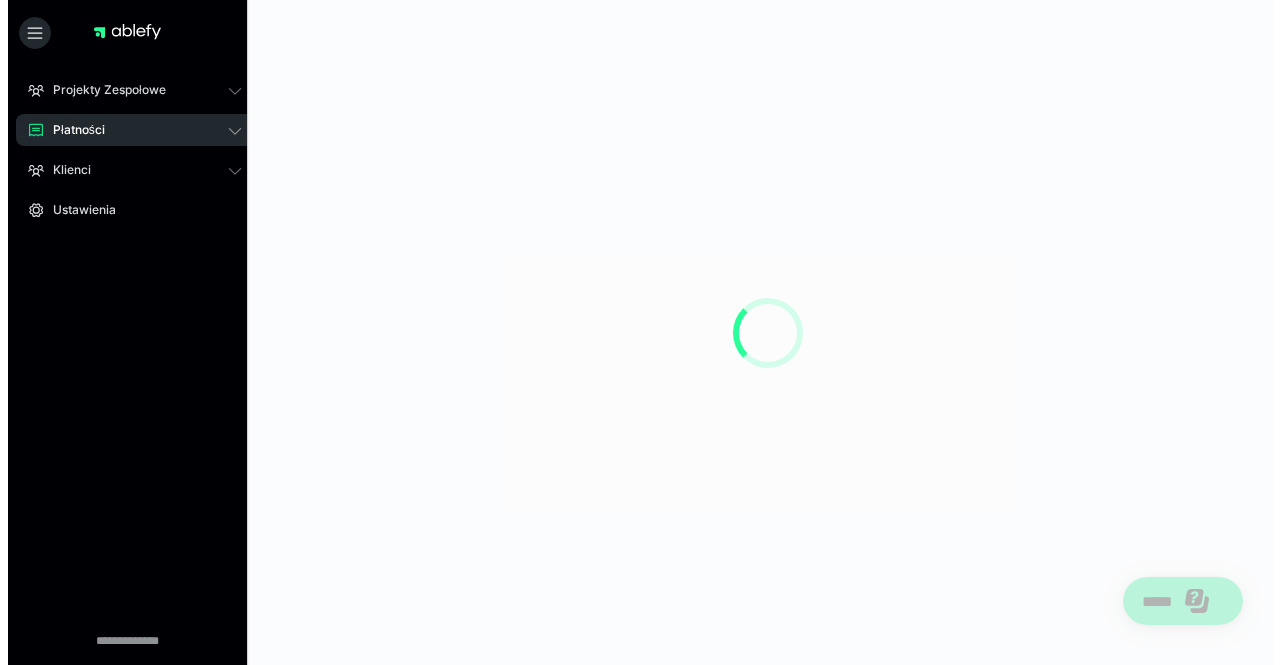 scroll, scrollTop: 0, scrollLeft: 0, axis: both 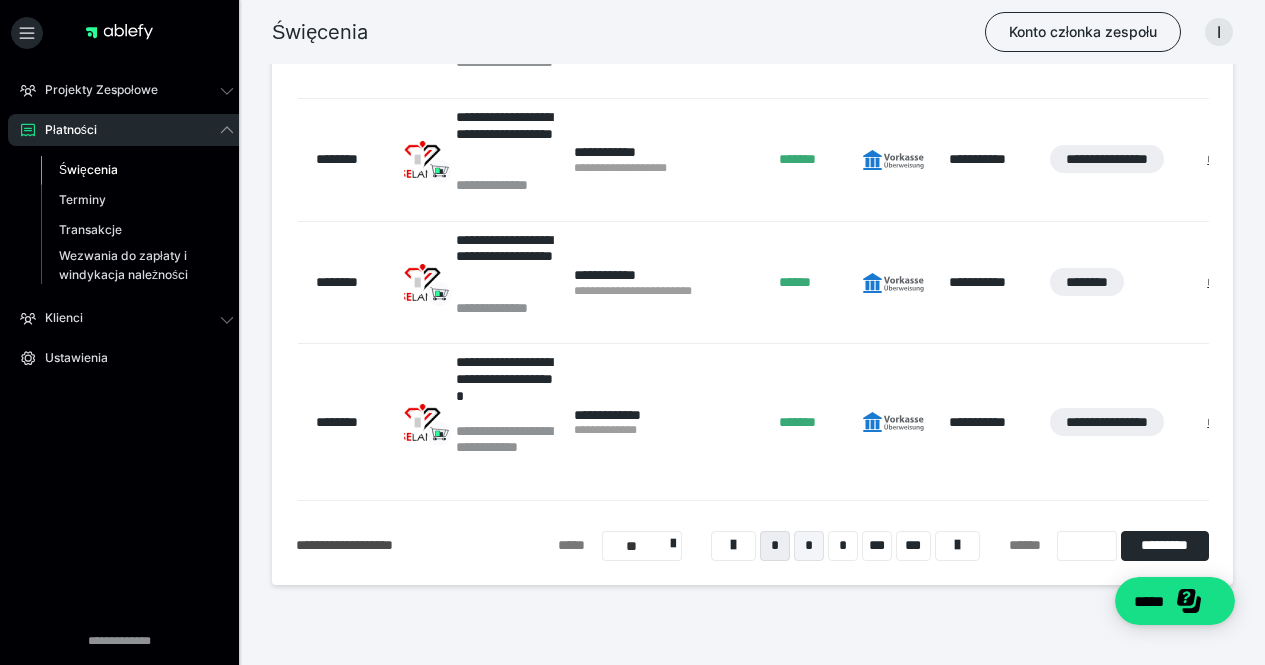 click on "*" at bounding box center [809, 546] 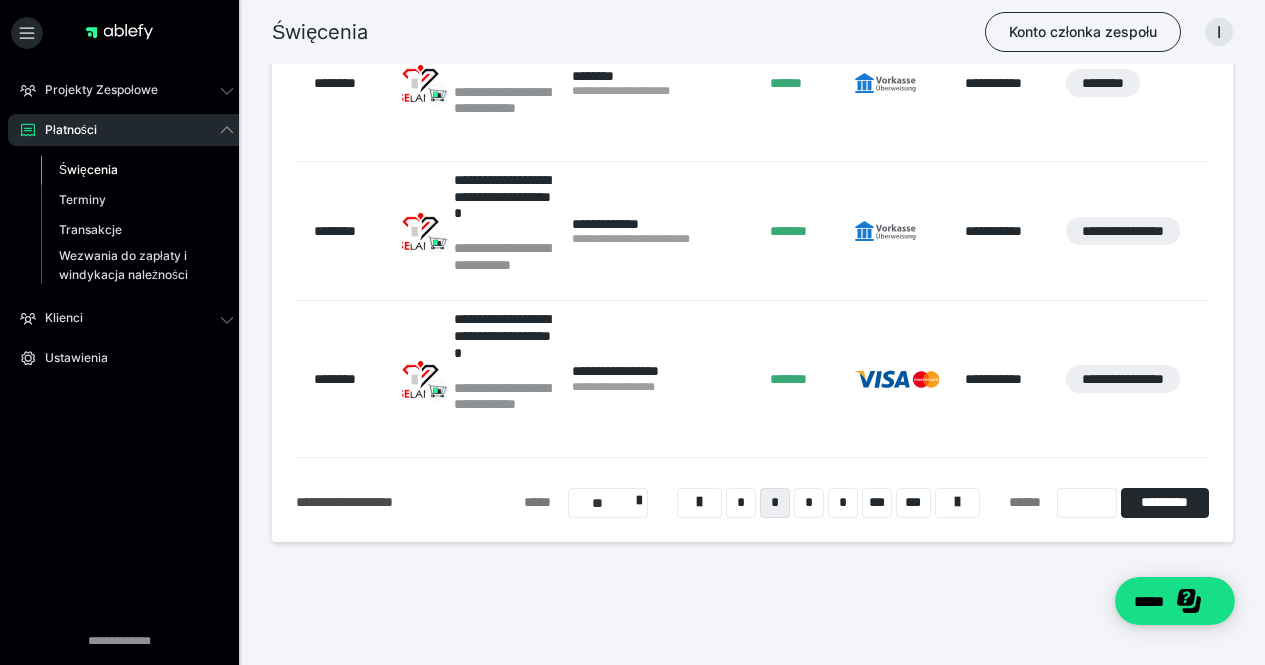 scroll, scrollTop: 1834, scrollLeft: 0, axis: vertical 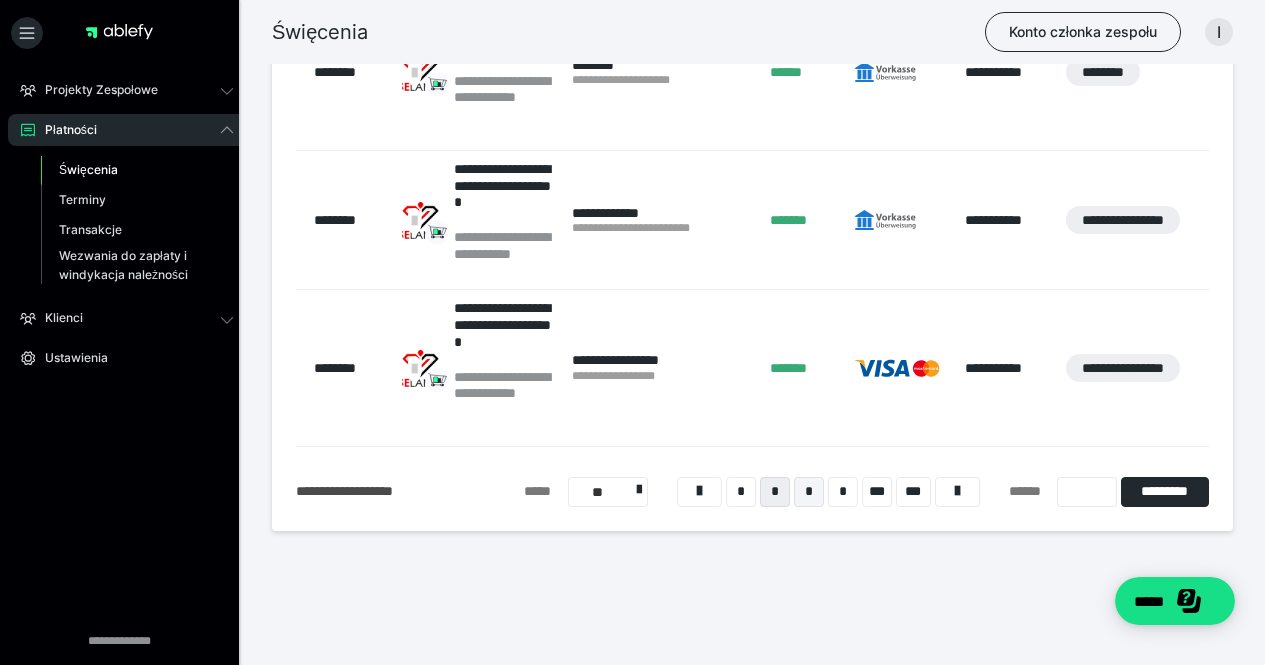 click on "*" at bounding box center [809, 491] 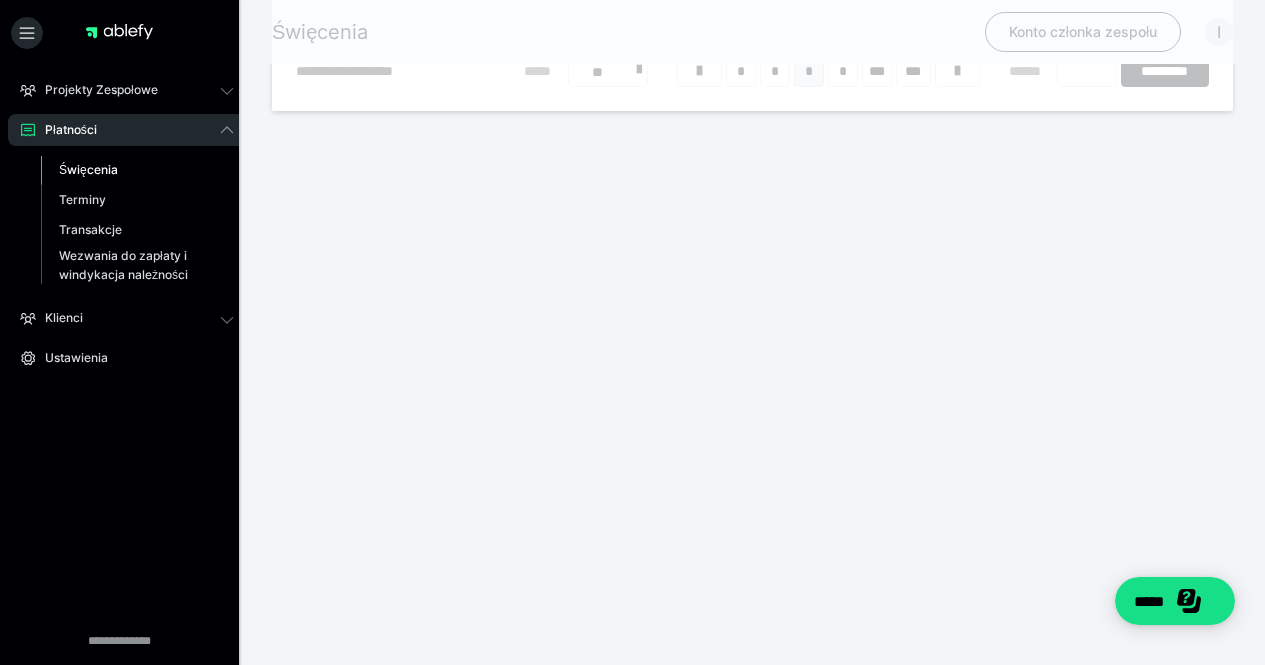 scroll, scrollTop: 650, scrollLeft: 0, axis: vertical 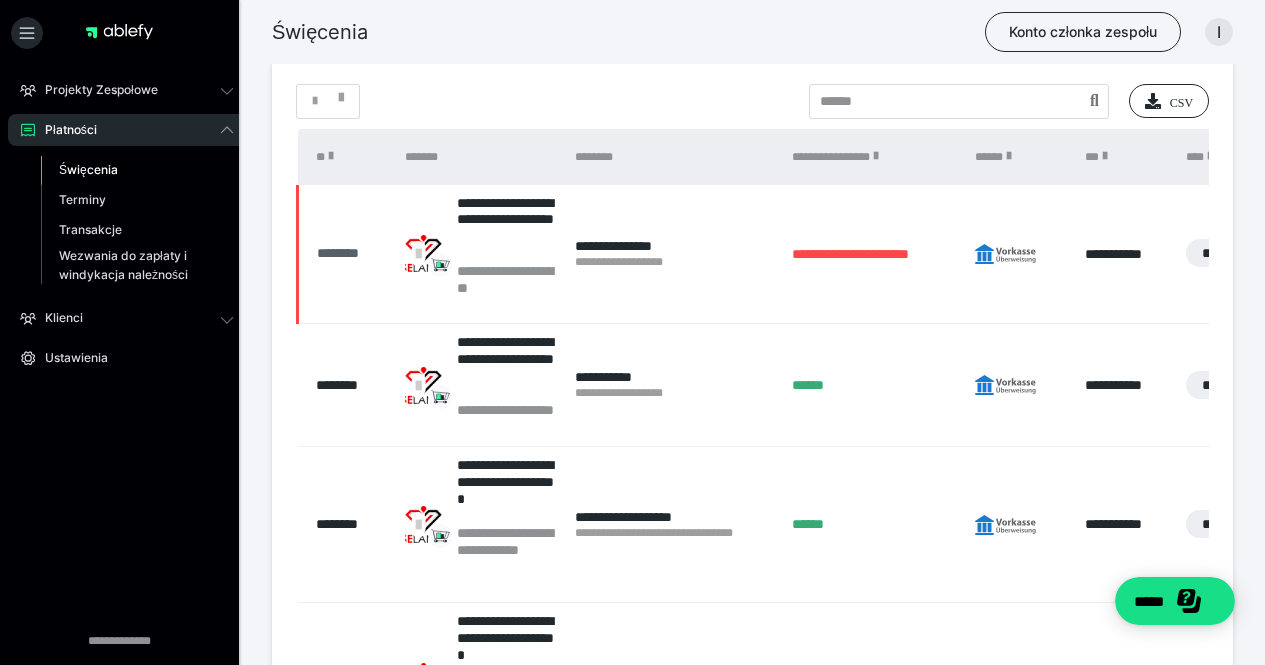 click on "********" at bounding box center [338, 253] 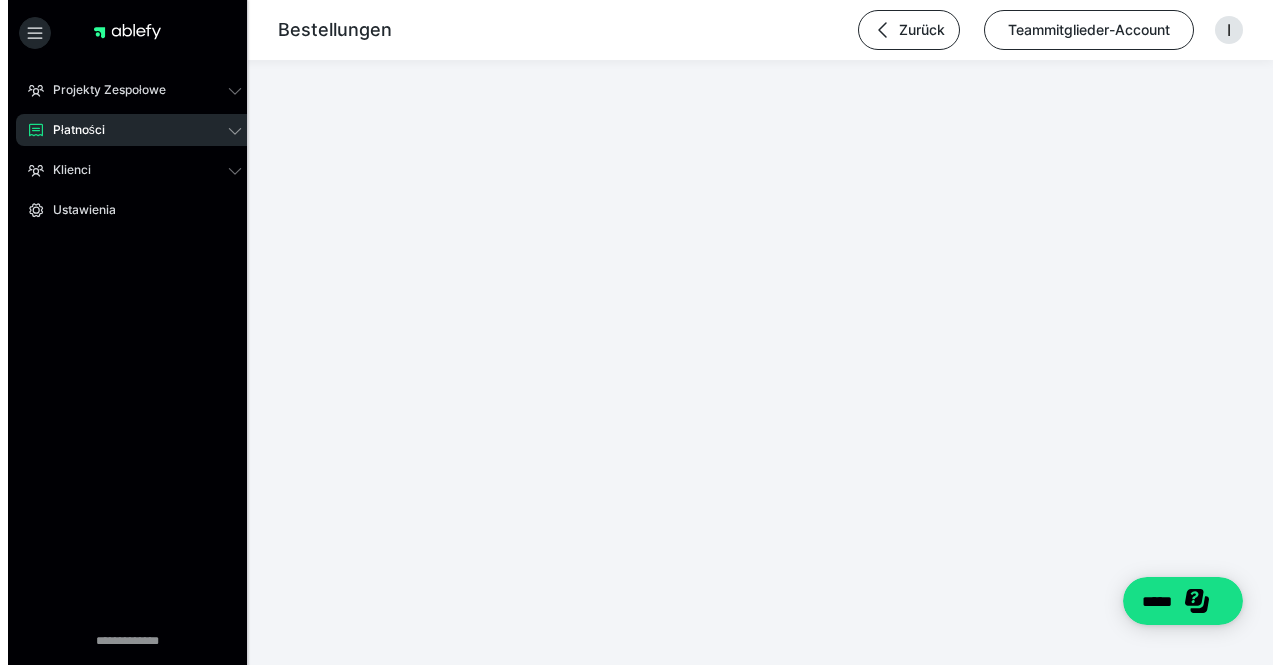 scroll, scrollTop: 0, scrollLeft: 0, axis: both 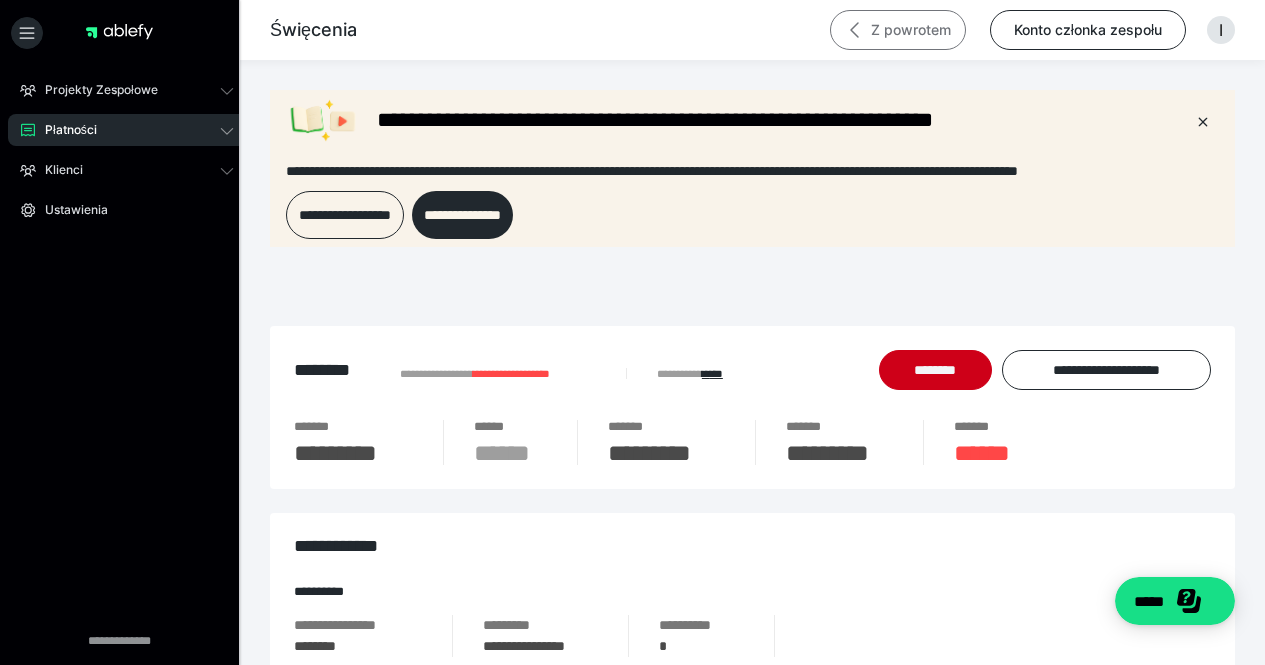 click on "Z powrotem" at bounding box center (898, 30) 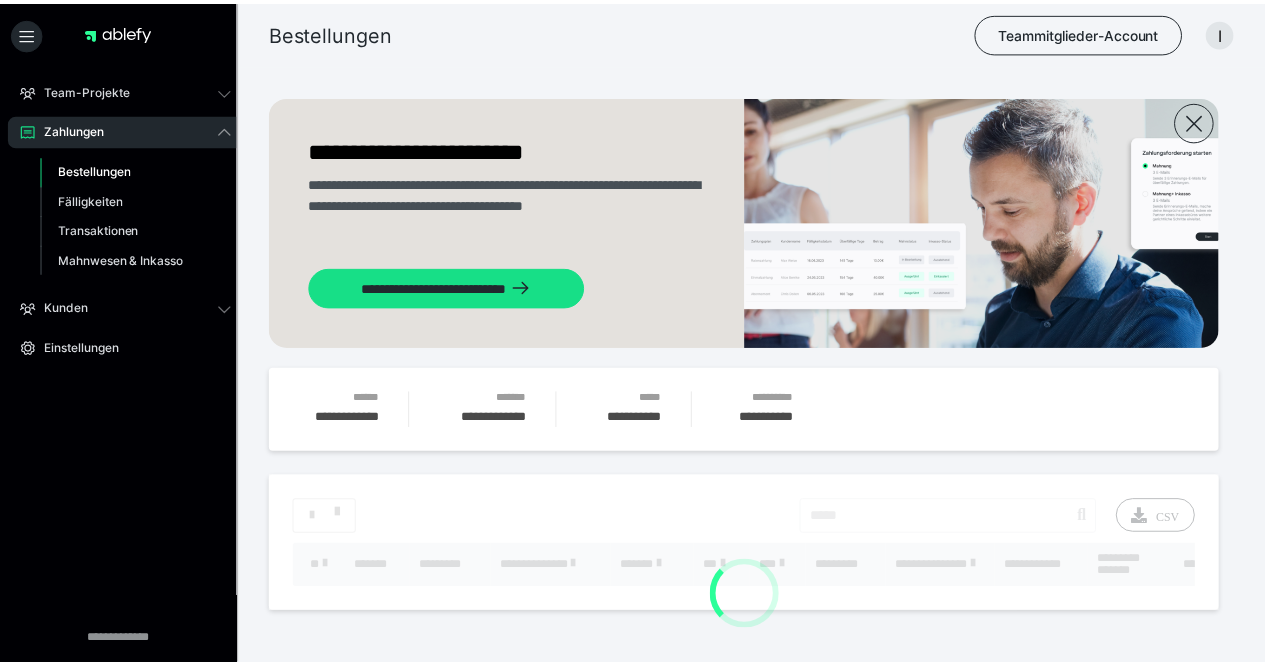 scroll, scrollTop: 0, scrollLeft: 0, axis: both 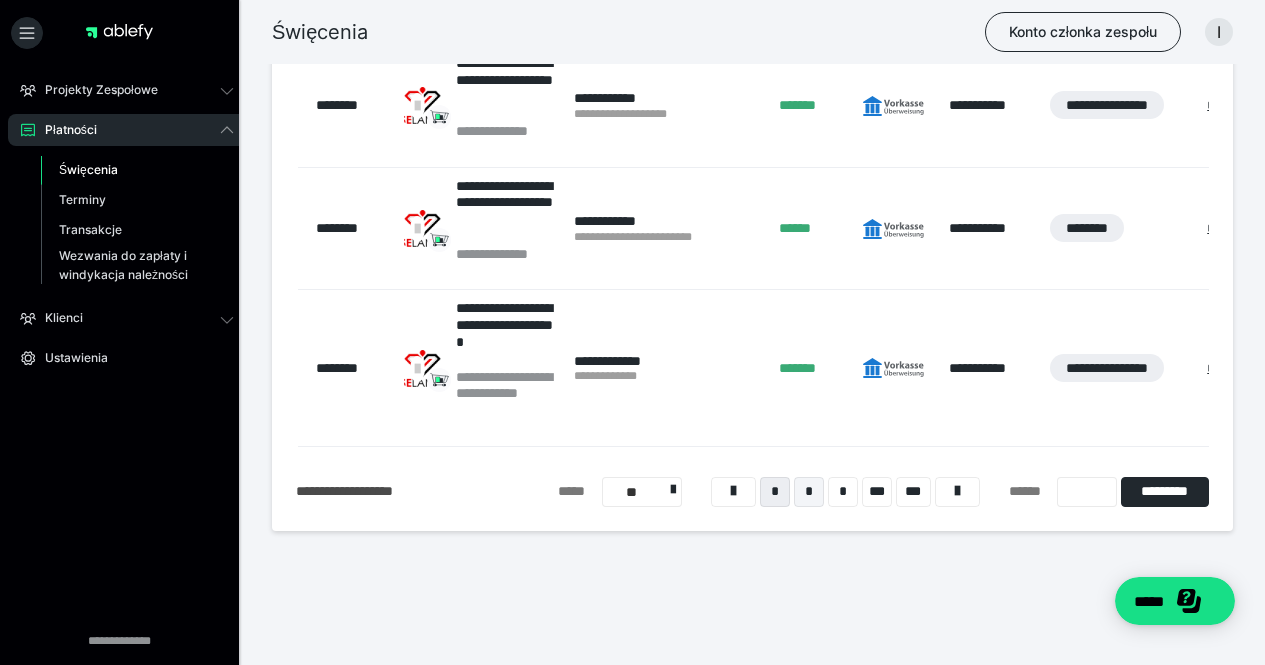 click on "*" at bounding box center (809, 491) 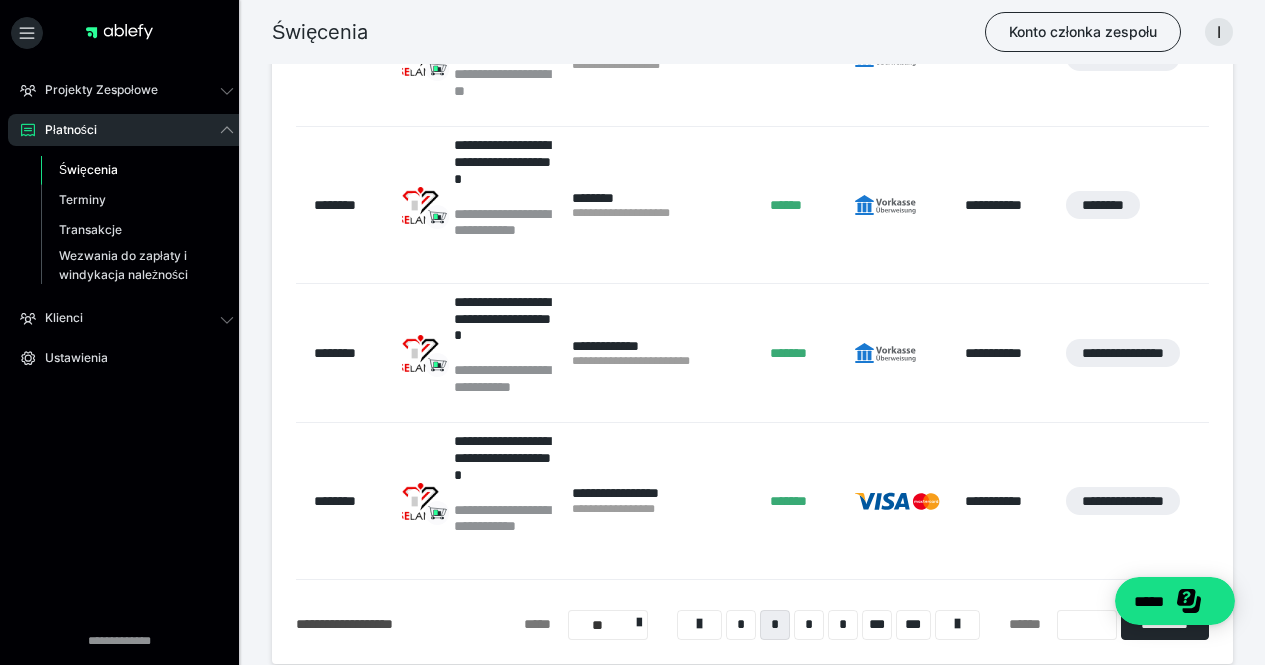 scroll, scrollTop: 1703, scrollLeft: 0, axis: vertical 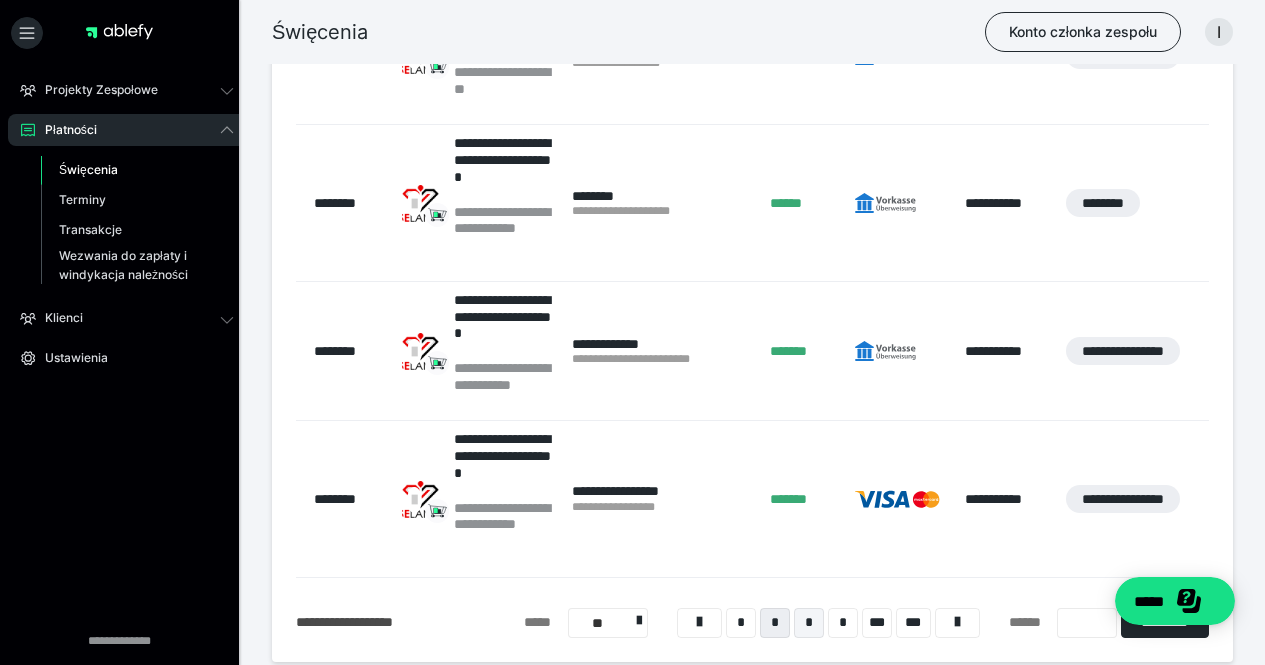 click on "*" at bounding box center [809, 623] 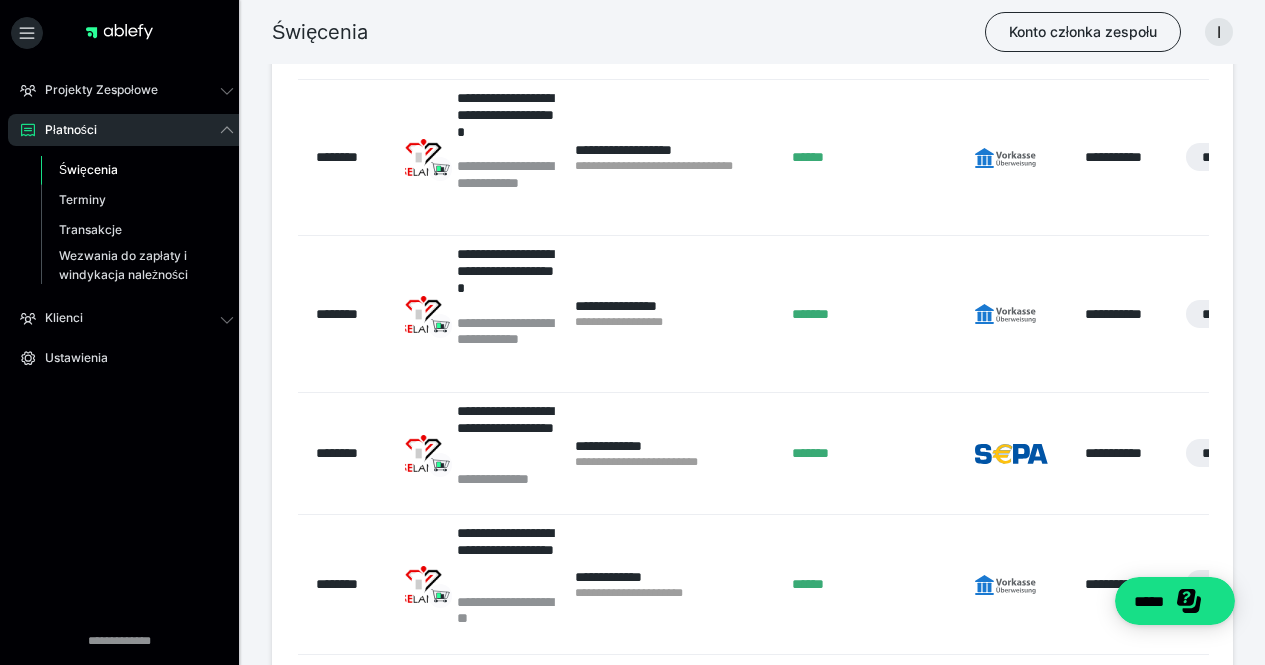 scroll, scrollTop: 1767, scrollLeft: 0, axis: vertical 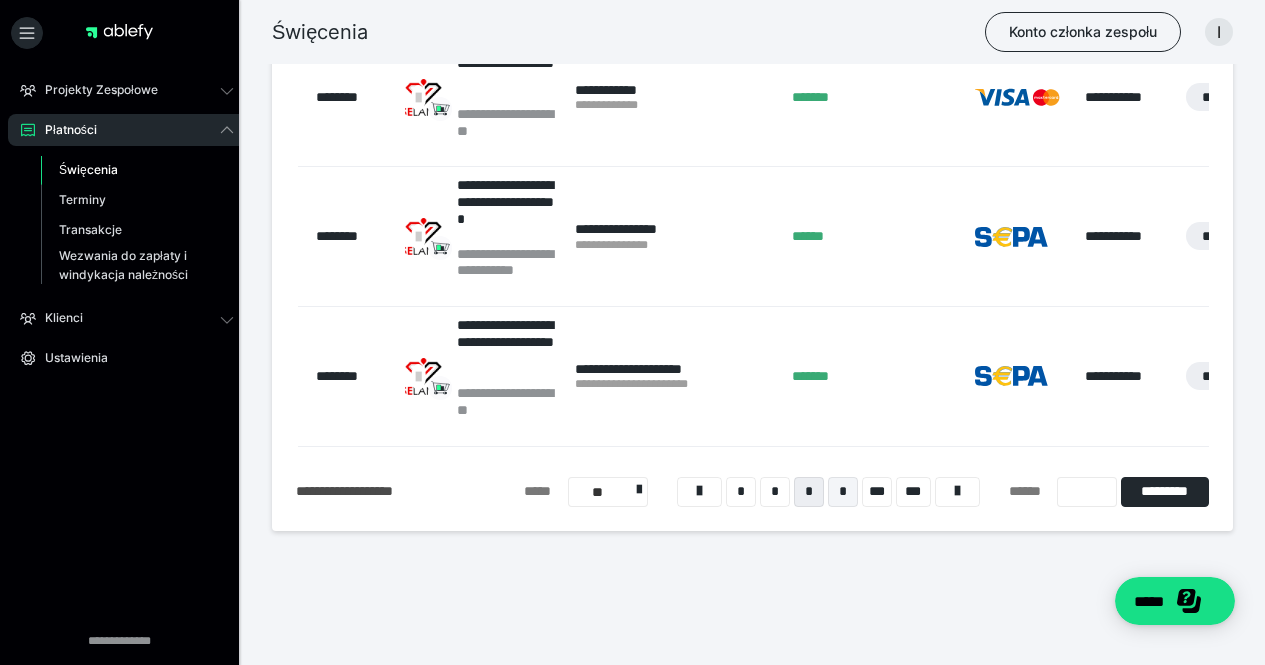 click on "*" at bounding box center [843, 492] 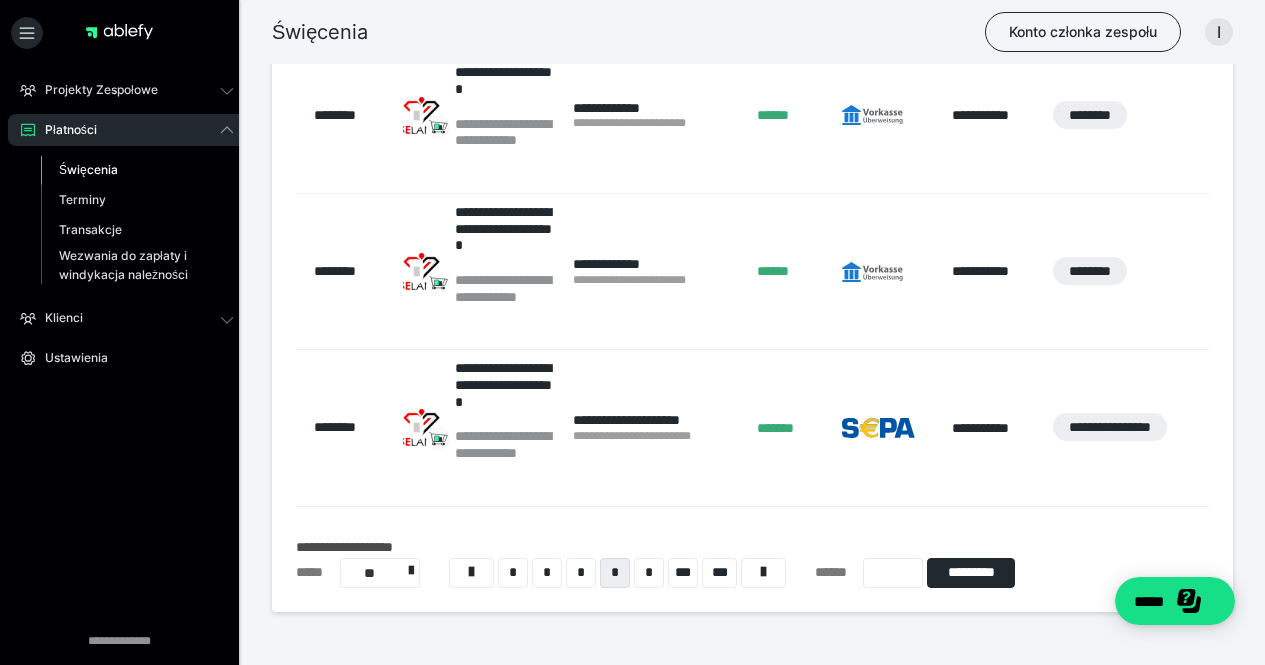 scroll, scrollTop: 1872, scrollLeft: 0, axis: vertical 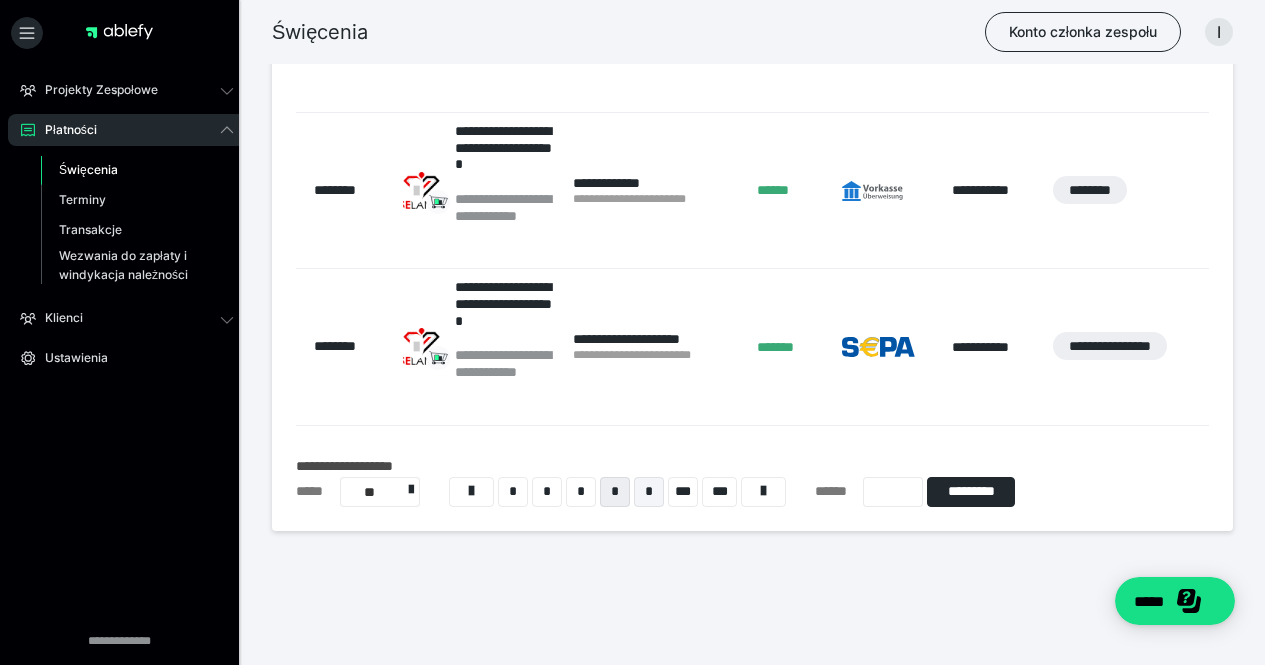 click on "*" at bounding box center (649, 492) 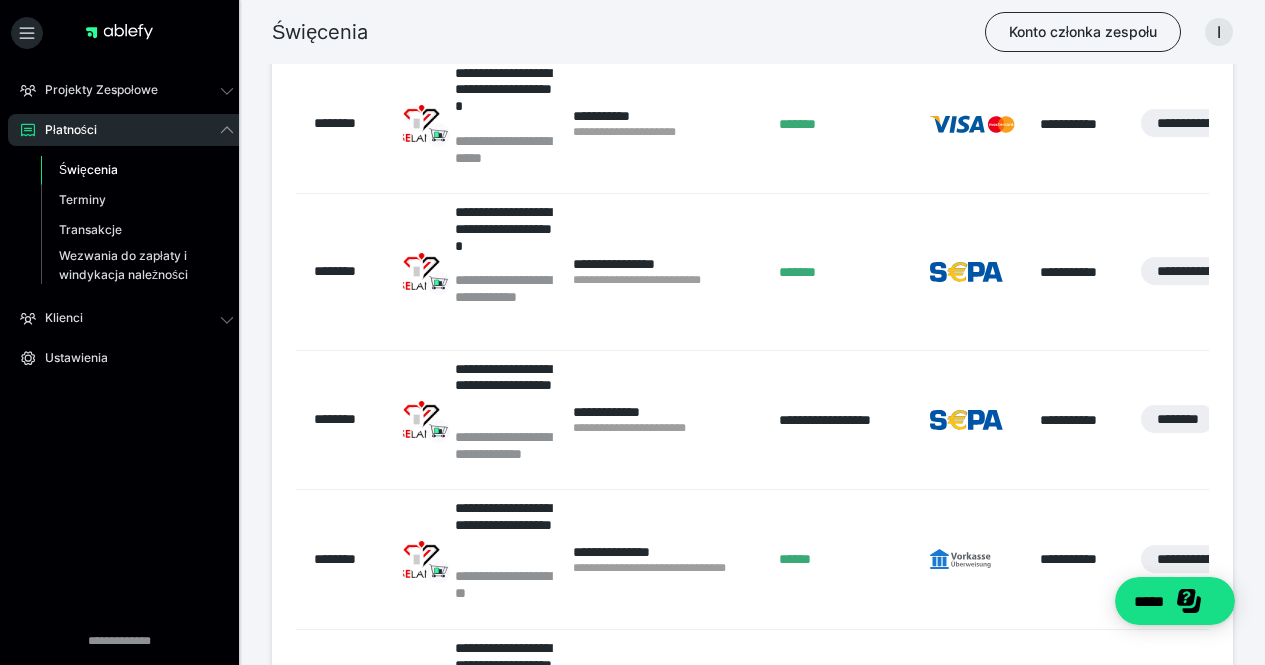 scroll, scrollTop: 778, scrollLeft: 0, axis: vertical 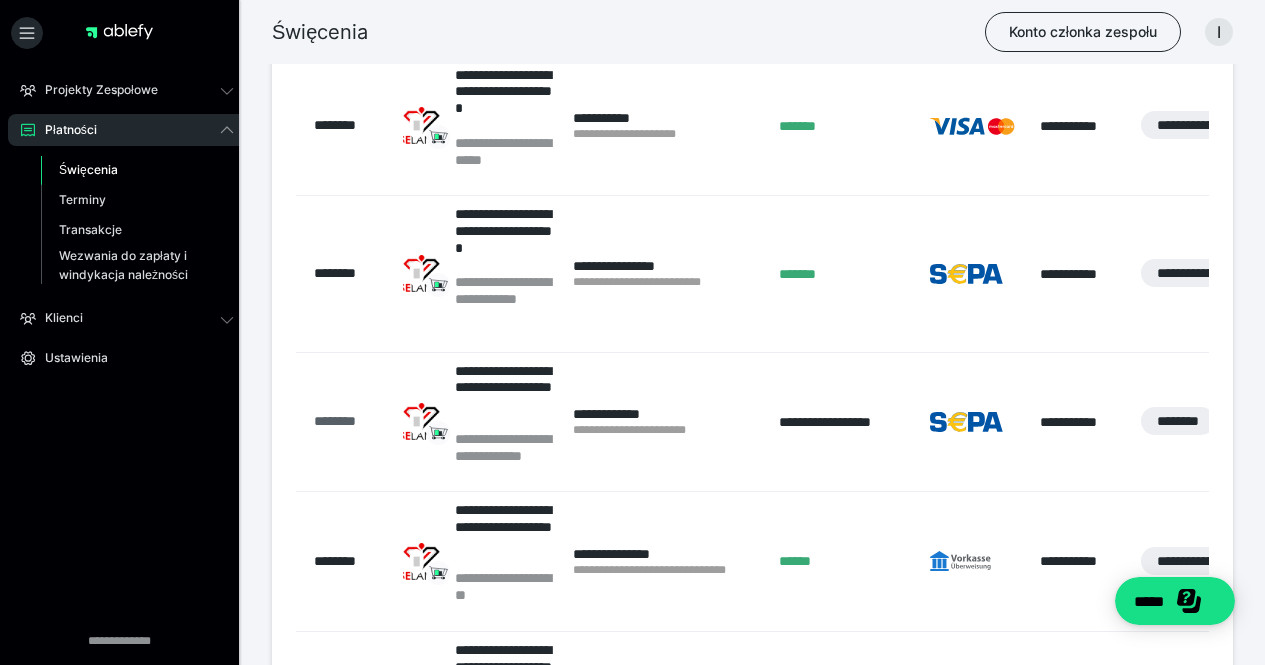 click on "********" at bounding box center [335, 421] 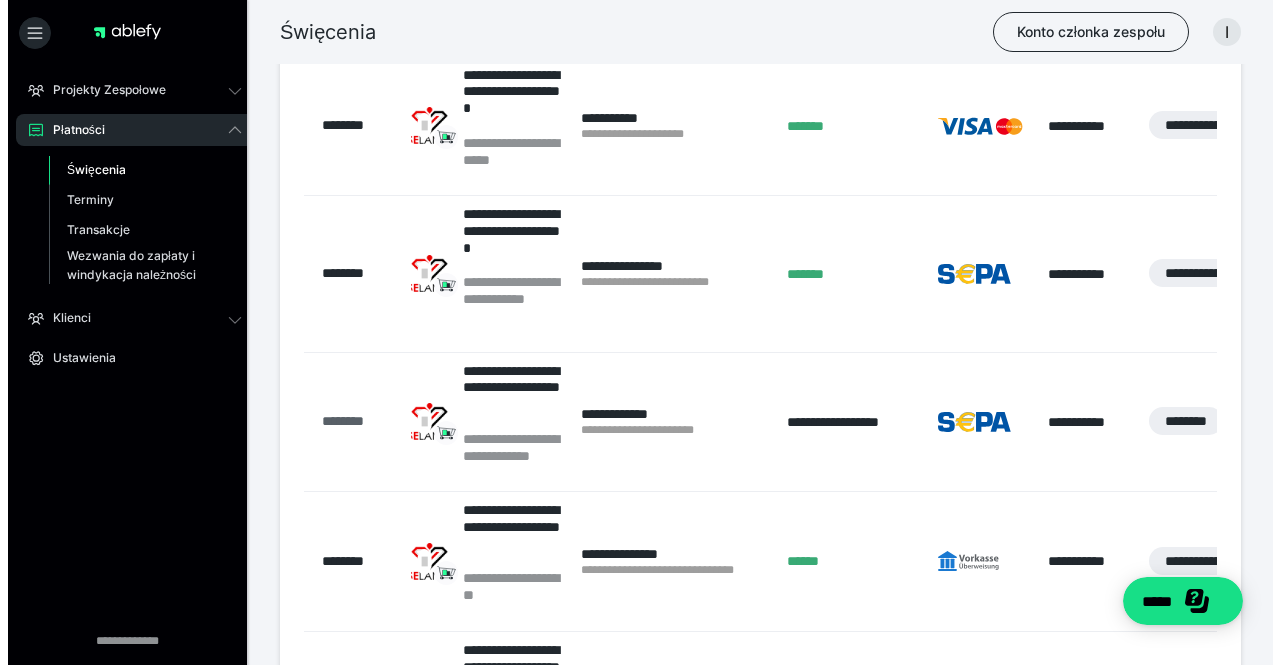 scroll, scrollTop: 0, scrollLeft: 0, axis: both 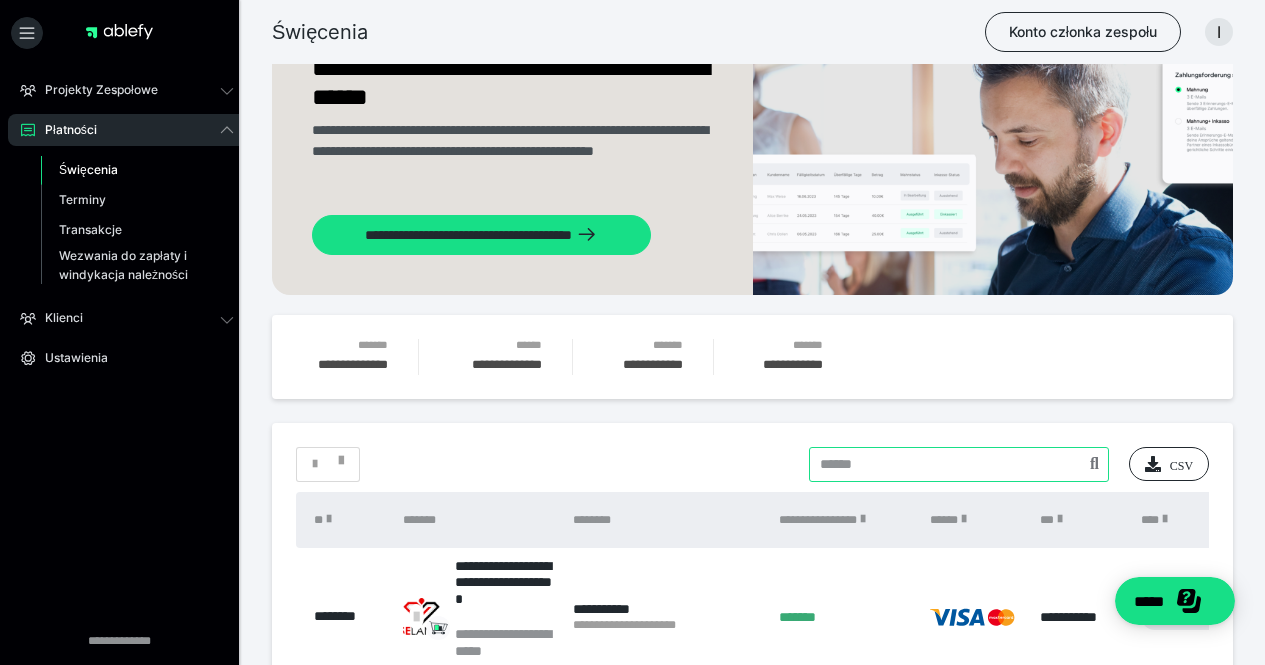 click at bounding box center (959, 464) 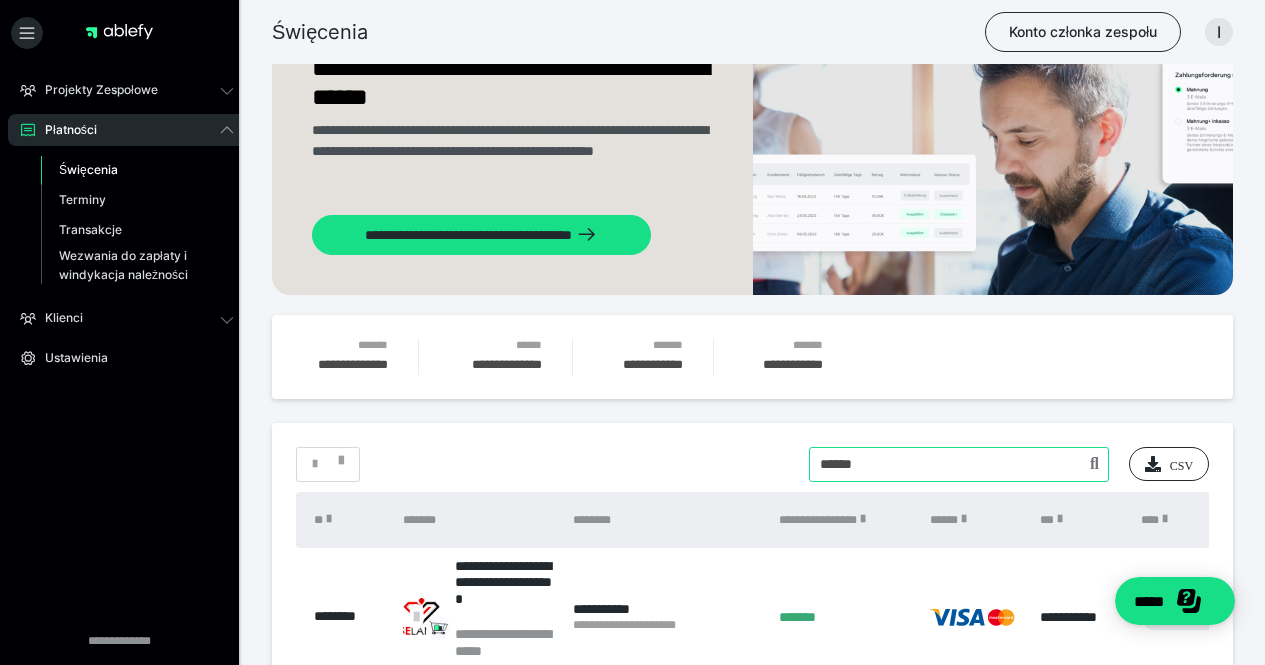 type on "******" 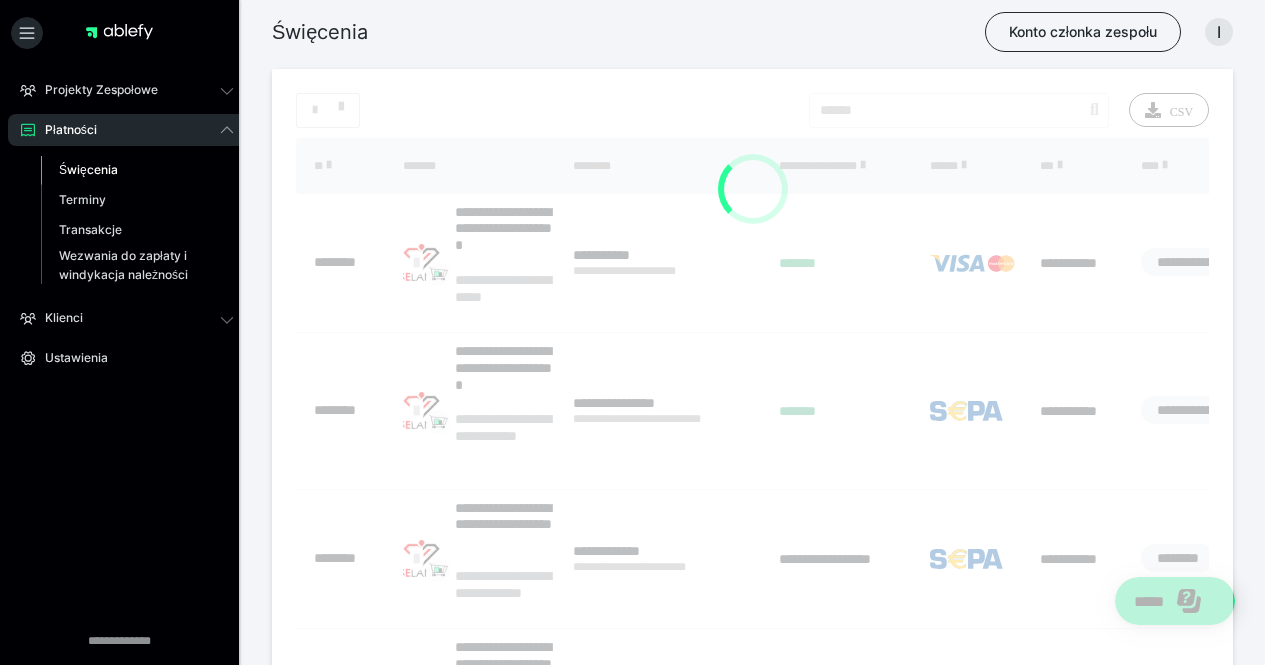 scroll, scrollTop: 642, scrollLeft: 0, axis: vertical 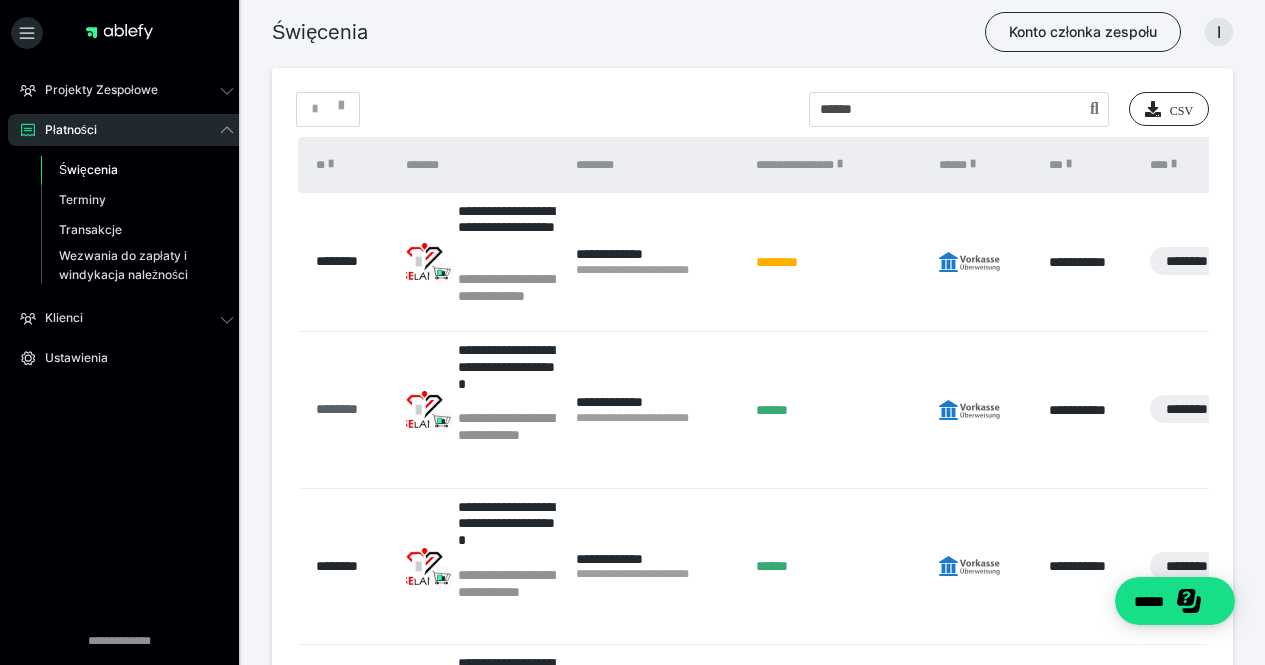 click on "********" at bounding box center (337, 409) 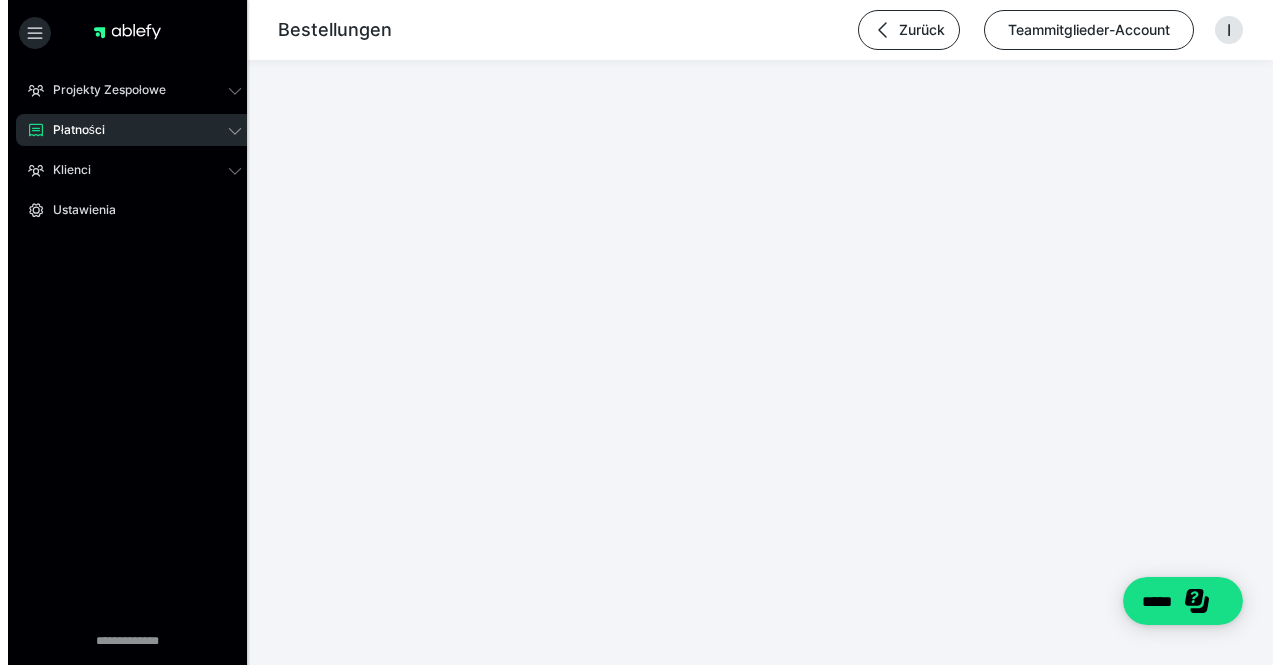 scroll, scrollTop: 0, scrollLeft: 0, axis: both 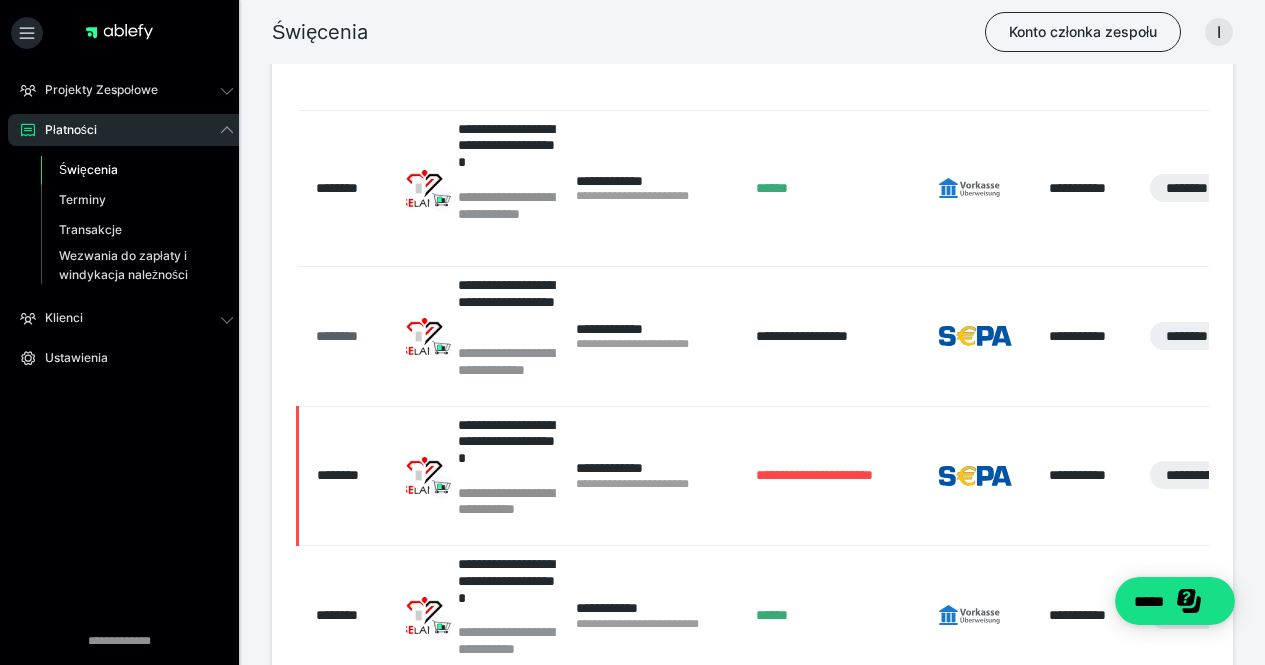 click on "********" at bounding box center [337, 336] 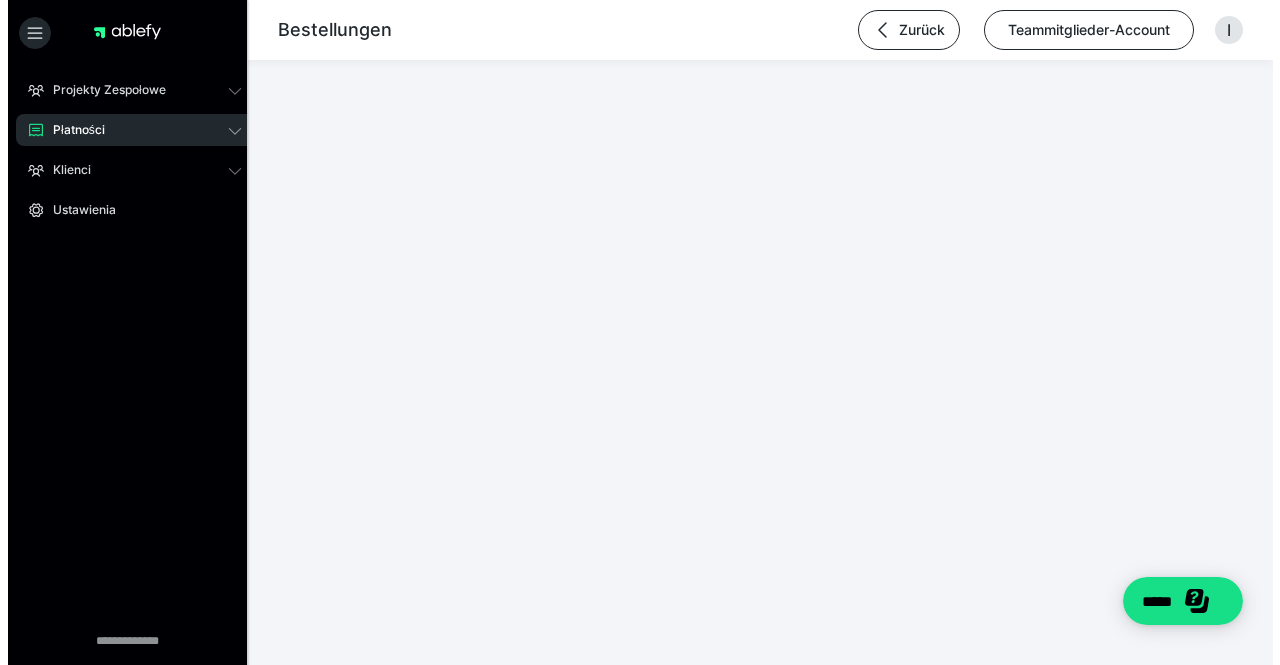 scroll, scrollTop: 0, scrollLeft: 0, axis: both 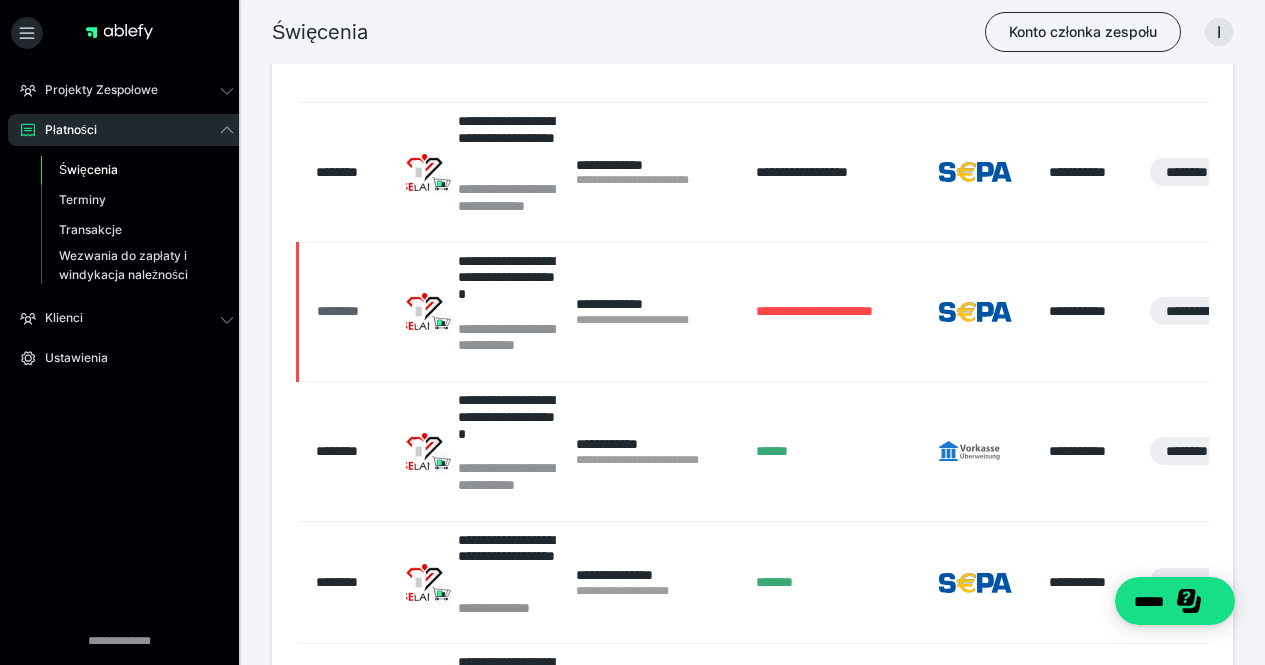 click on "********" at bounding box center (338, 311) 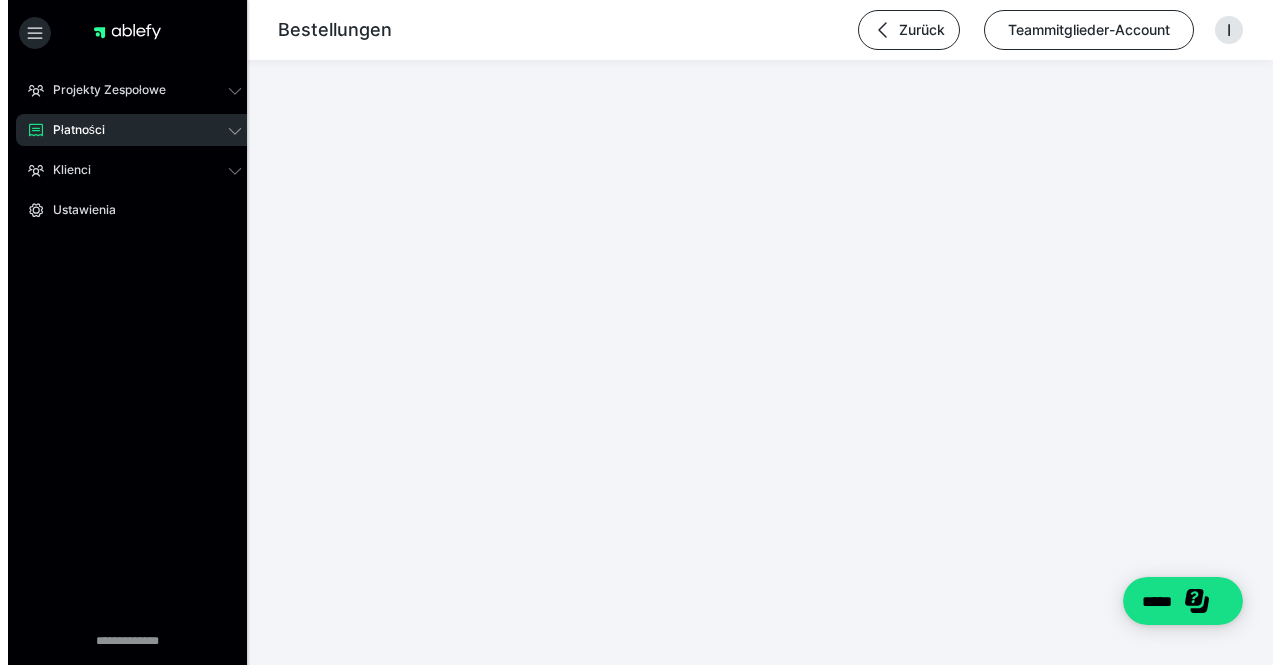 scroll, scrollTop: 0, scrollLeft: 0, axis: both 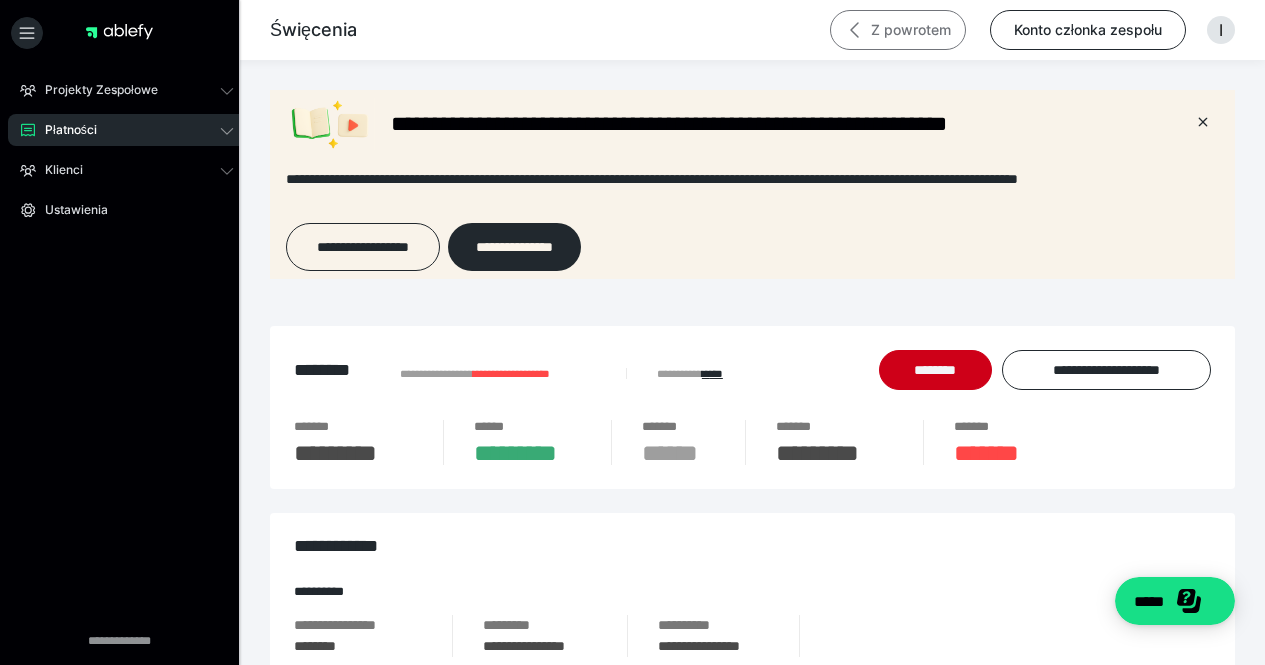 click on "Z powrotem" at bounding box center (911, 29) 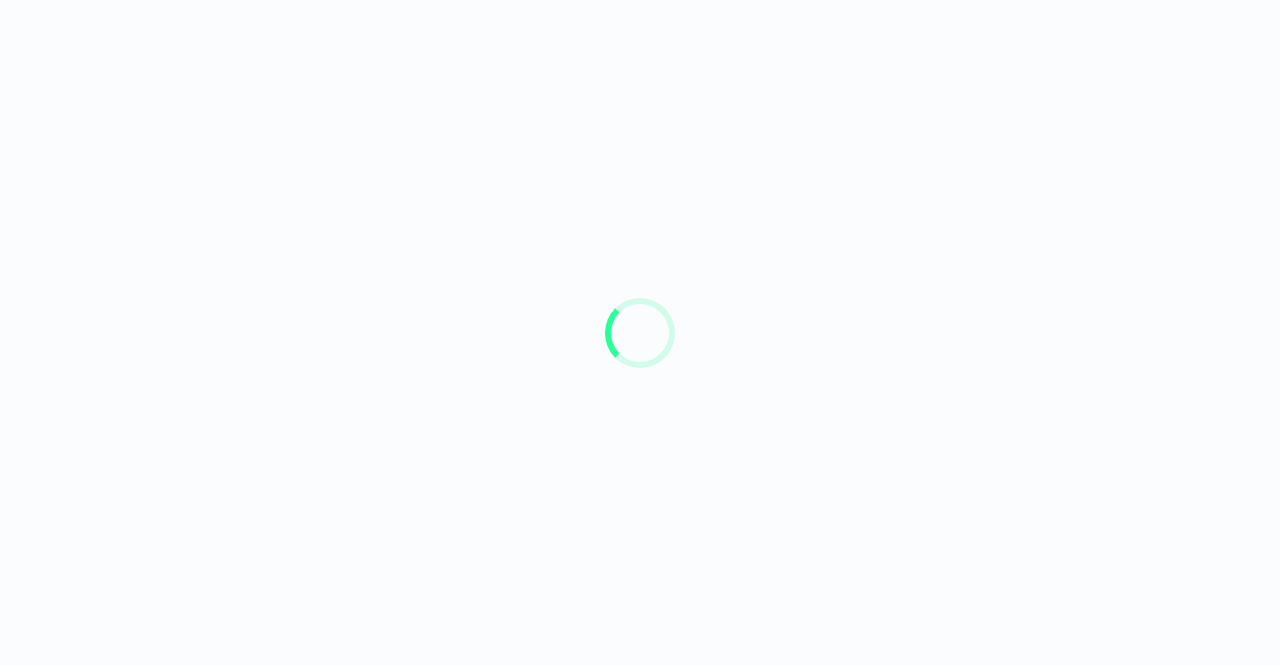 scroll, scrollTop: 0, scrollLeft: 0, axis: both 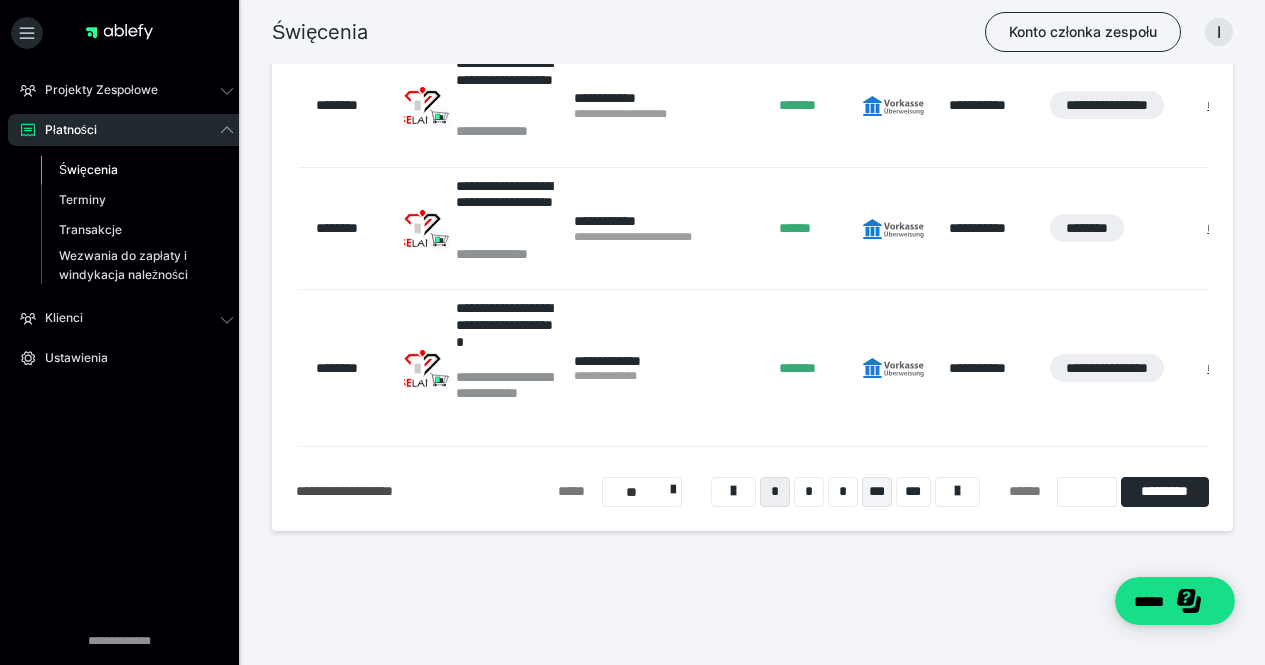 click on "***" at bounding box center [877, 492] 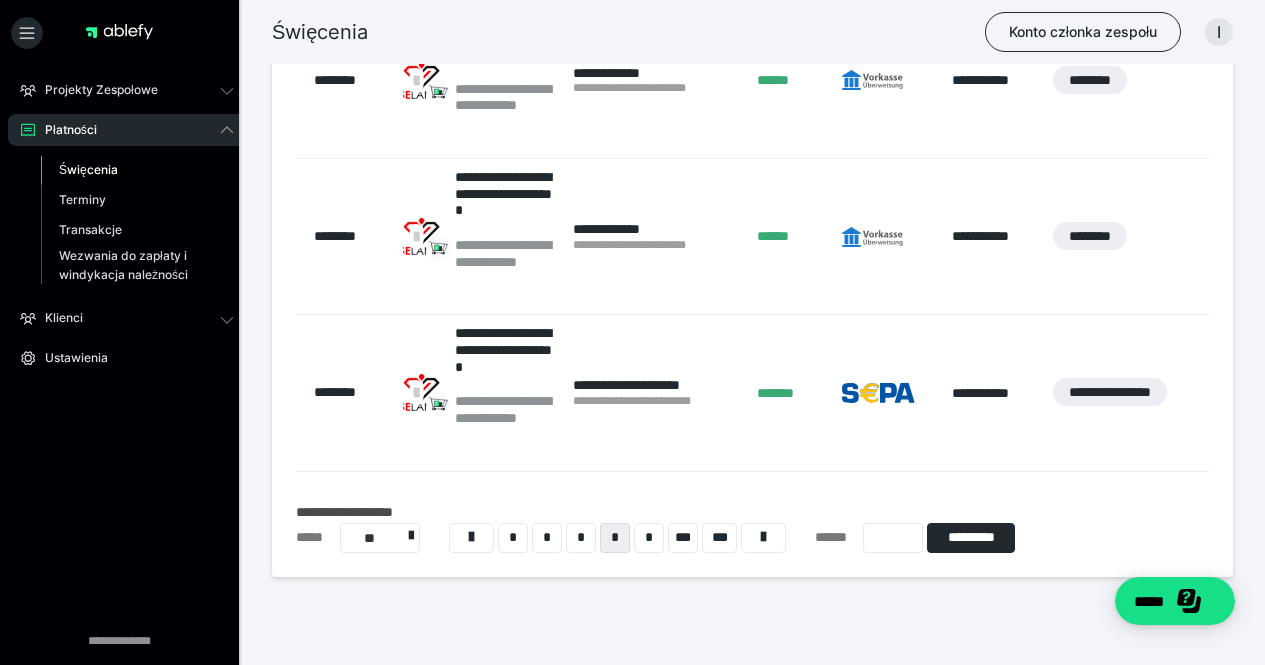 scroll, scrollTop: 1872, scrollLeft: 0, axis: vertical 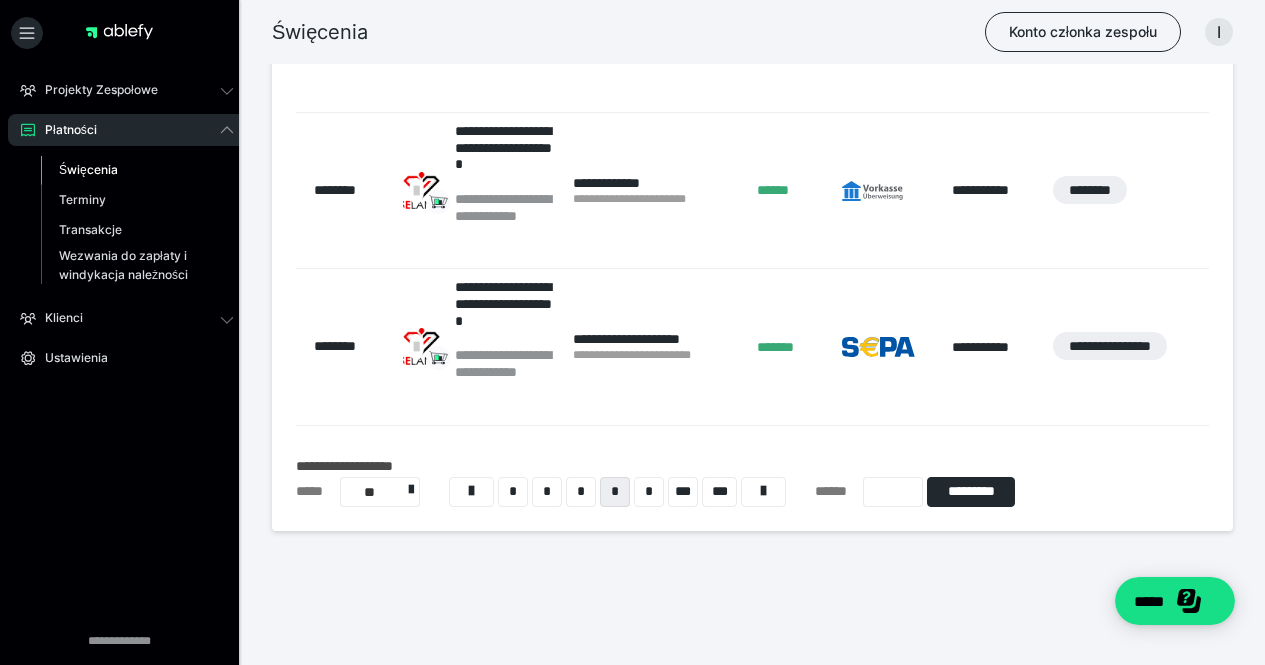 click on "* * * * * *** ***" at bounding box center [618, 492] 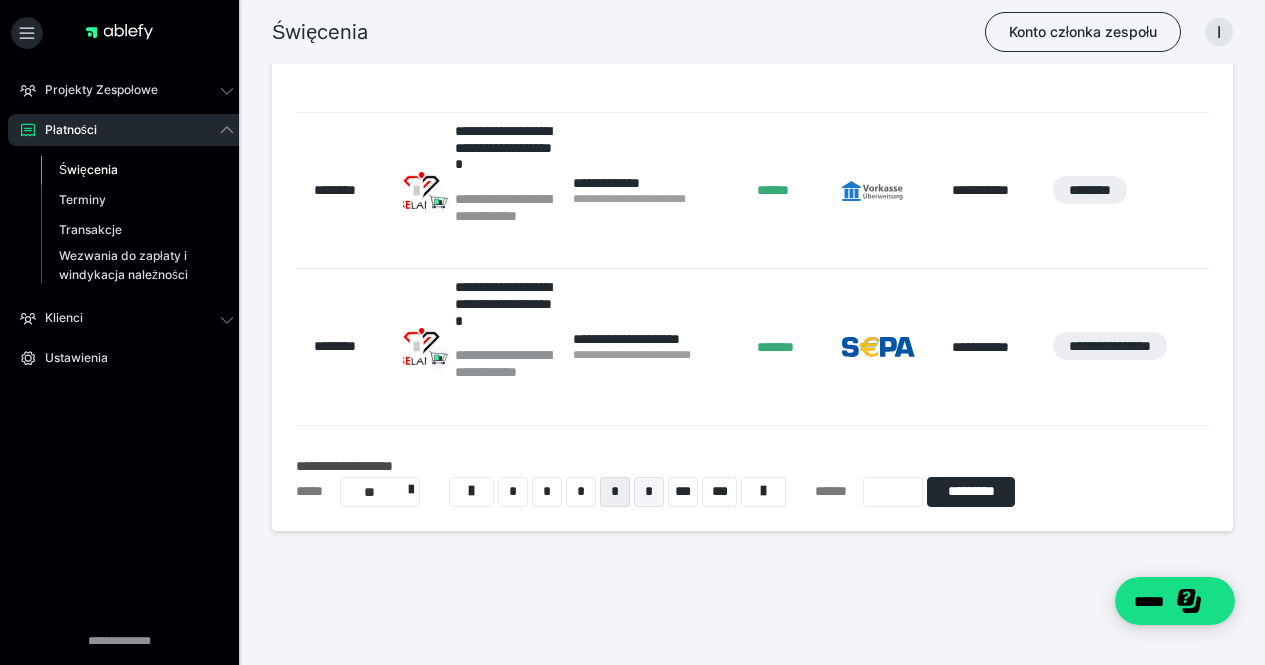 click on "*" at bounding box center [649, 492] 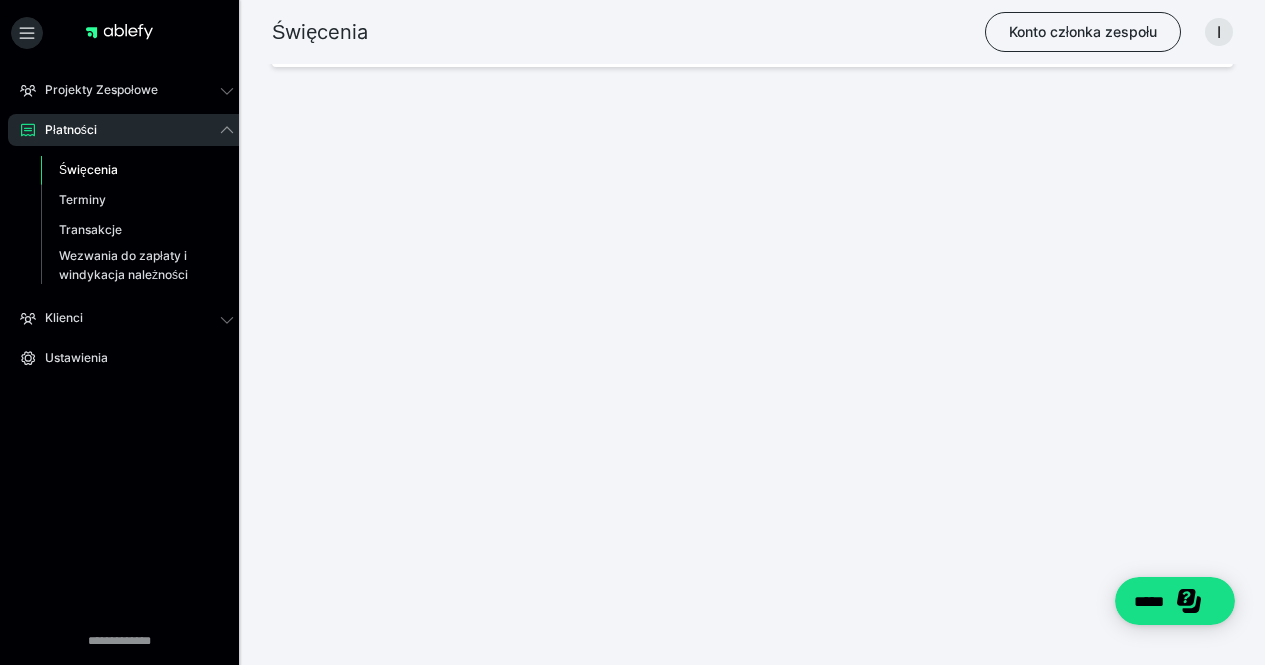 scroll, scrollTop: 1771, scrollLeft: 0, axis: vertical 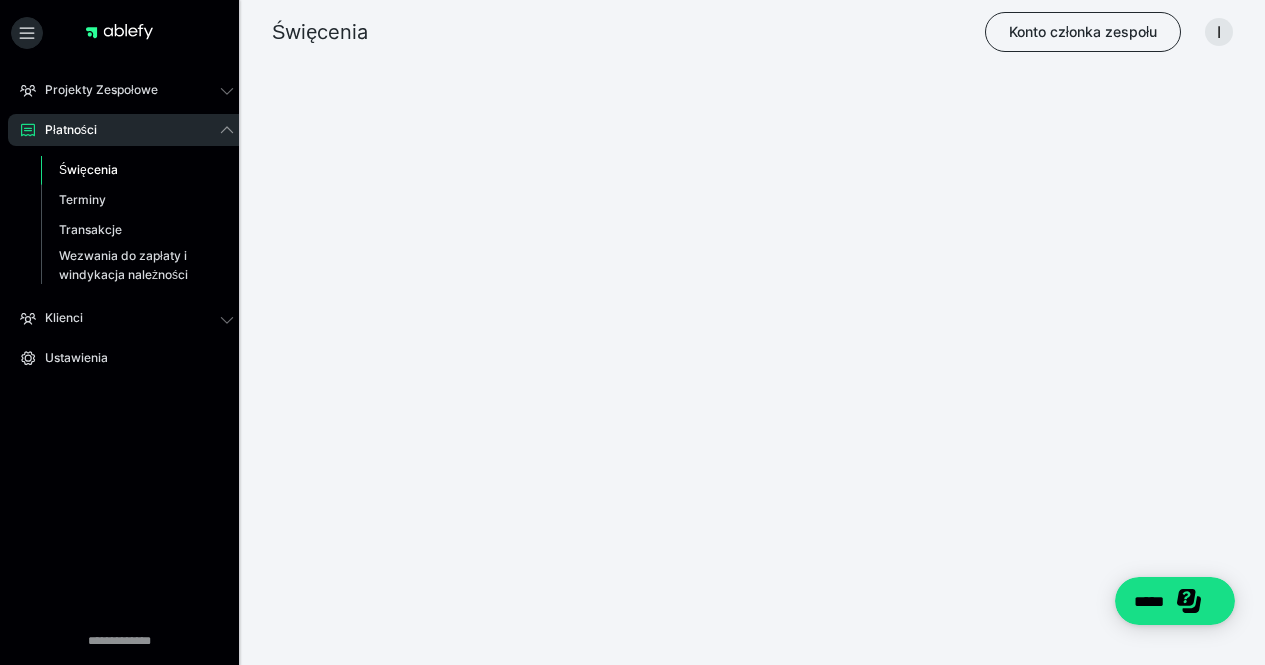 click on "*" at bounding box center (649, 5) 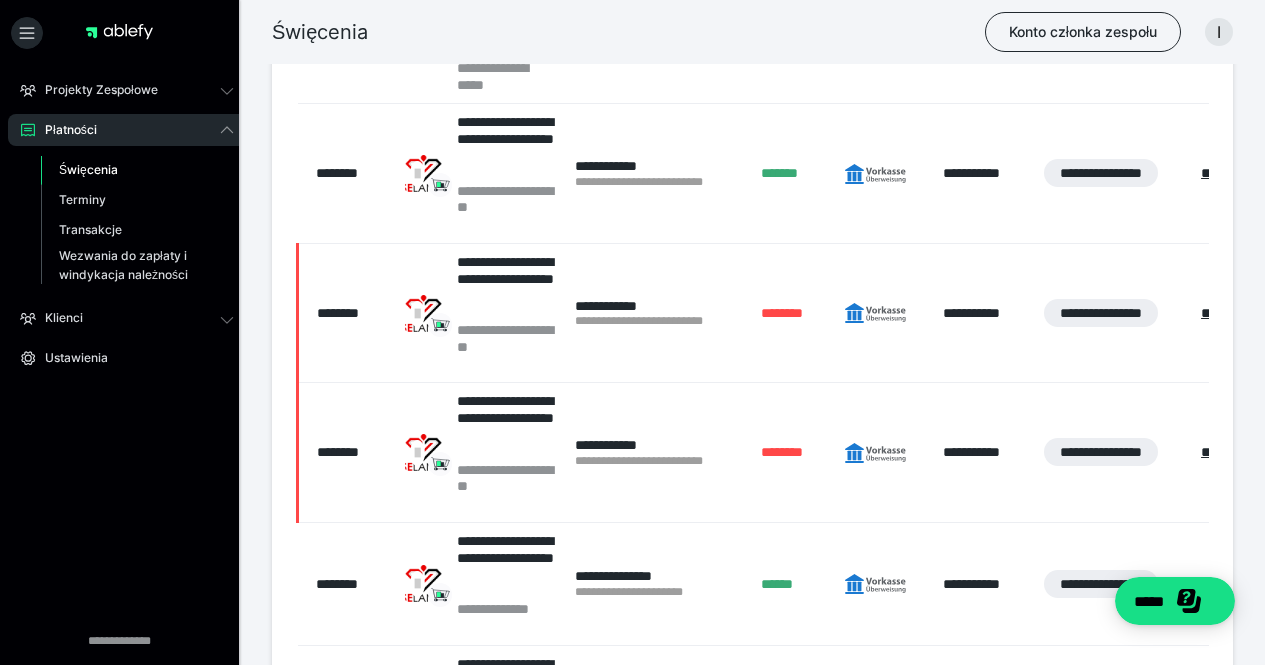 scroll, scrollTop: 1252, scrollLeft: 0, axis: vertical 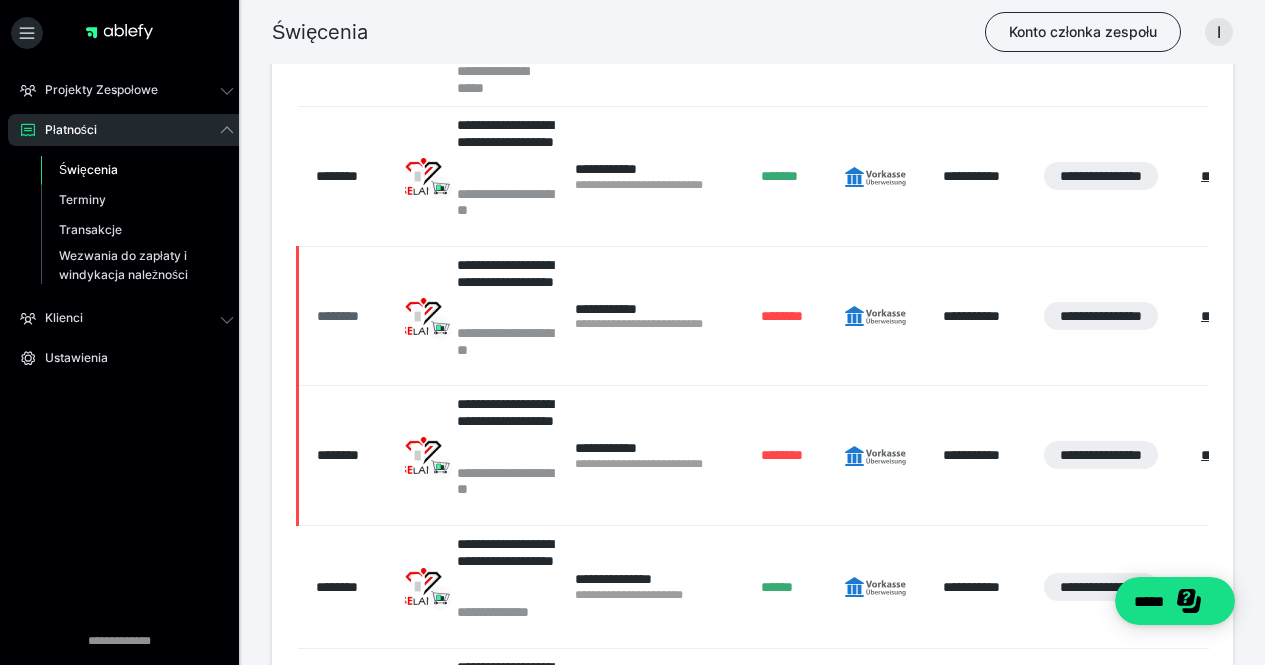 click on "********" at bounding box center [338, 316] 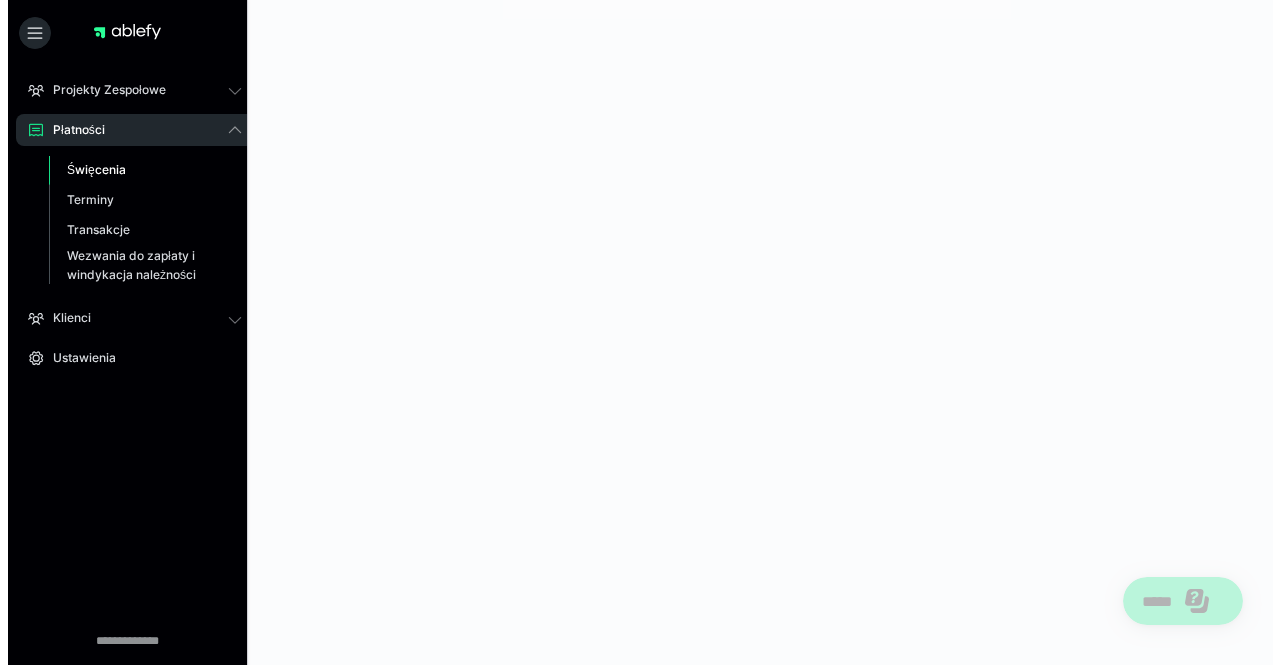 scroll, scrollTop: 0, scrollLeft: 0, axis: both 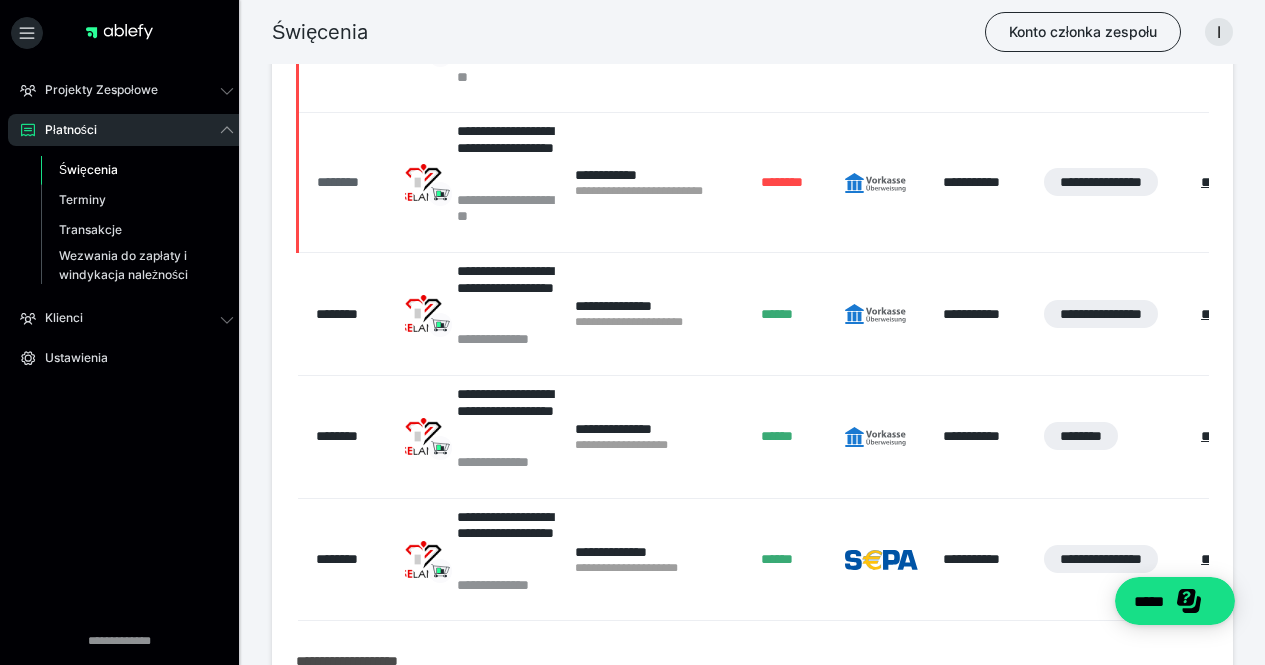 click on "********" at bounding box center [338, 182] 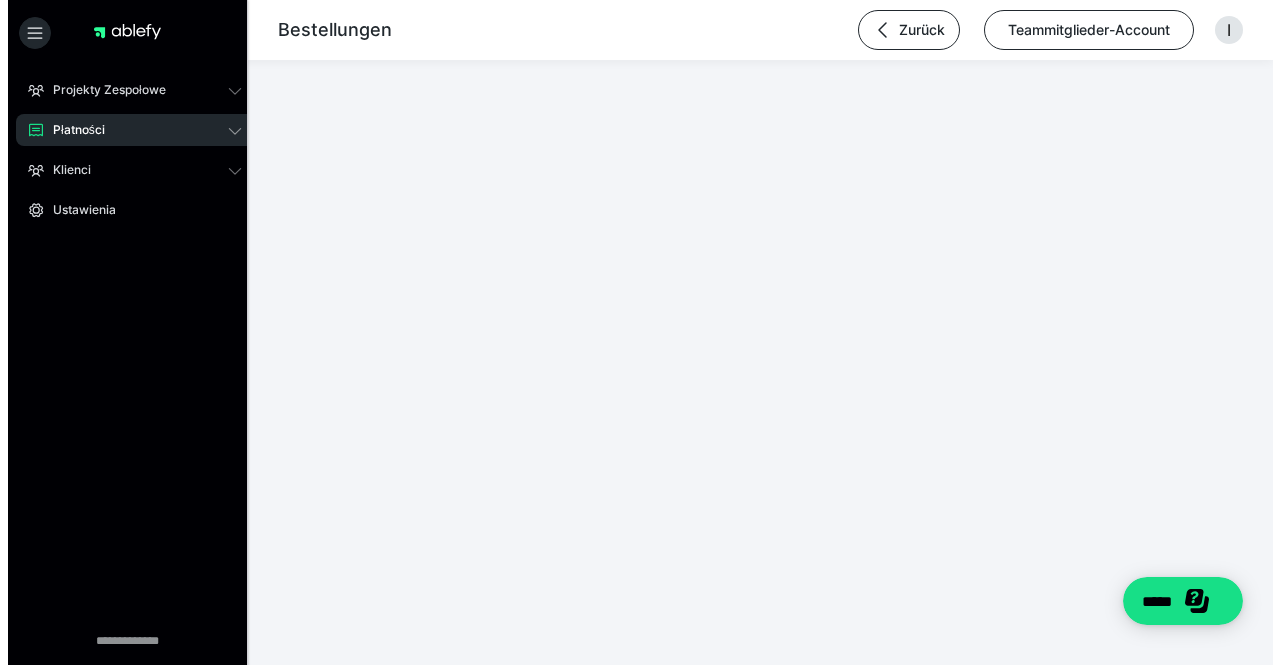 scroll, scrollTop: 0, scrollLeft: 0, axis: both 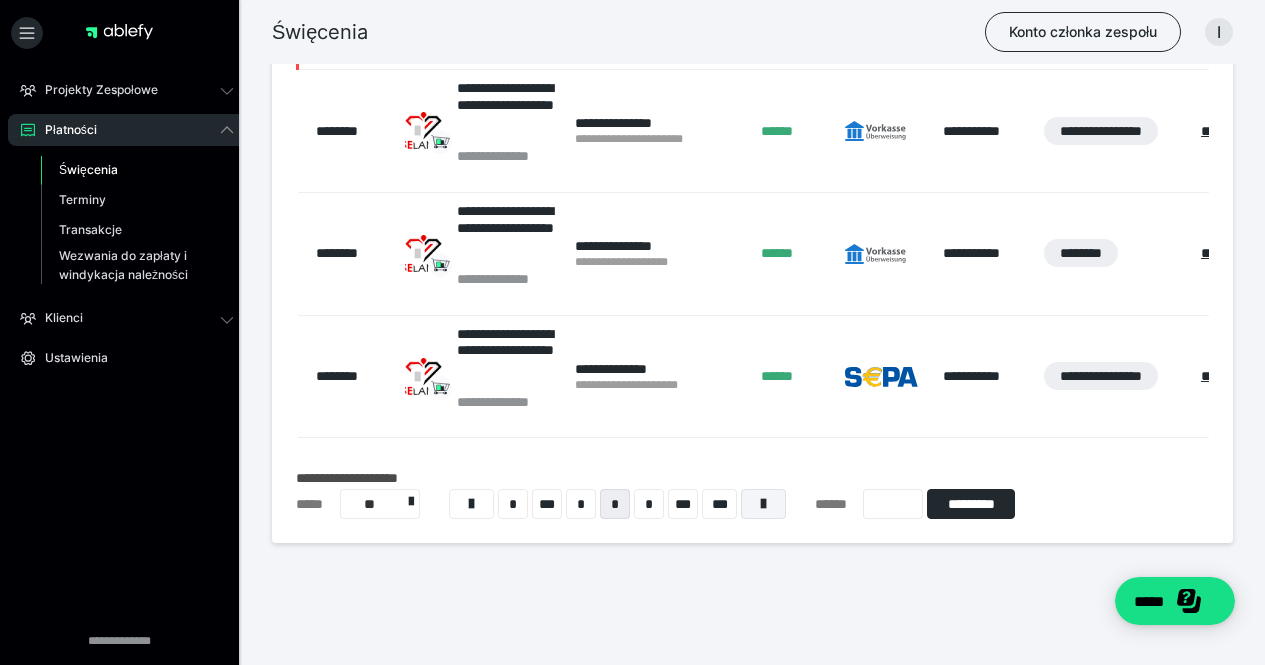 click at bounding box center (763, 504) 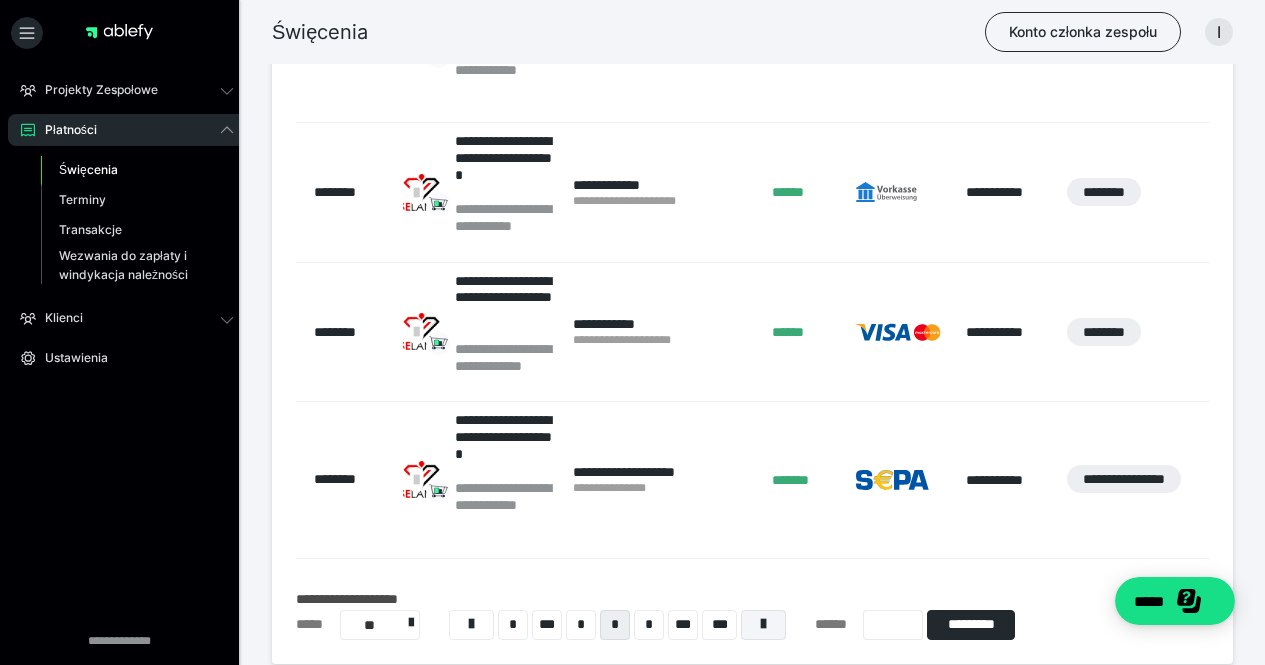 scroll, scrollTop: 1872, scrollLeft: 0, axis: vertical 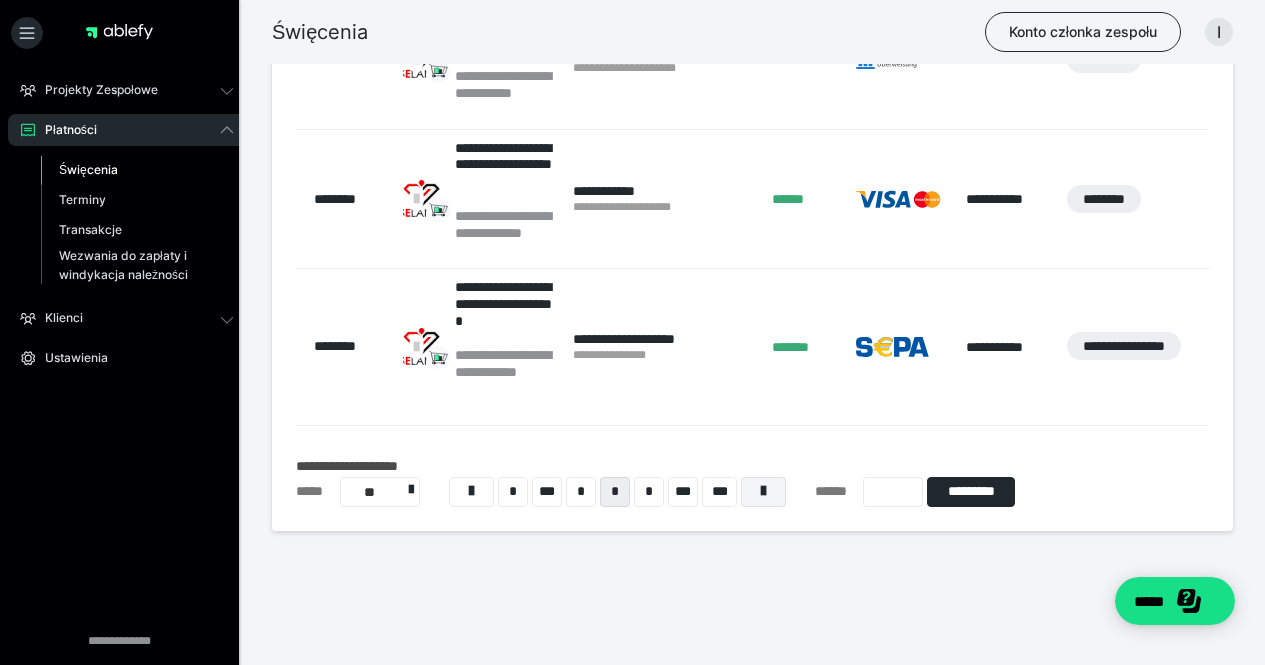 click at bounding box center [763, 491] 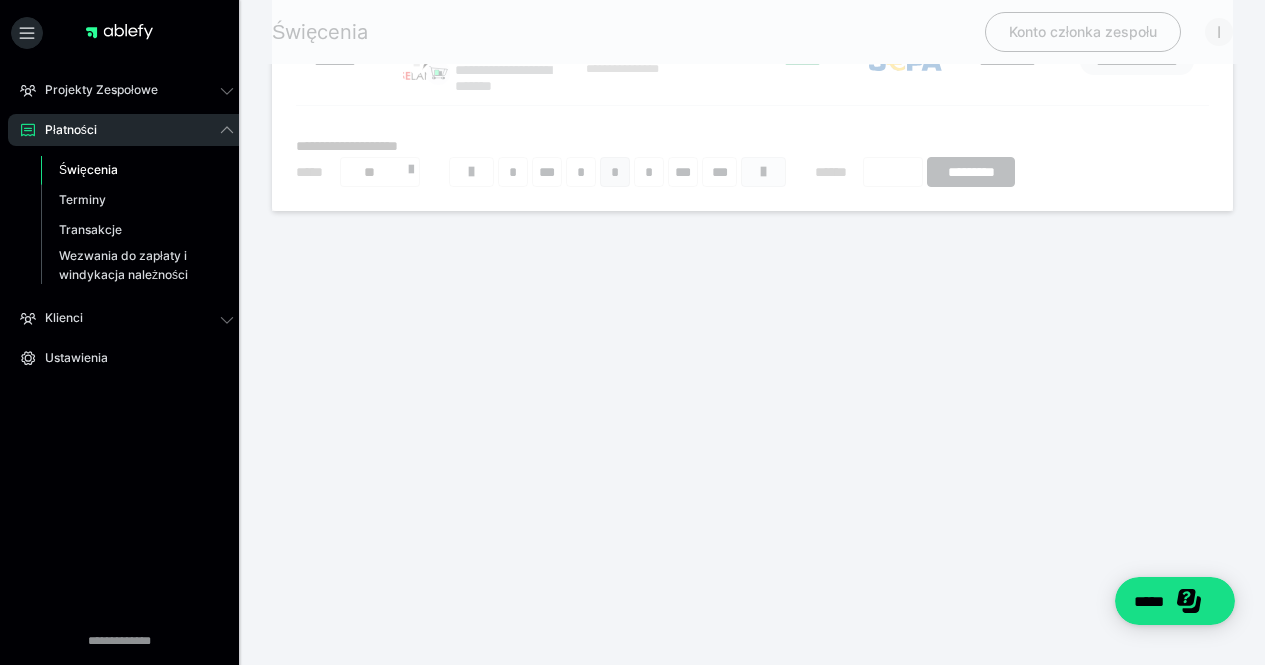 scroll, scrollTop: 650, scrollLeft: 0, axis: vertical 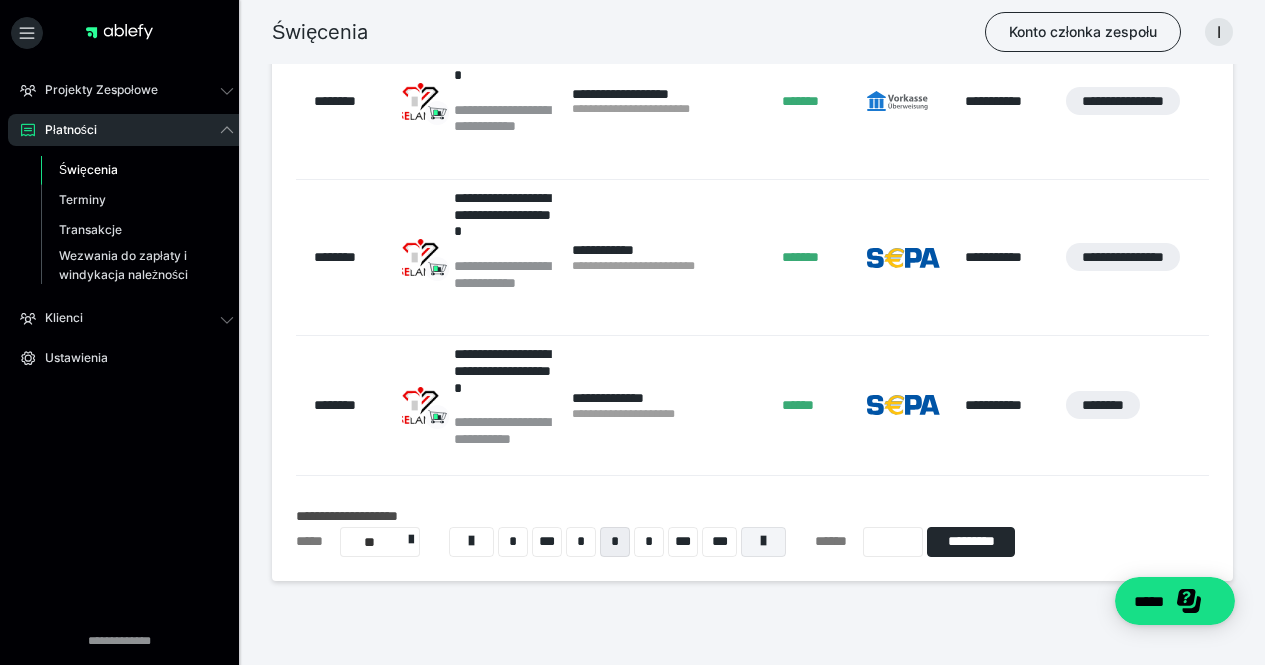 click at bounding box center (763, 542) 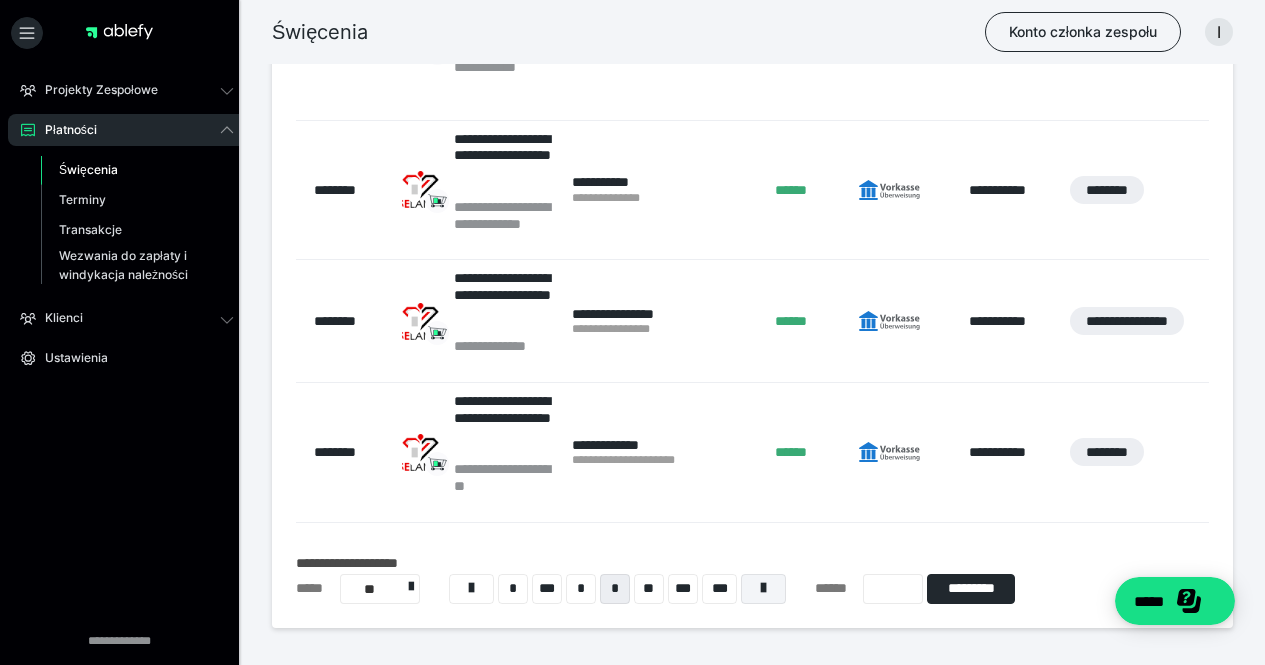 scroll, scrollTop: 1788, scrollLeft: 0, axis: vertical 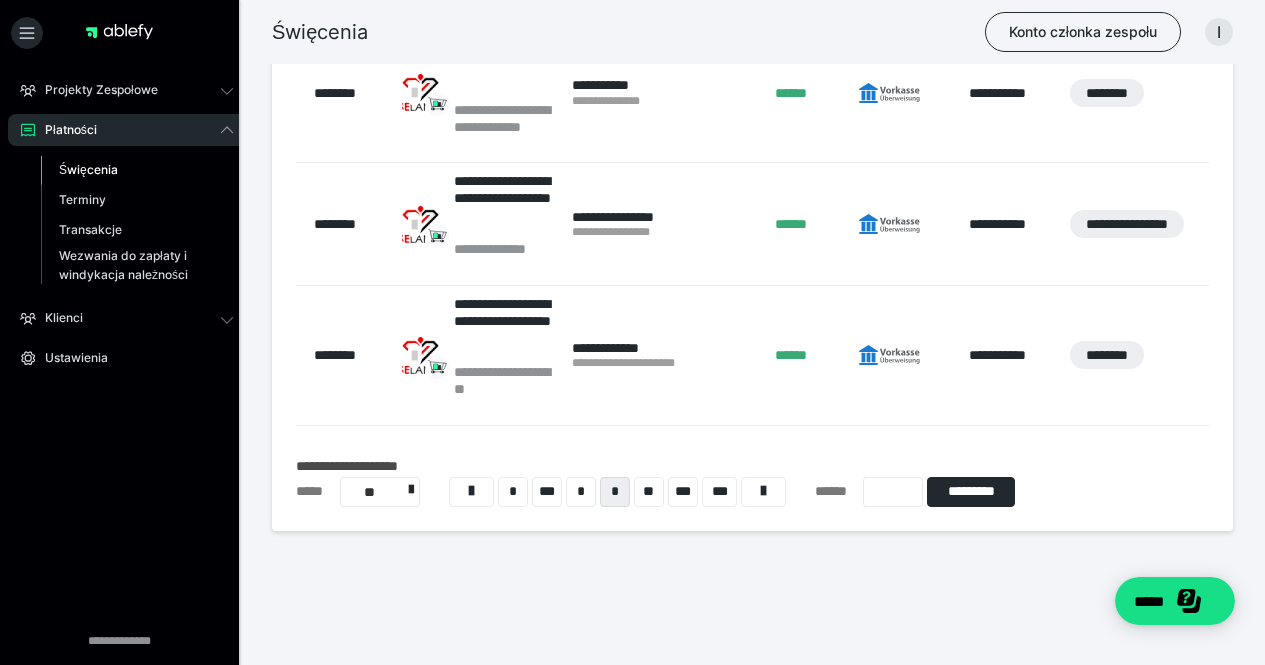 click on "* *** * * ** *** ***" at bounding box center (618, 492) 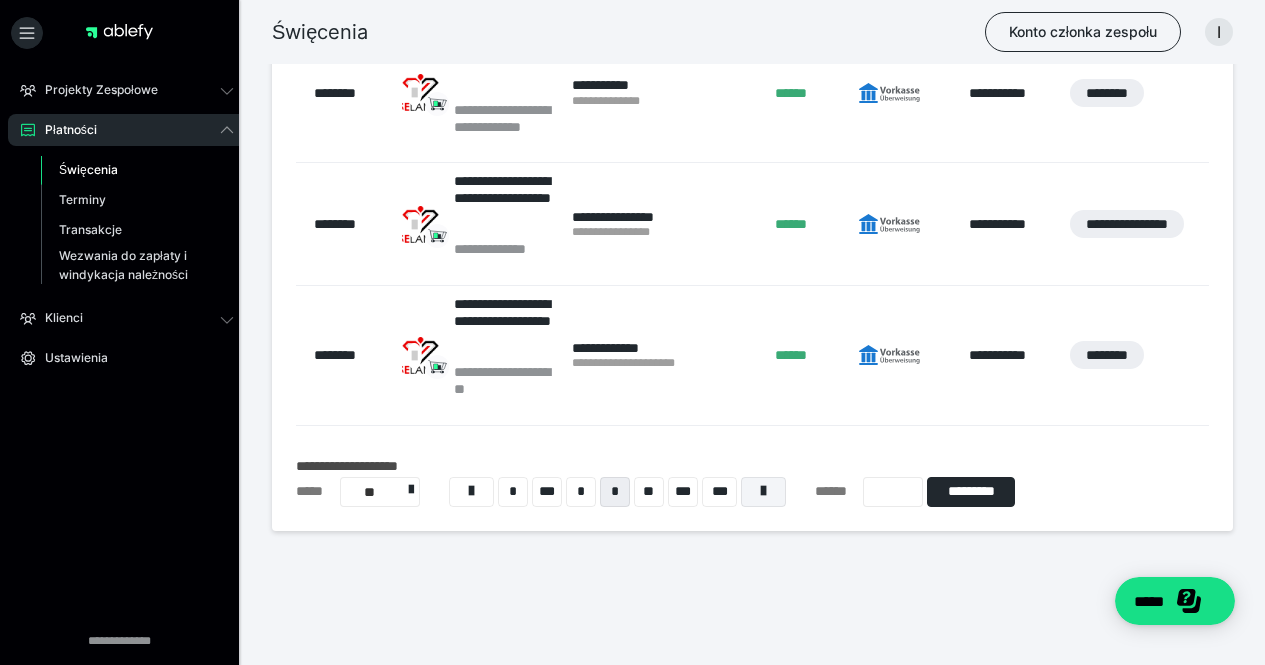 click at bounding box center (763, 492) 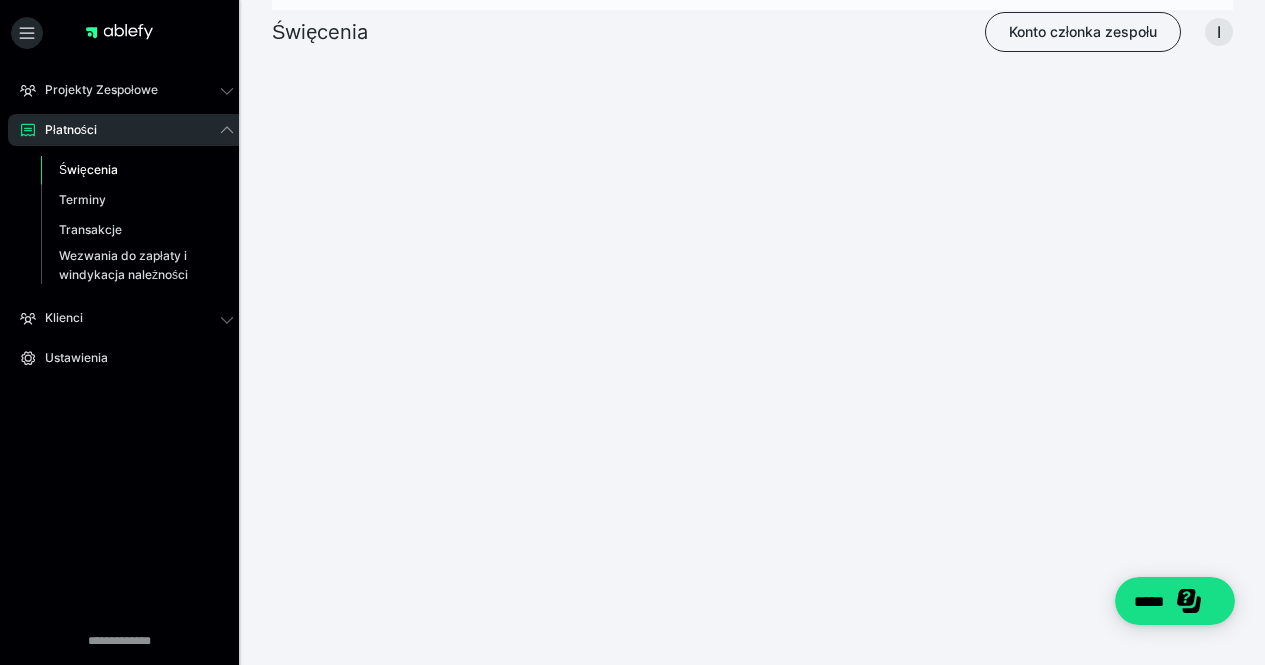 scroll, scrollTop: 650, scrollLeft: 0, axis: vertical 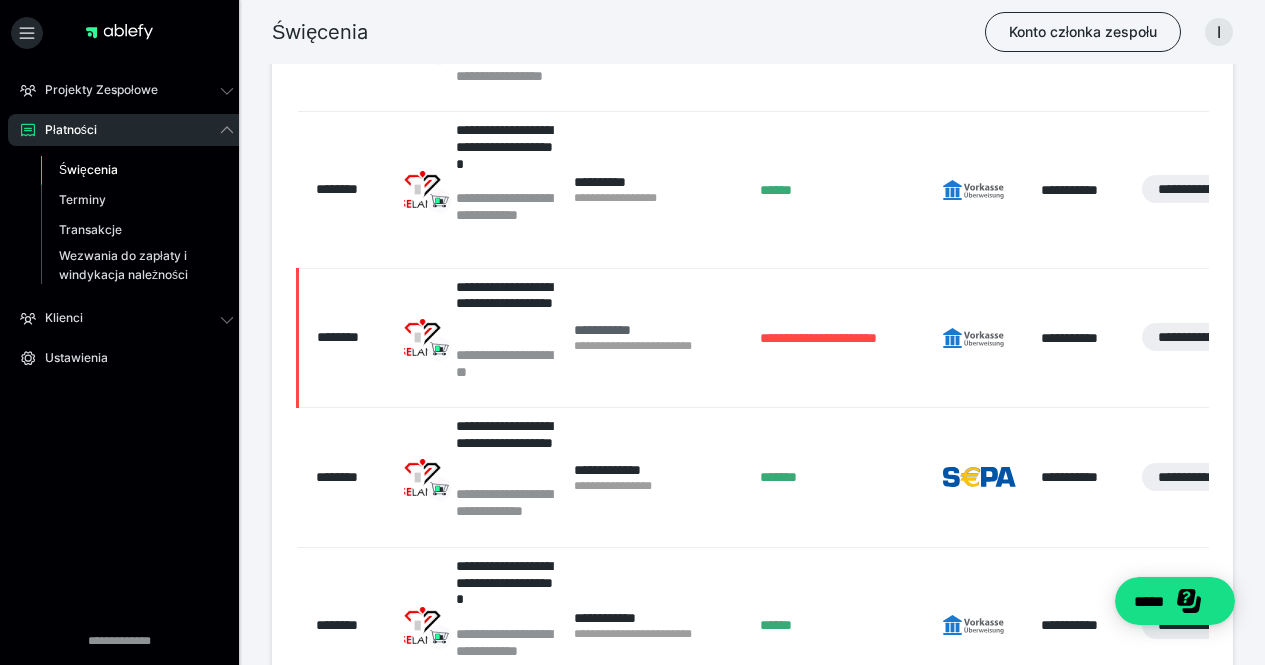 click on "**********" at bounding box center [602, 330] 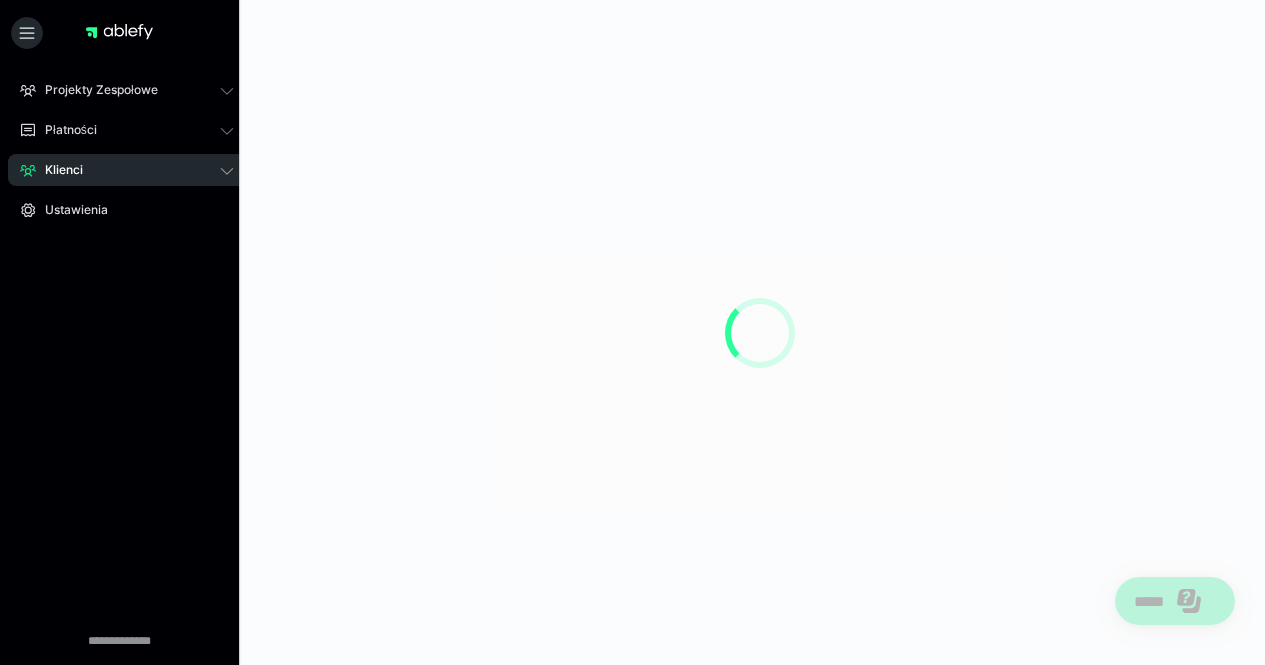 scroll, scrollTop: 0, scrollLeft: 0, axis: both 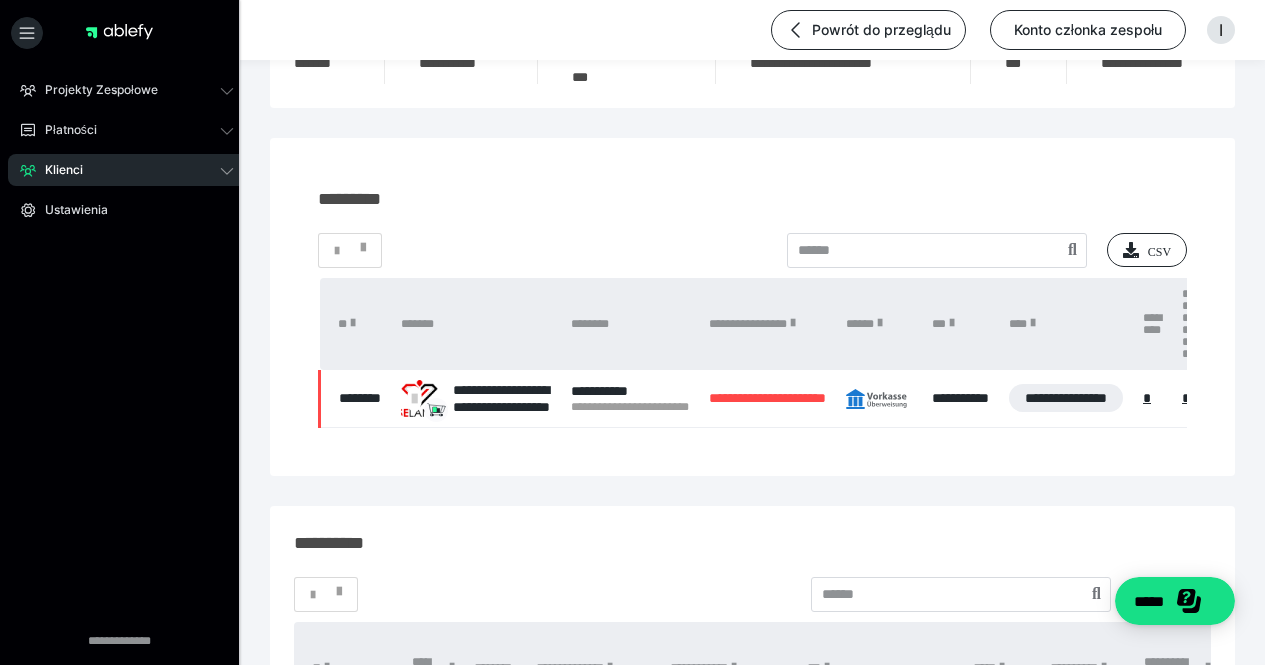 click on "********" at bounding box center [356, 399] 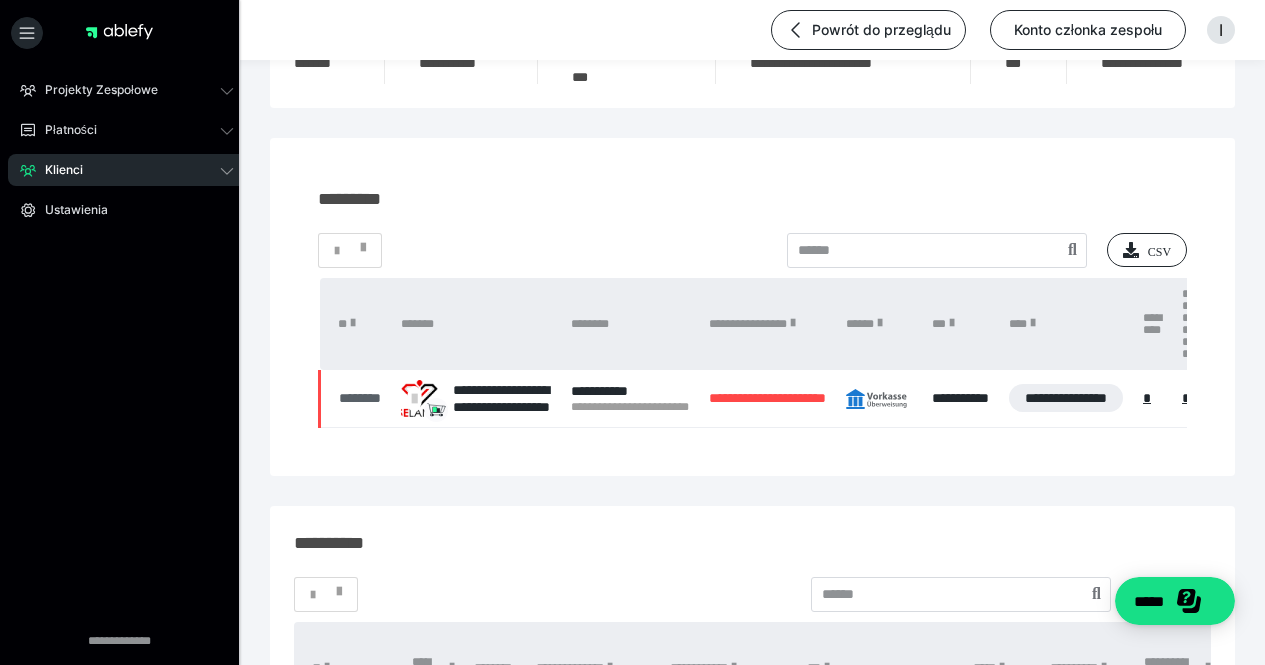 click on "********" at bounding box center [360, 398] 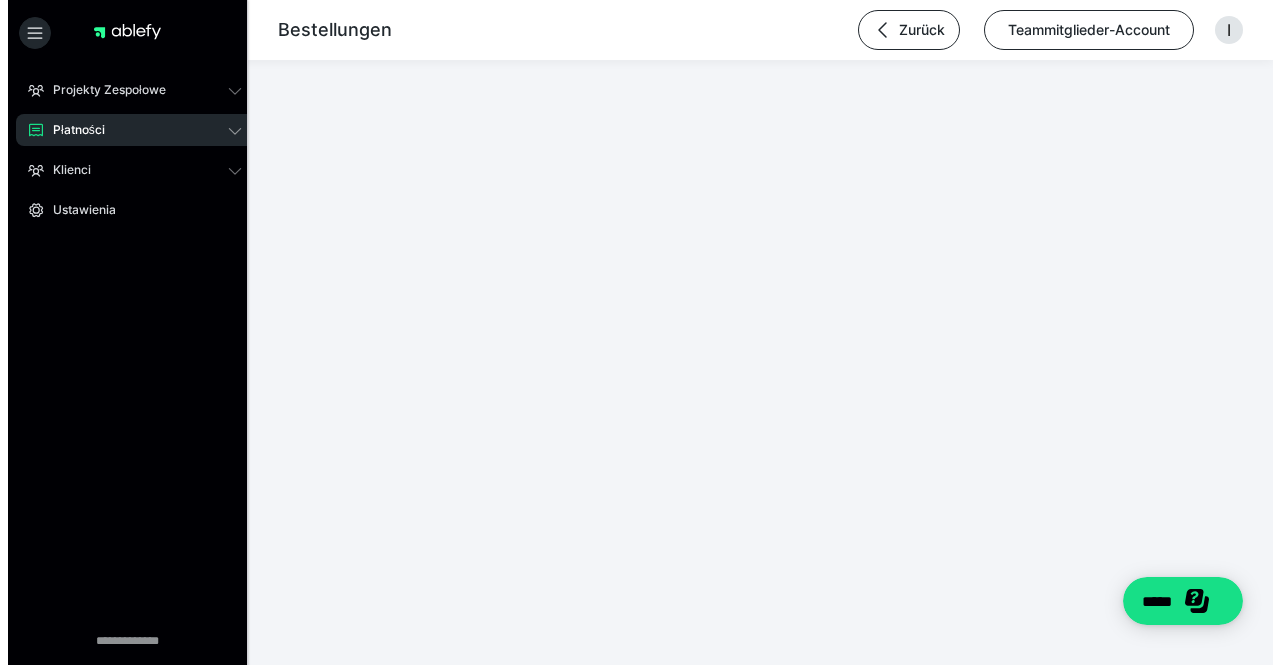 scroll, scrollTop: 0, scrollLeft: 0, axis: both 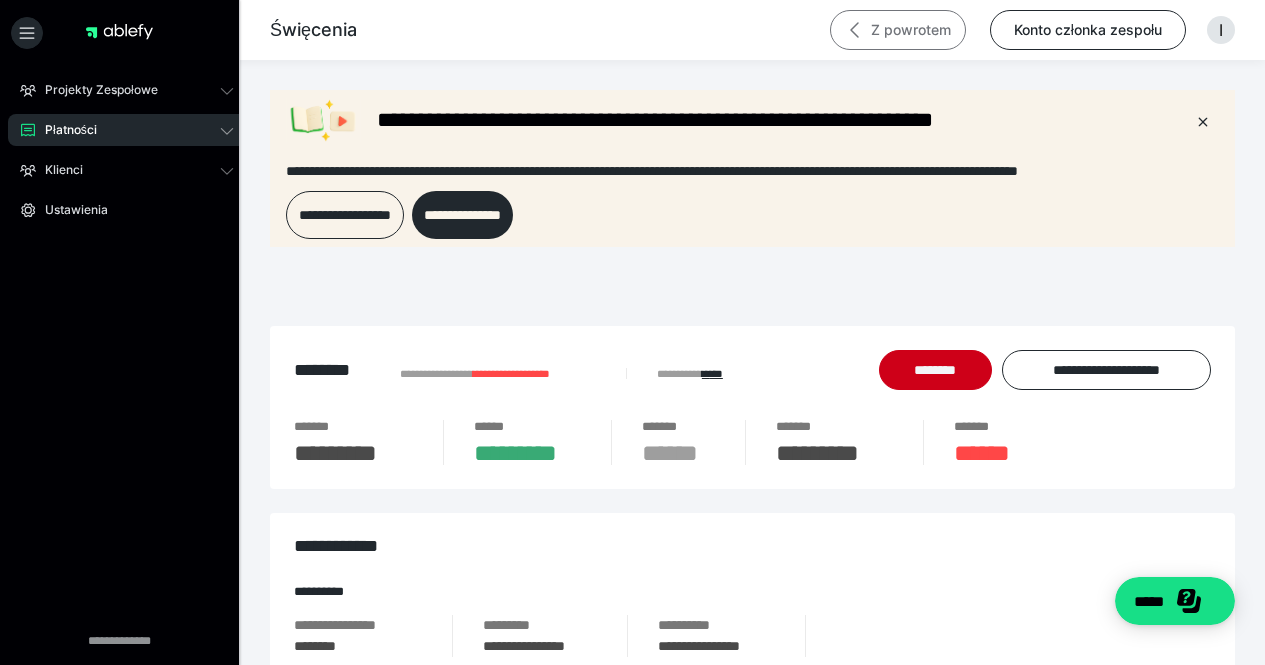 click on "Z powrotem" at bounding box center [911, 29] 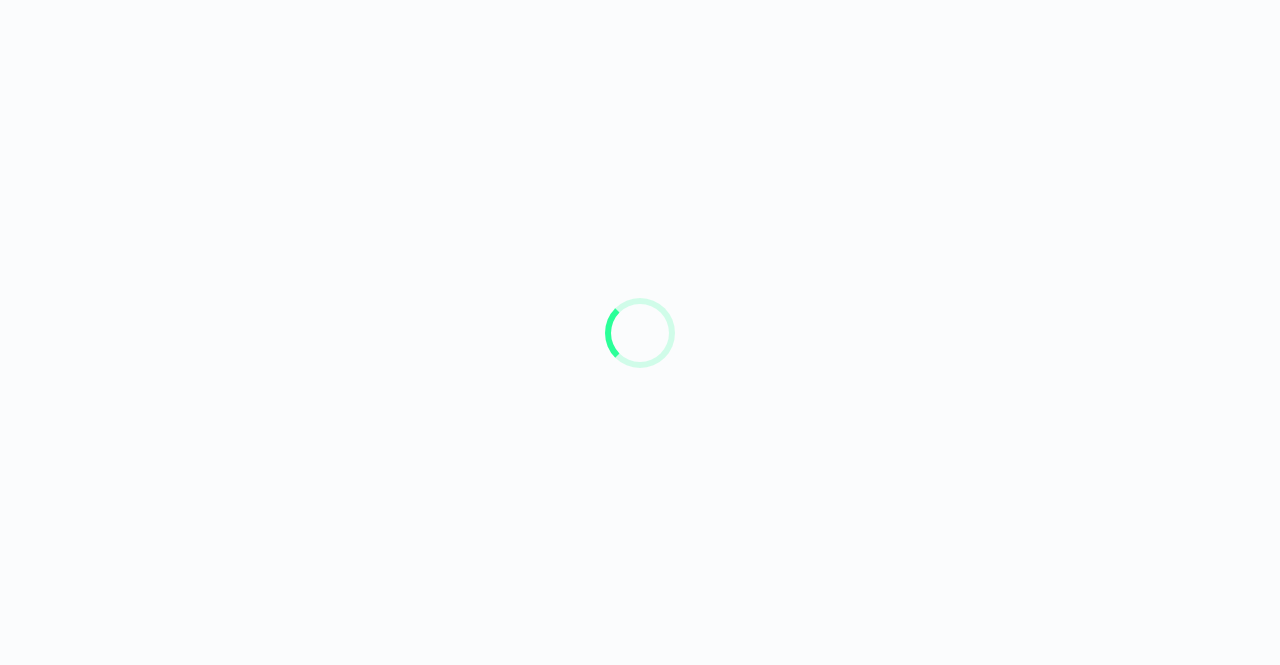 scroll, scrollTop: 0, scrollLeft: 0, axis: both 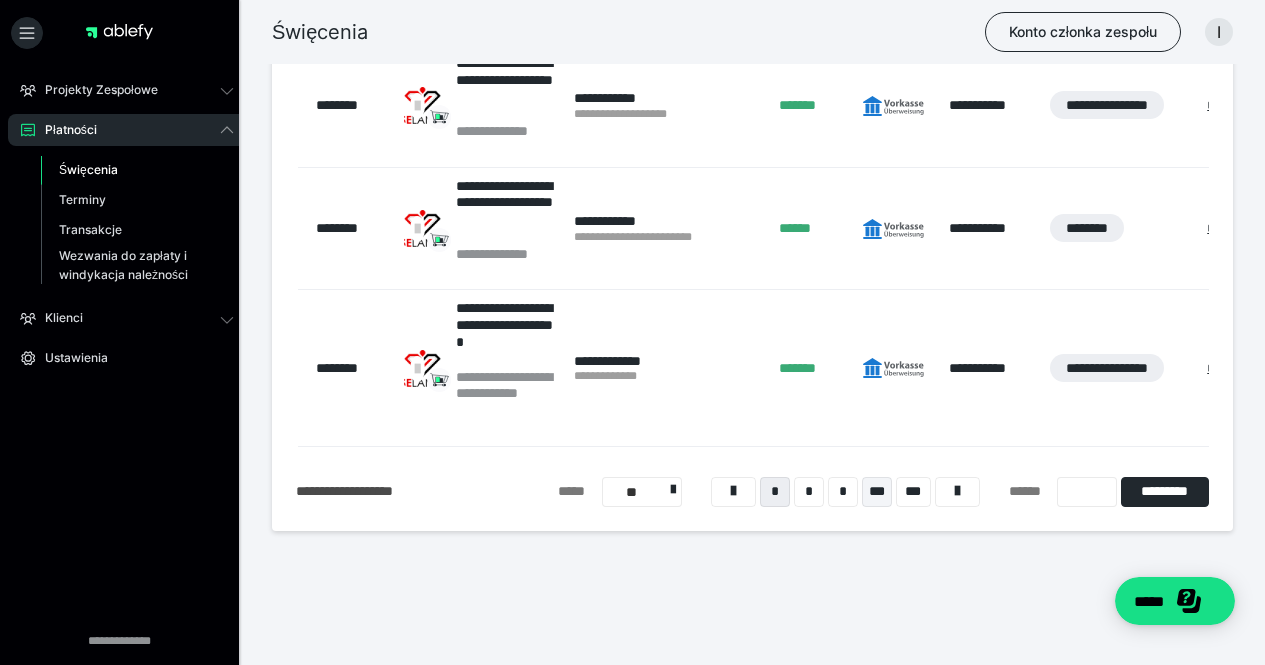 click on "***" at bounding box center (877, 491) 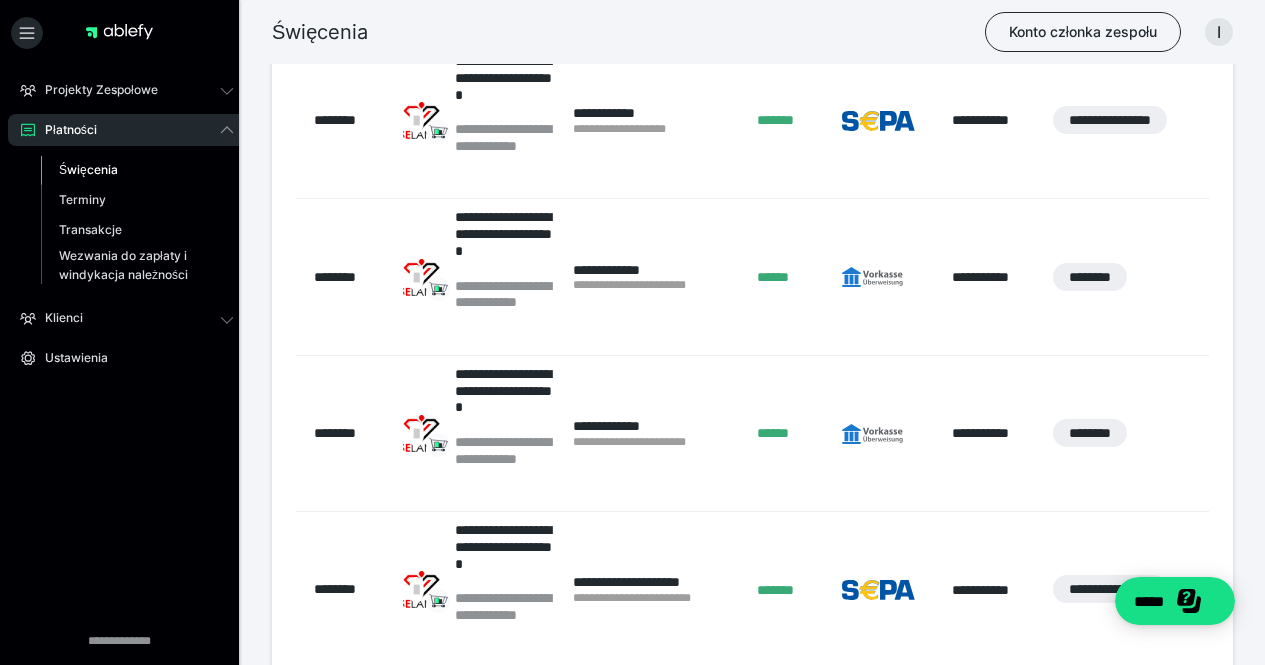 scroll, scrollTop: 1872, scrollLeft: 0, axis: vertical 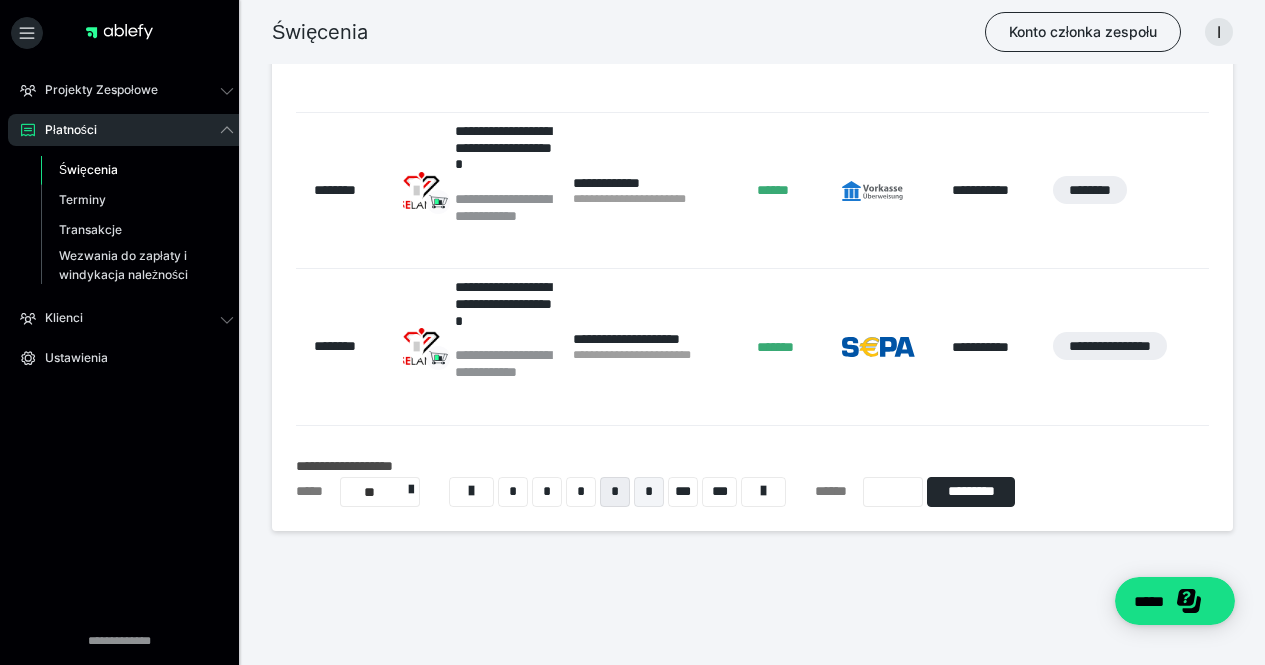 click on "*" at bounding box center (649, 492) 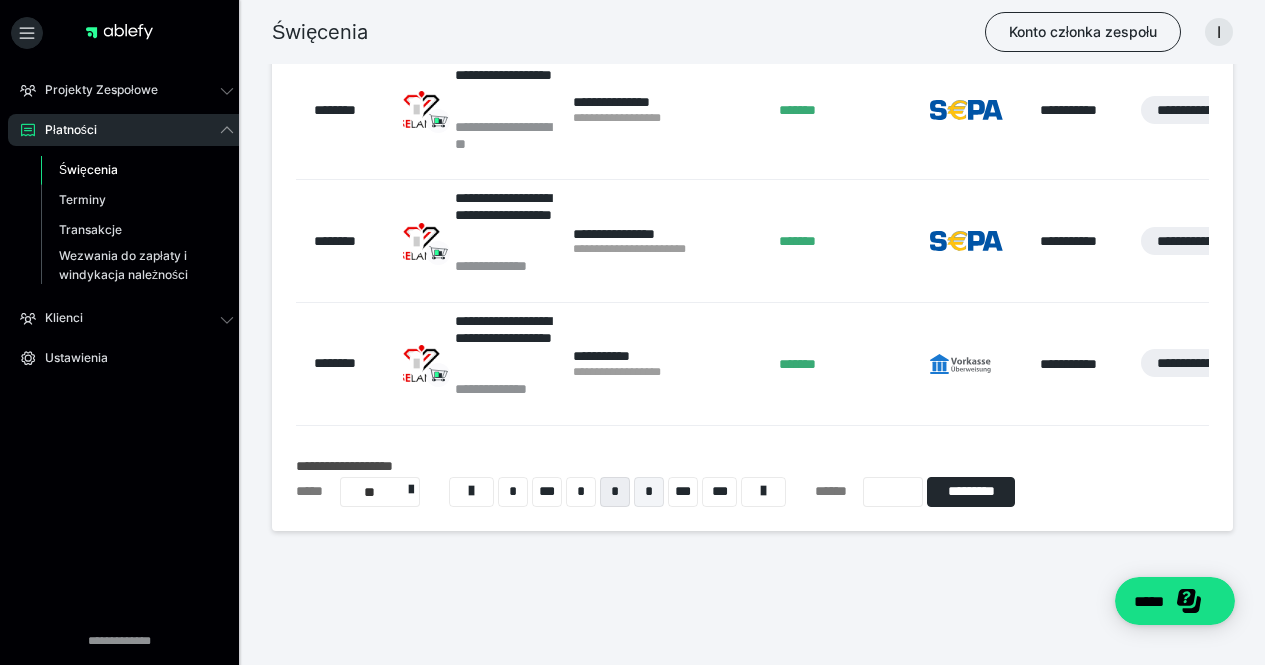 click on "*" at bounding box center [649, 492] 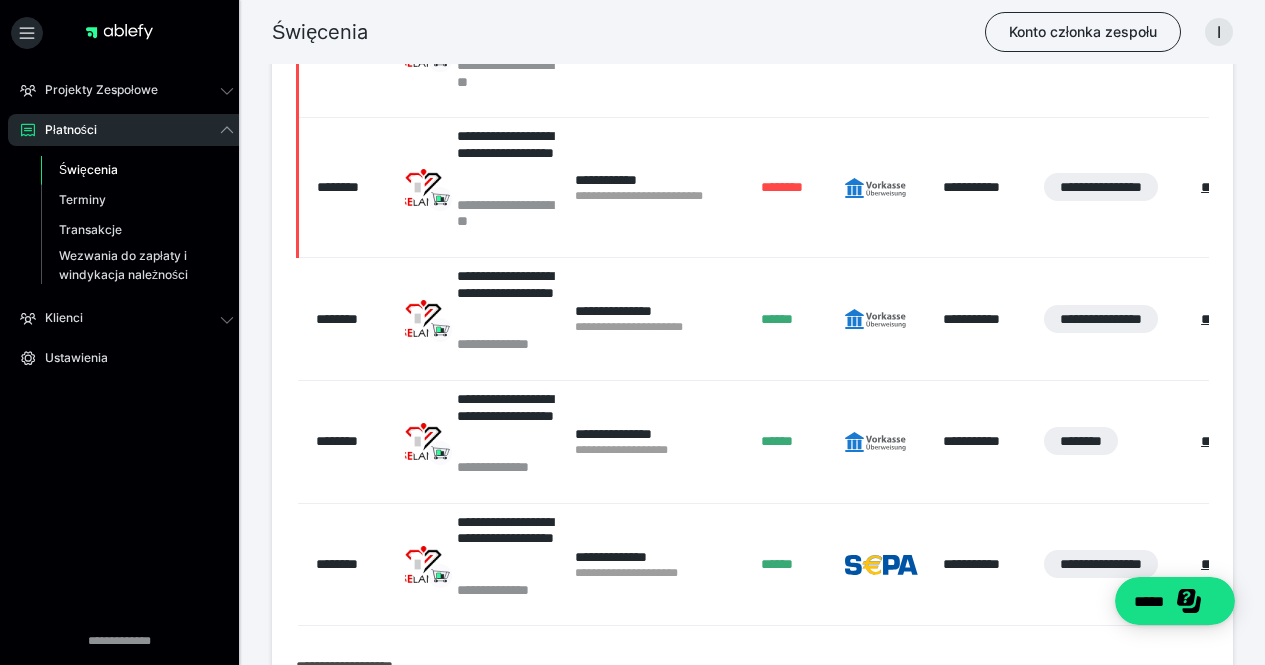 scroll, scrollTop: 1720, scrollLeft: 0, axis: vertical 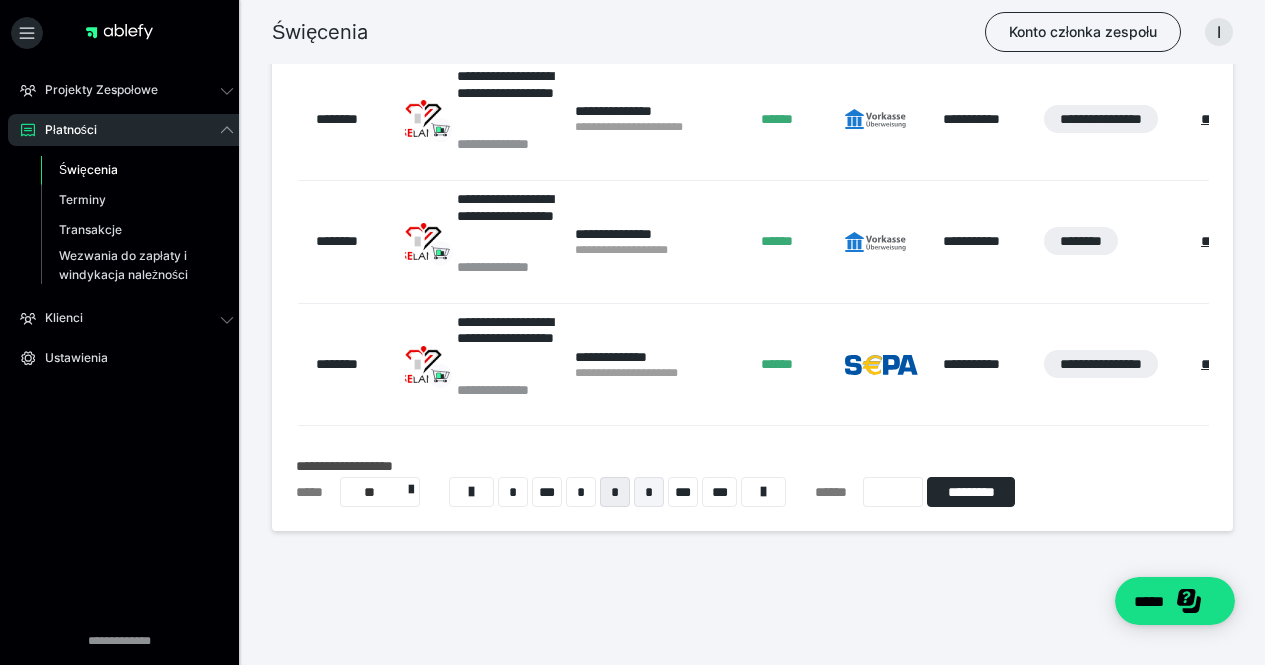 click on "*" at bounding box center (649, 492) 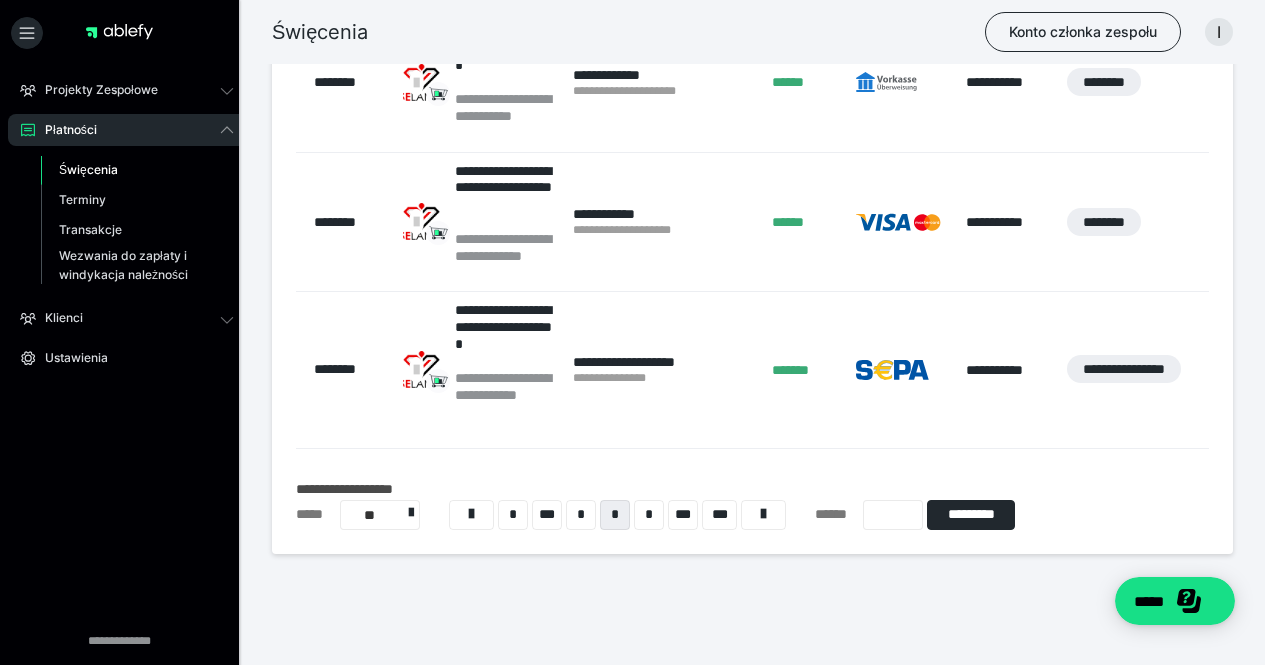 scroll, scrollTop: 1848, scrollLeft: 0, axis: vertical 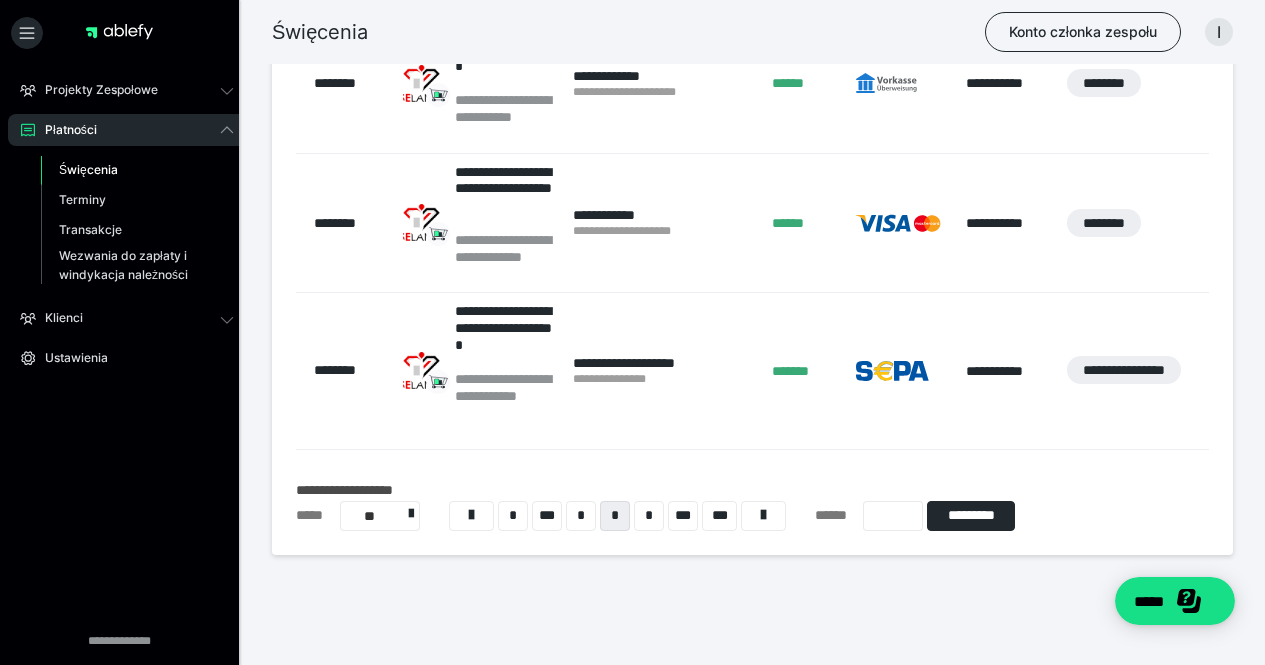 click on "**** ********* **** ***** ** * *** * * * *** *** ****** *********" at bounding box center [752, 505] 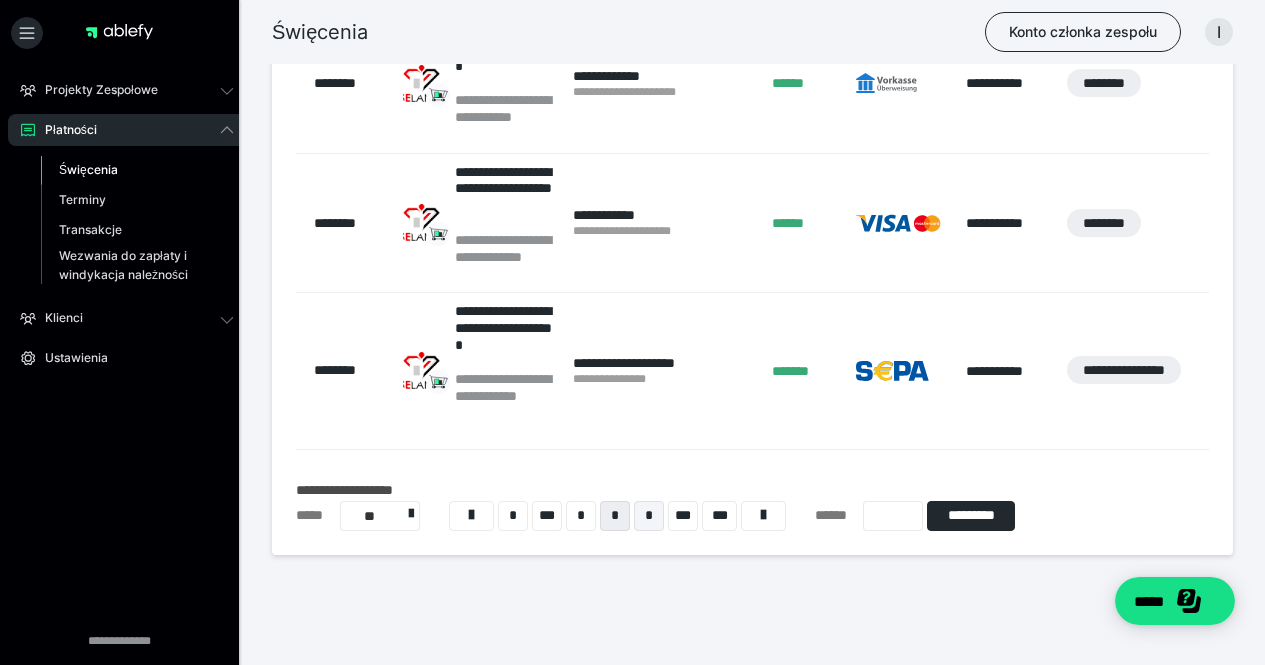 click on "*" at bounding box center (649, 516) 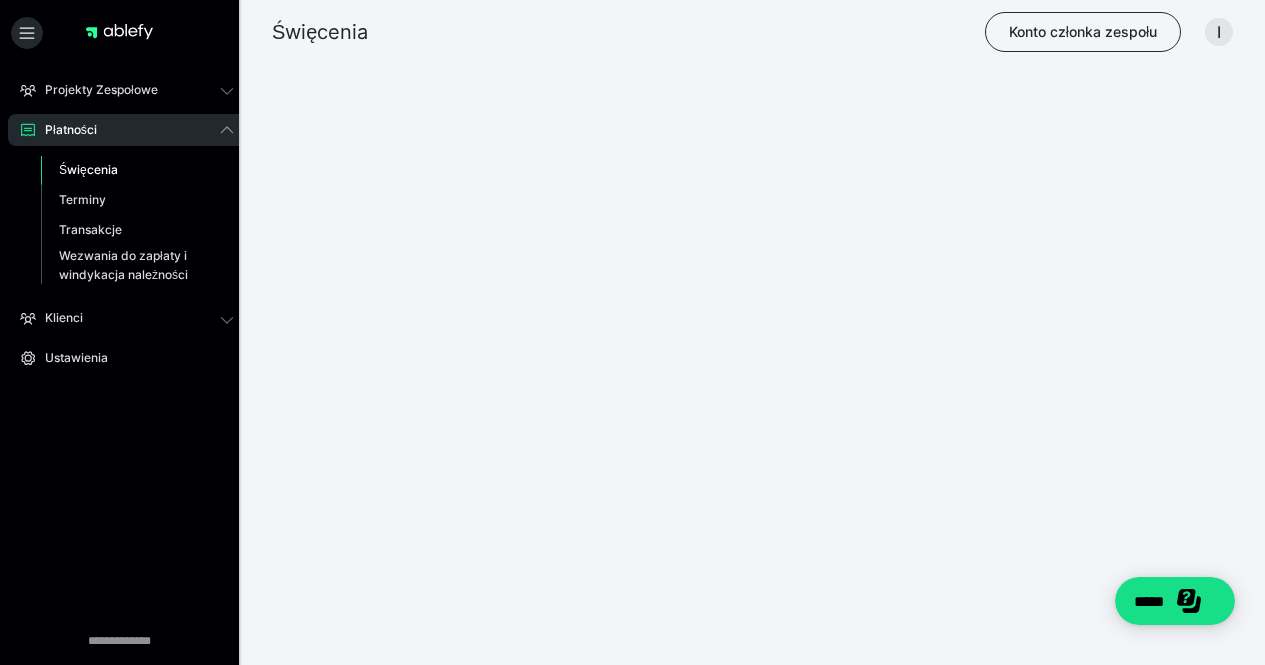 scroll, scrollTop: 650, scrollLeft: 0, axis: vertical 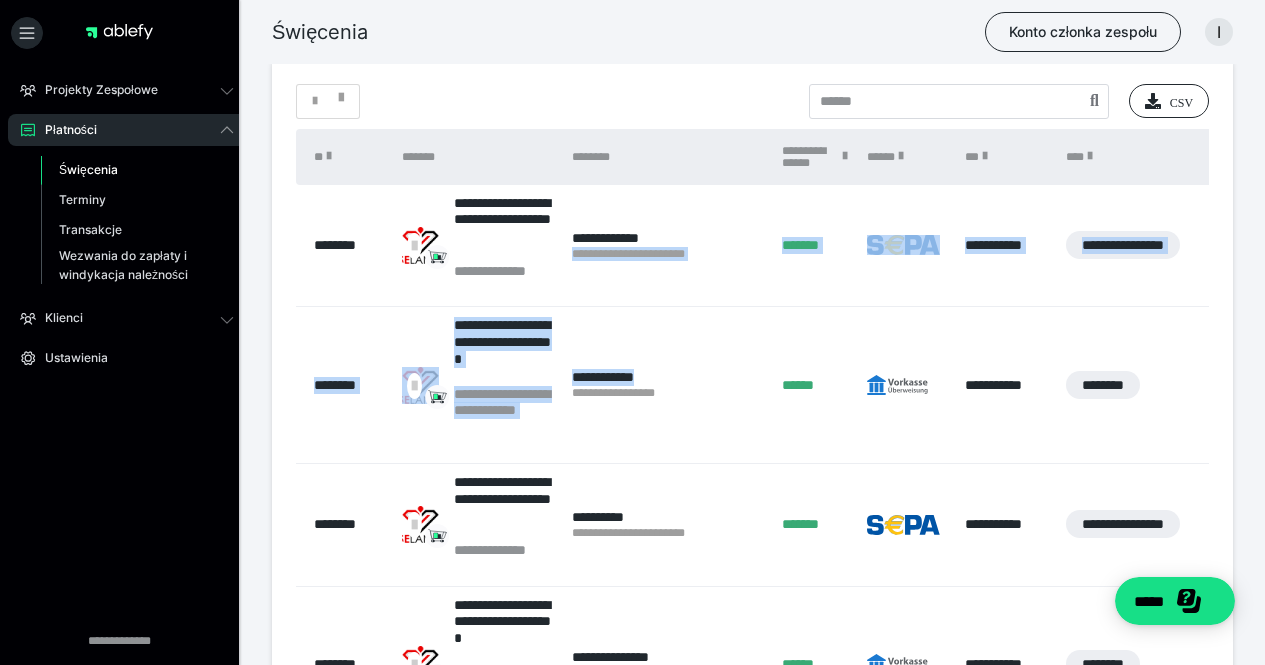 drag, startPoint x: 650, startPoint y: 515, endPoint x: 711, endPoint y: 404, distance: 126.65702 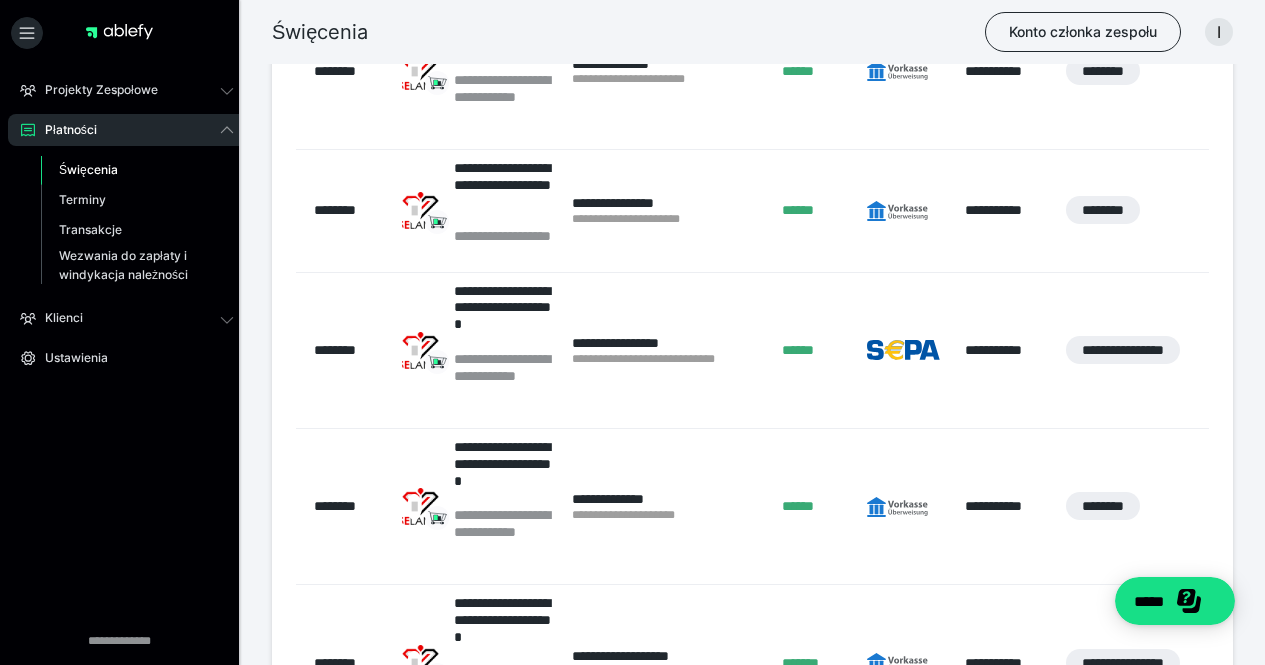 scroll, scrollTop: 1855, scrollLeft: 0, axis: vertical 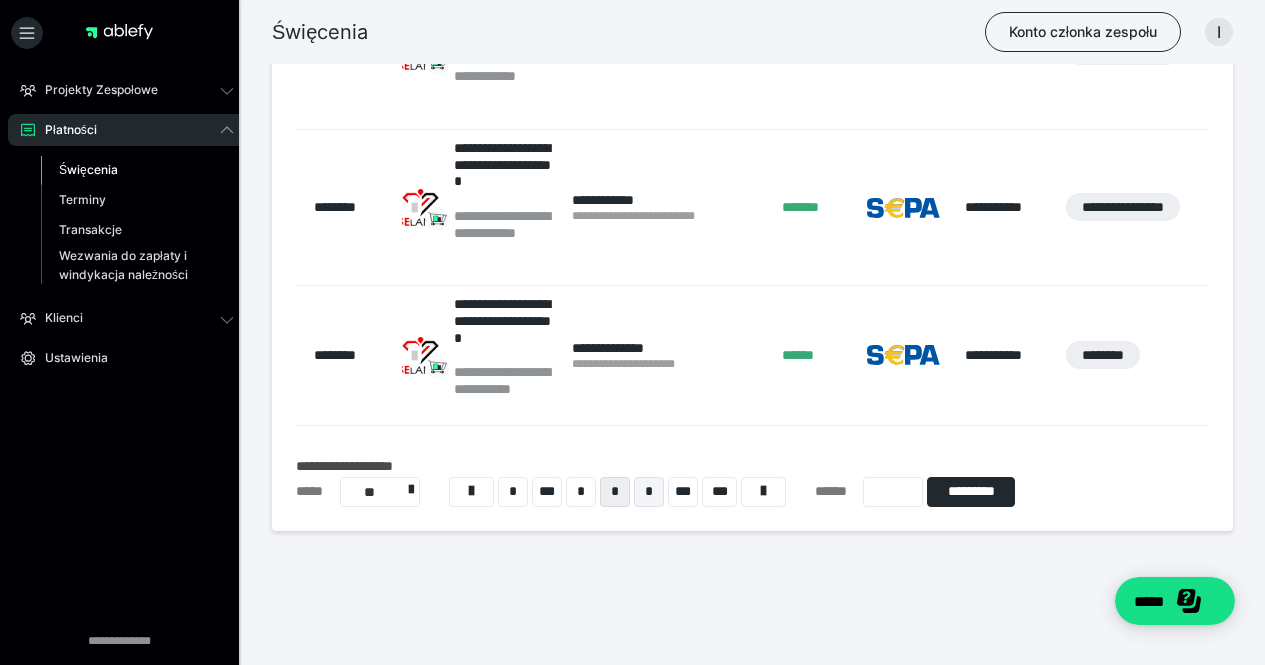 click on "*" at bounding box center [649, 492] 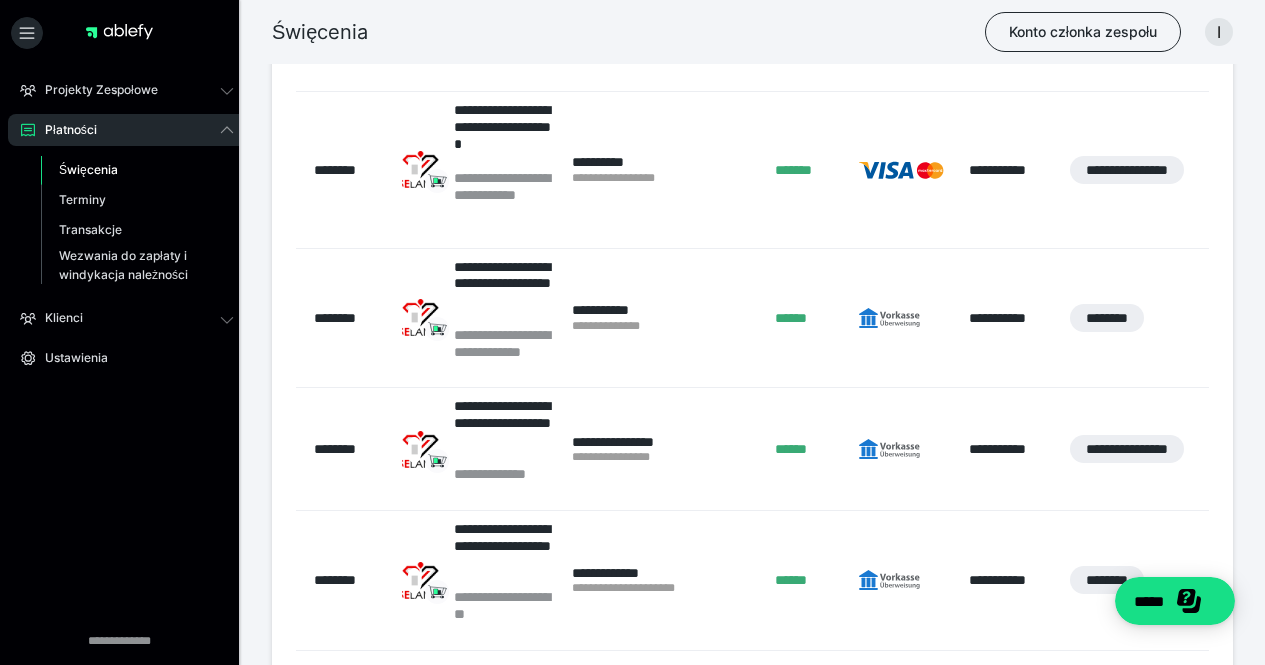 scroll, scrollTop: 1788, scrollLeft: 0, axis: vertical 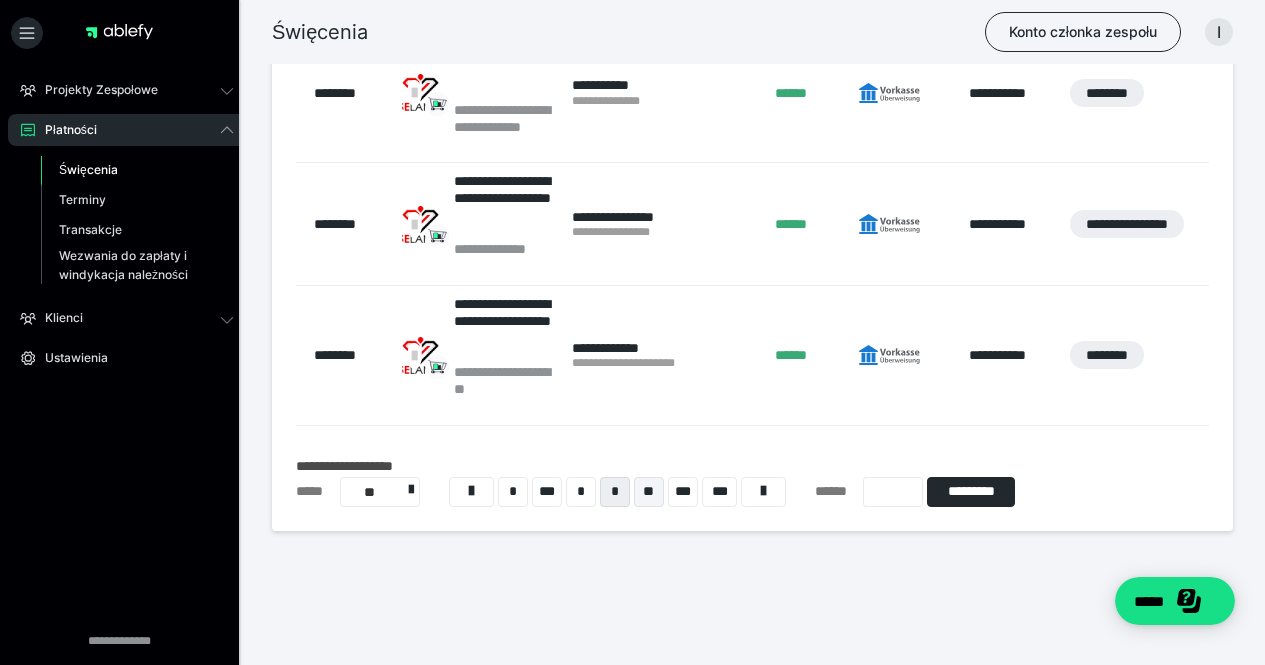 click on "**" at bounding box center (649, 492) 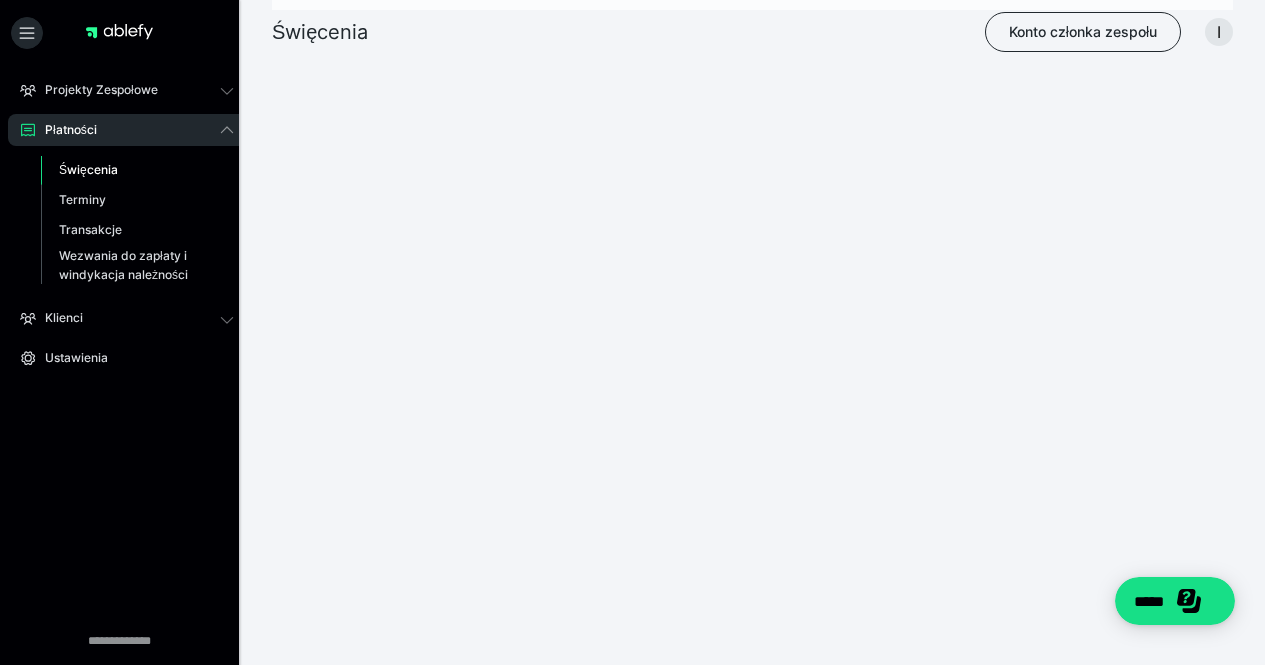 scroll, scrollTop: 650, scrollLeft: 0, axis: vertical 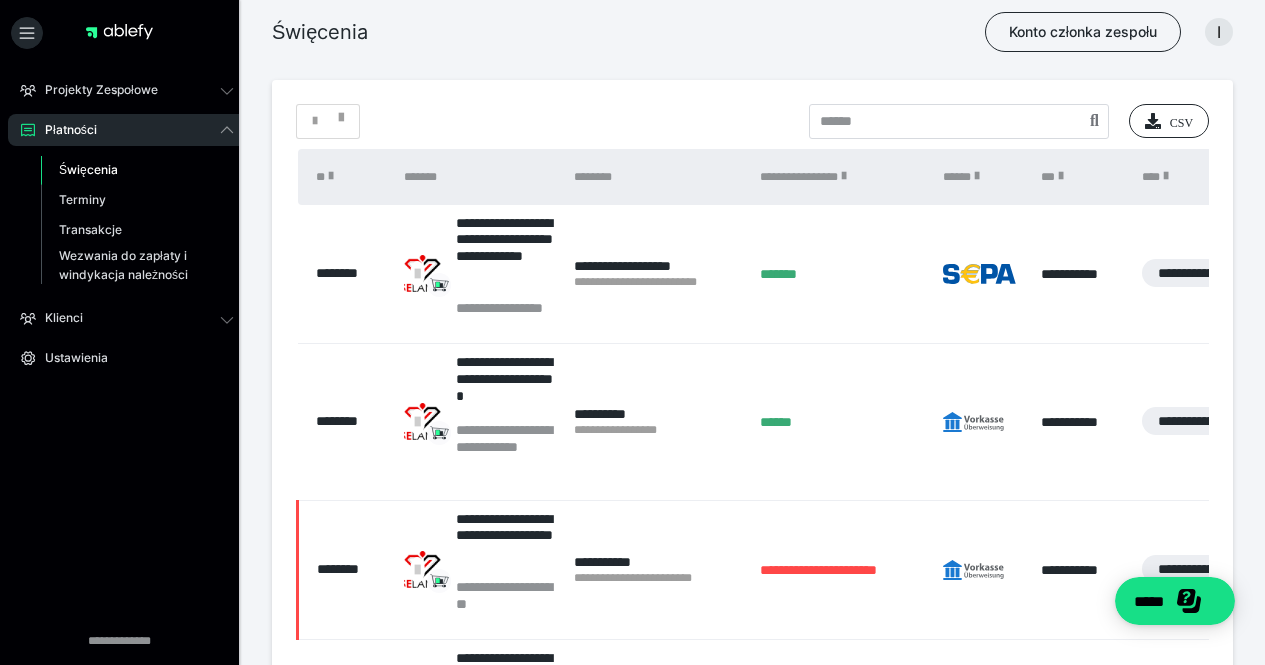 click on "**********" at bounding box center (752, 893) 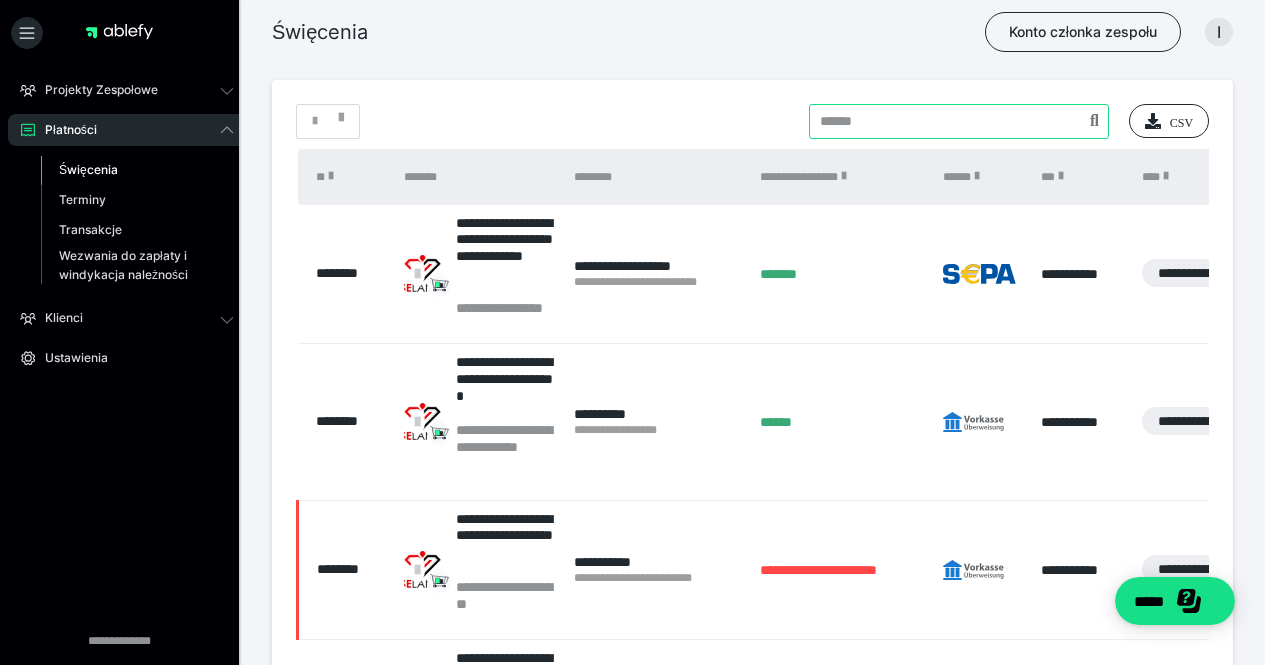 click at bounding box center (959, 121) 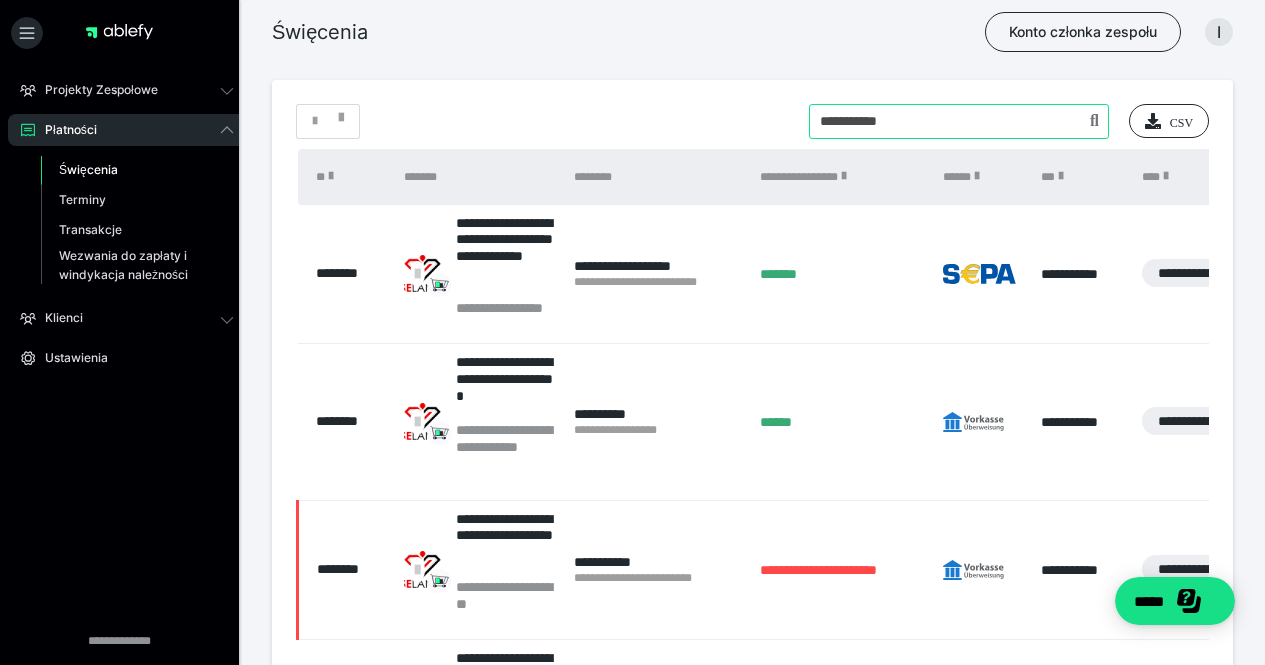 type on "**********" 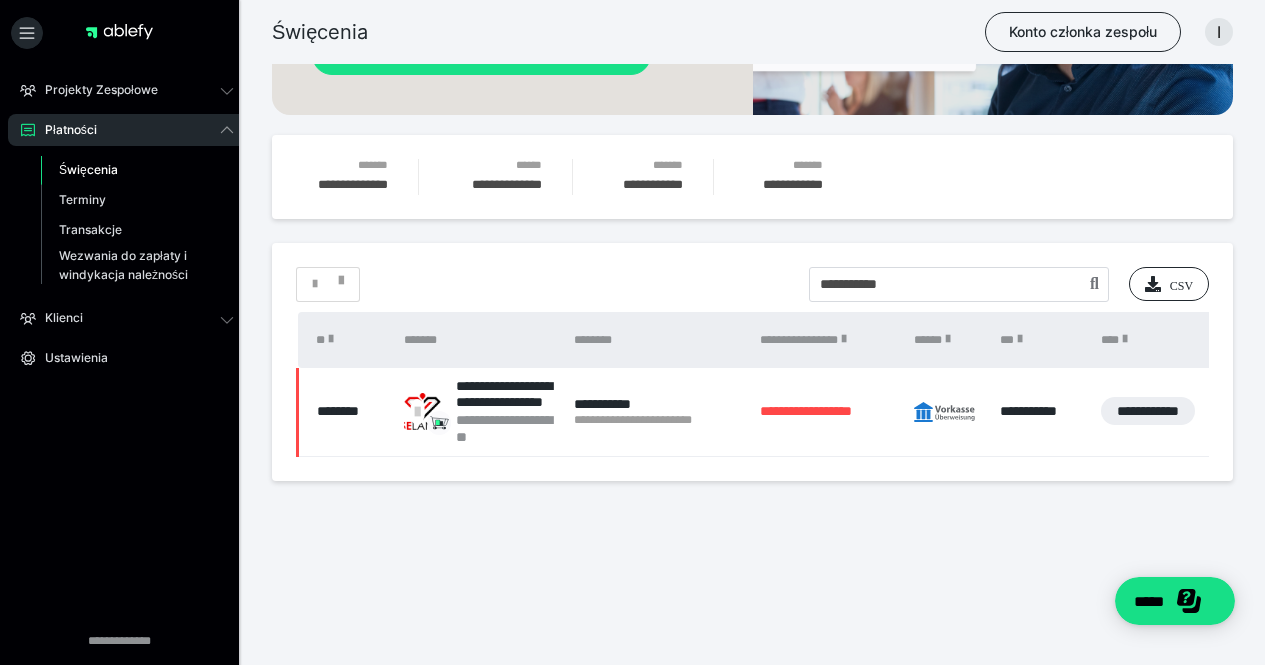 scroll, scrollTop: 467, scrollLeft: 0, axis: vertical 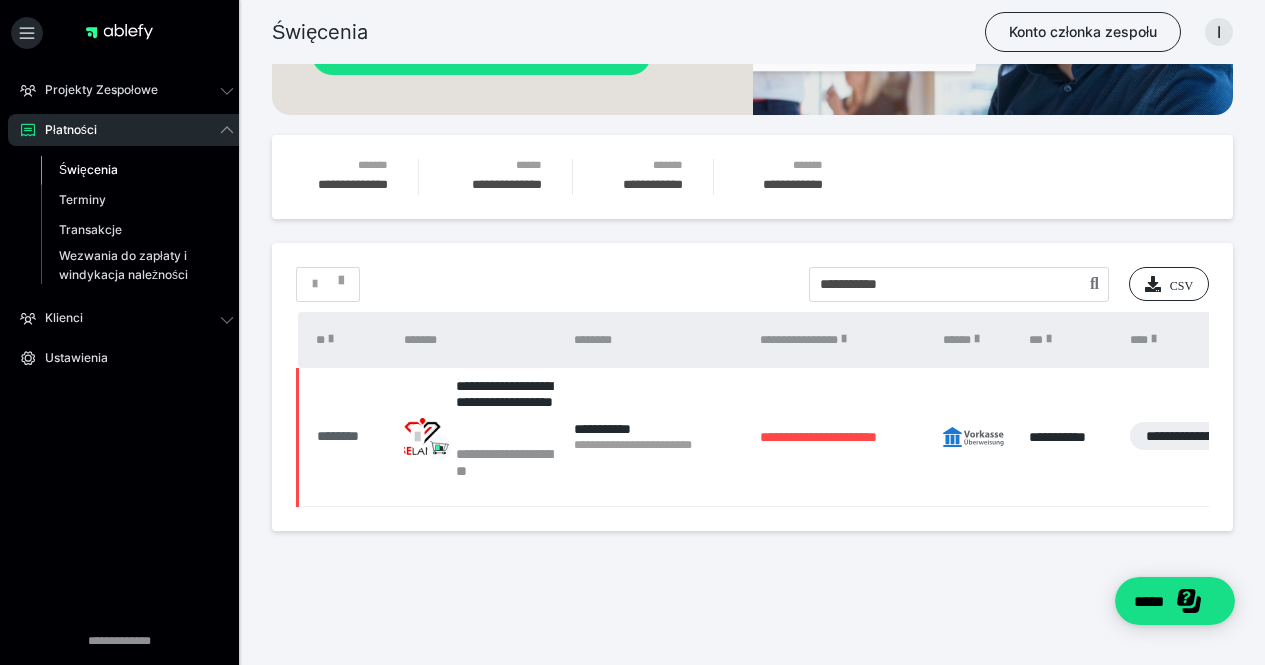 click on "********" at bounding box center (338, 436) 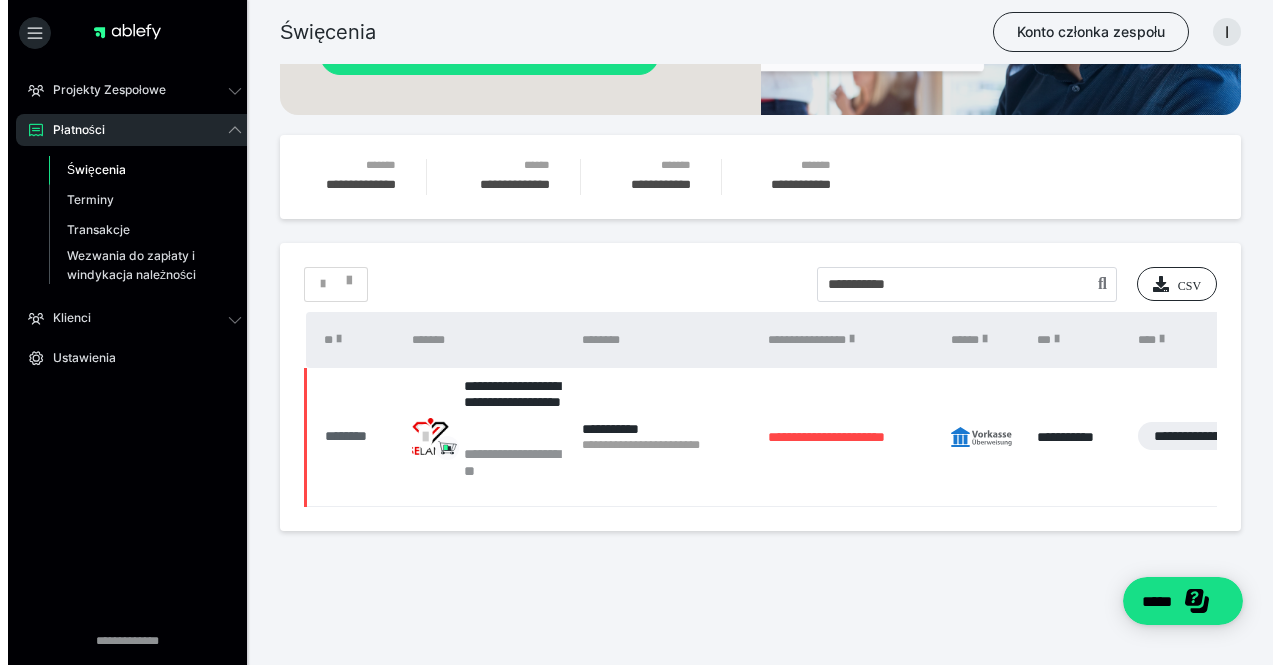 scroll, scrollTop: 0, scrollLeft: 0, axis: both 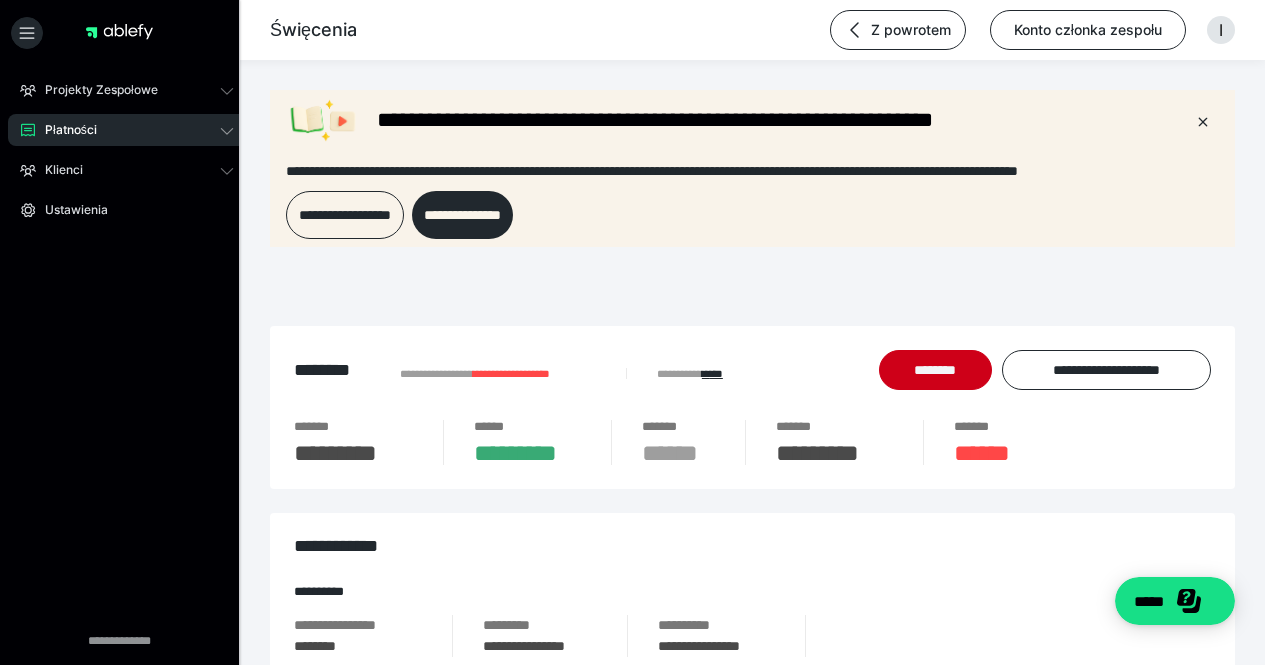 click on "Święcenia Z powrotem Konto członka zespołu I" at bounding box center (632, 30) 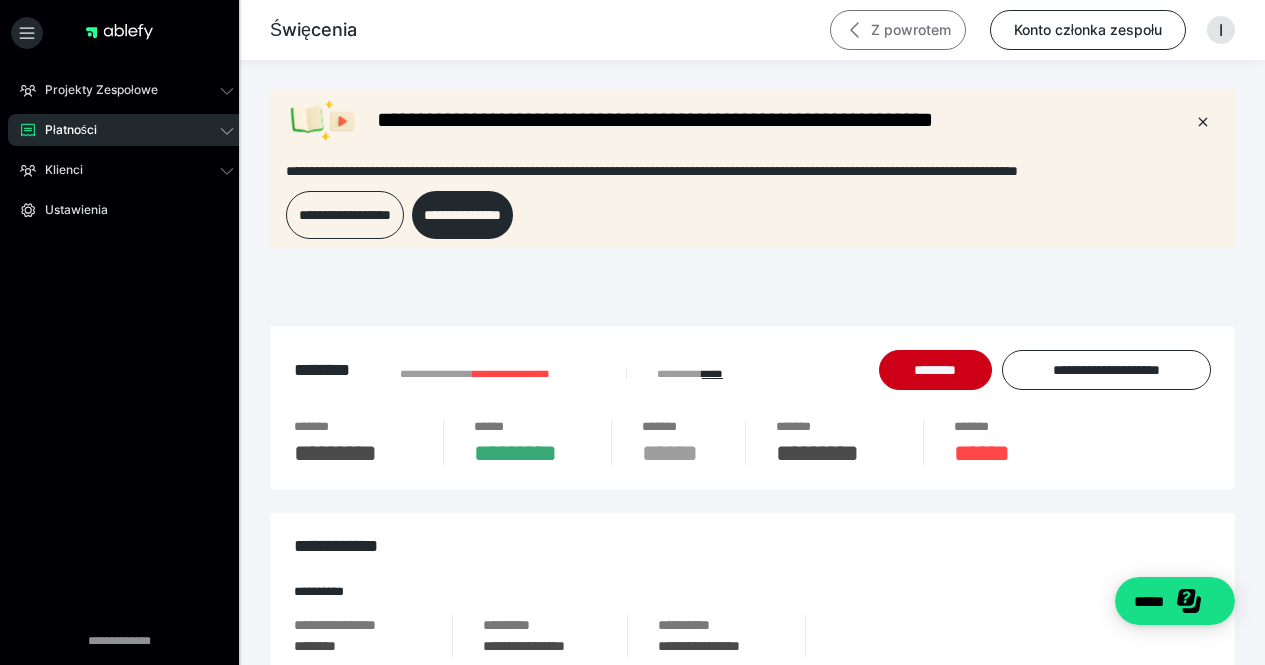 click on "Z powrotem" at bounding box center (911, 29) 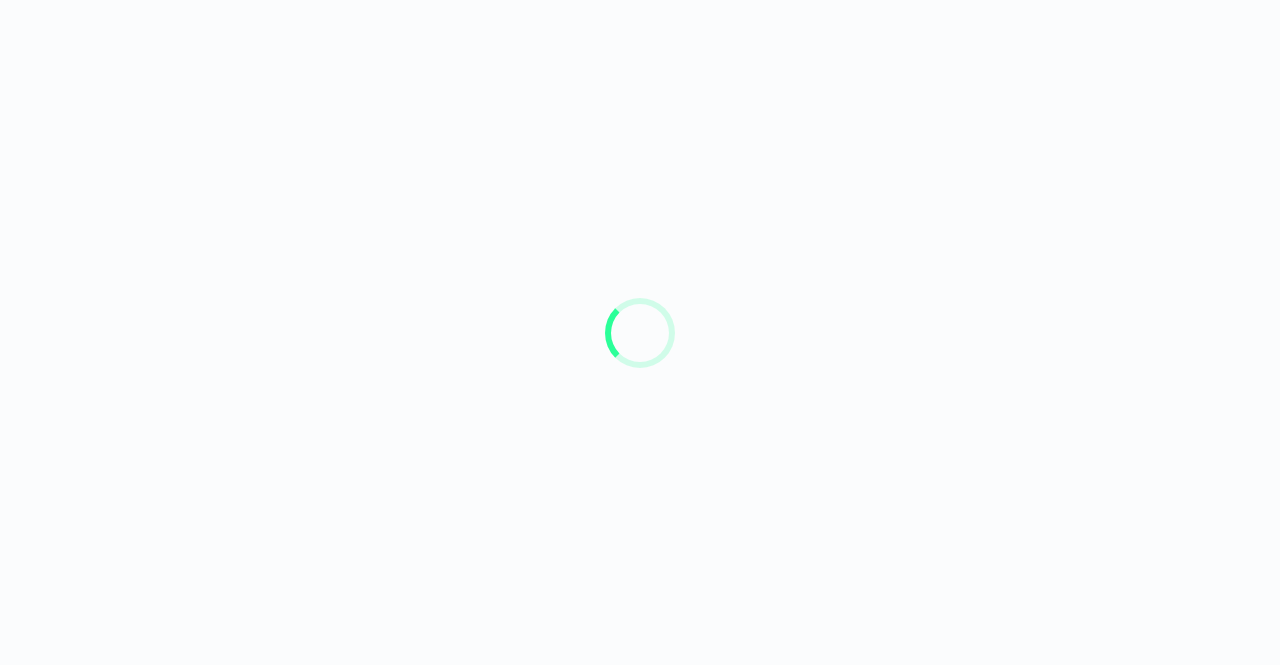 scroll, scrollTop: 0, scrollLeft: 0, axis: both 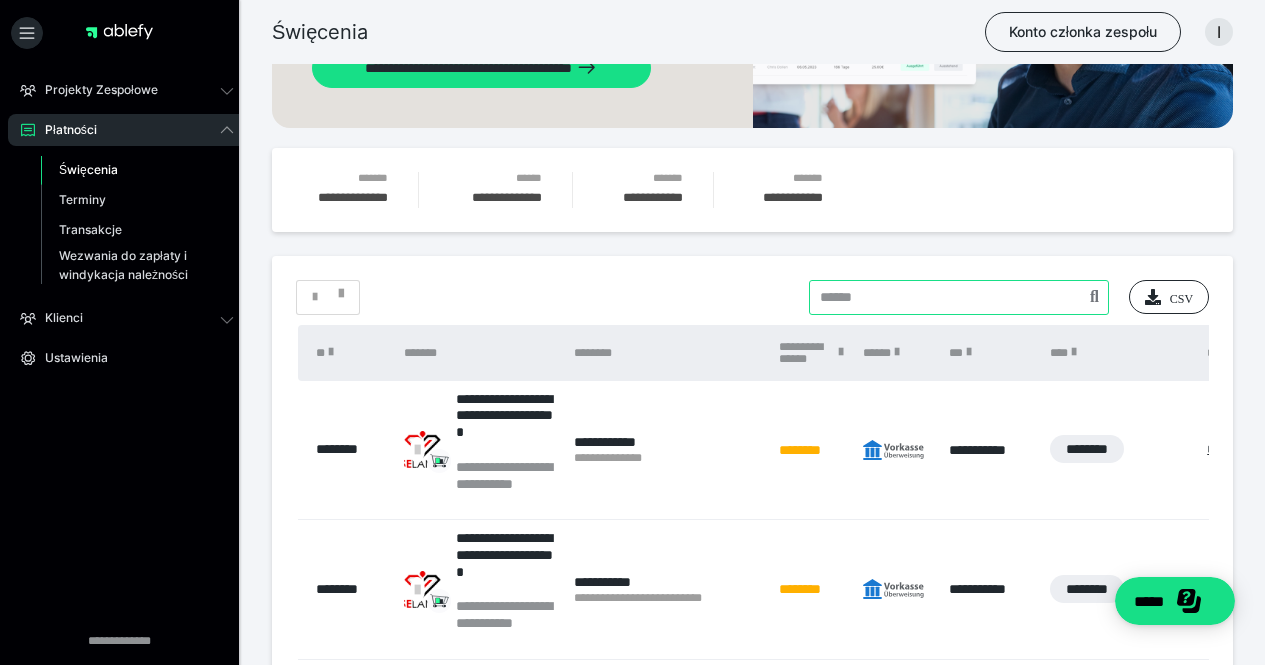click at bounding box center (959, 297) 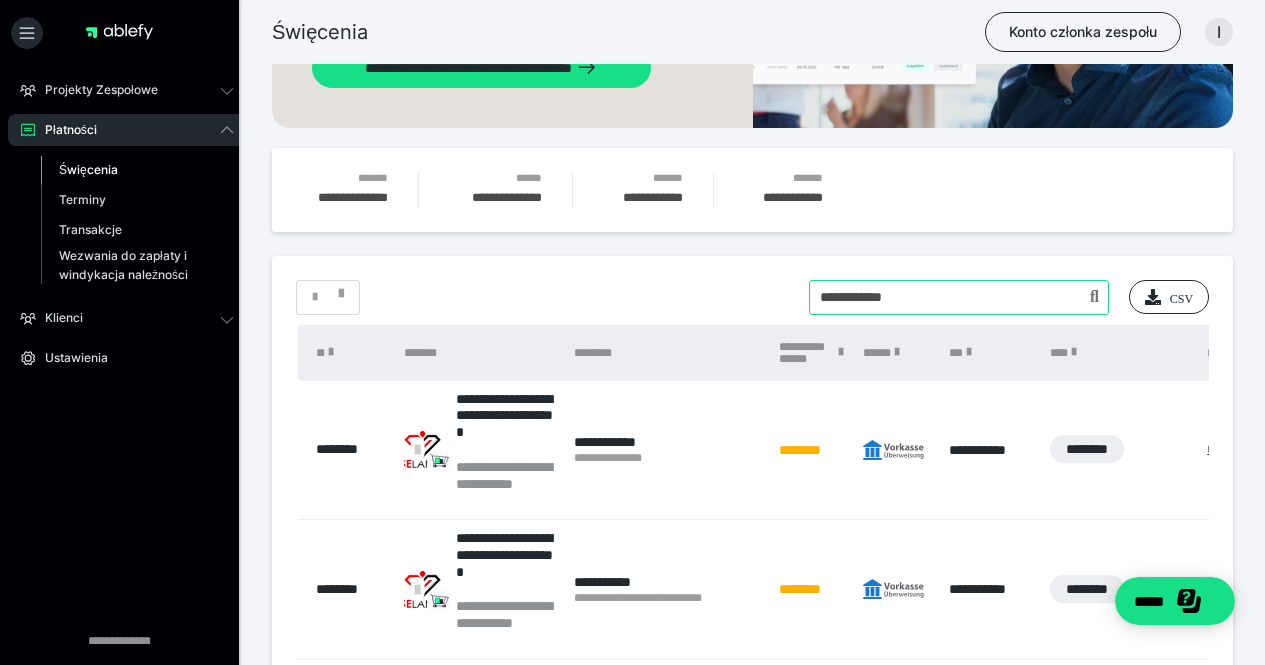 type on "**********" 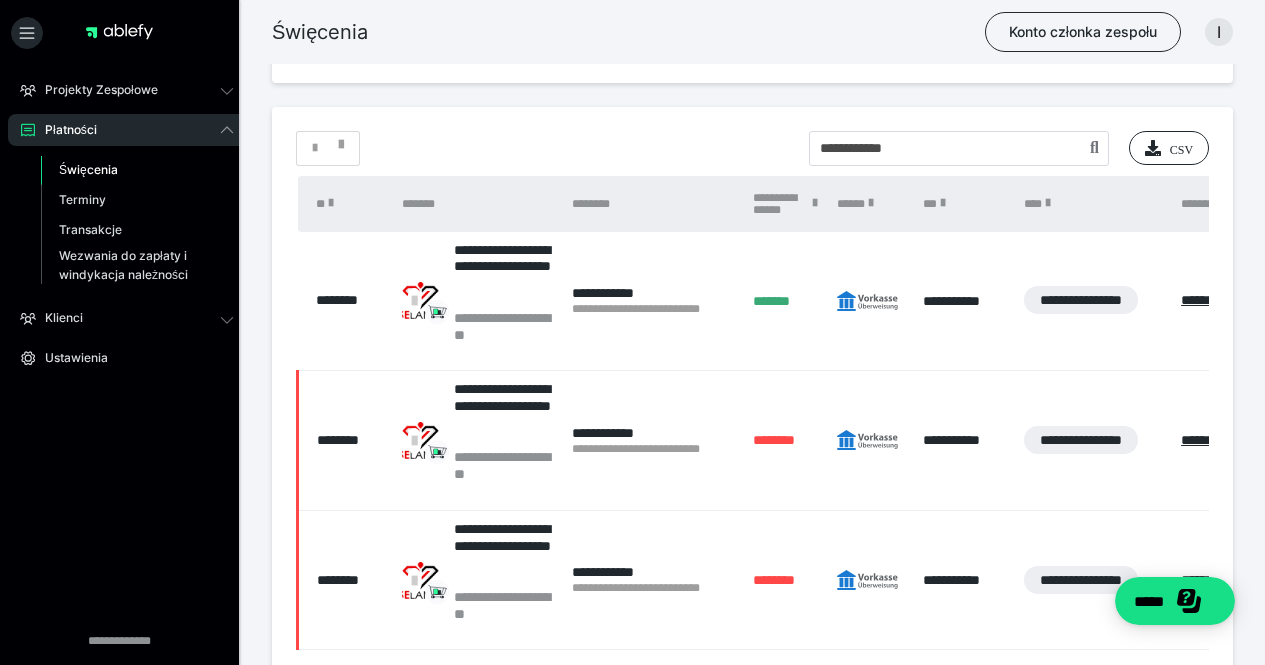 scroll, scrollTop: 602, scrollLeft: 0, axis: vertical 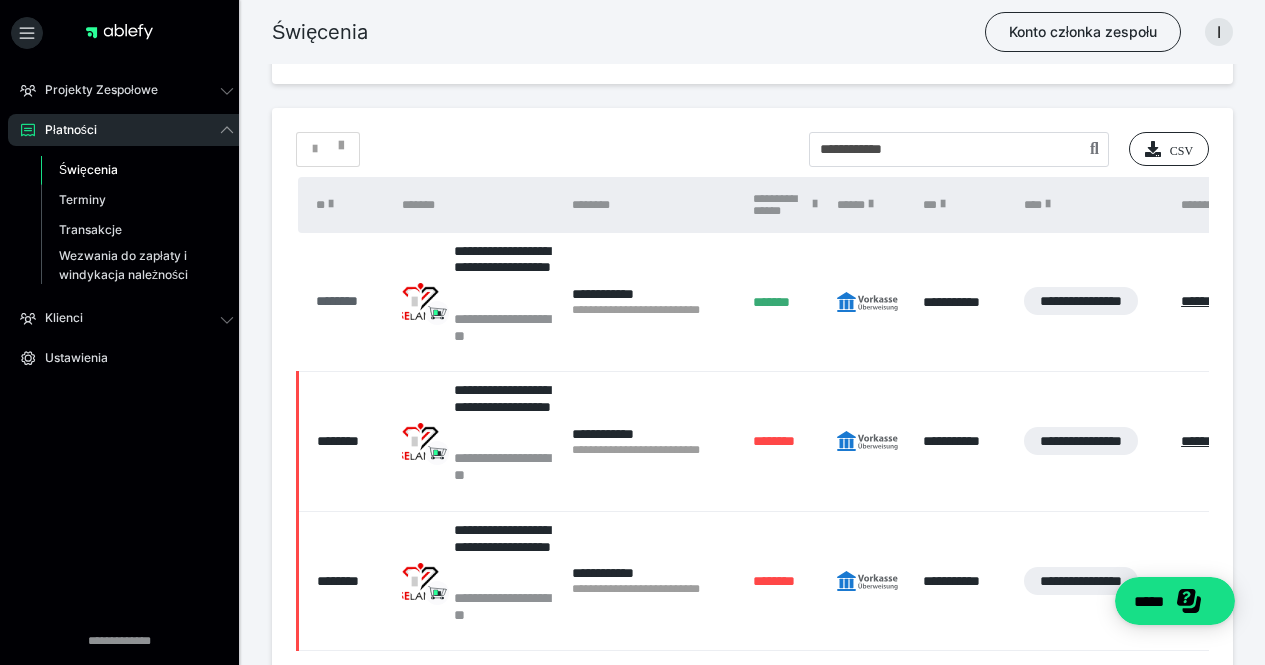 click on "********" at bounding box center [337, 301] 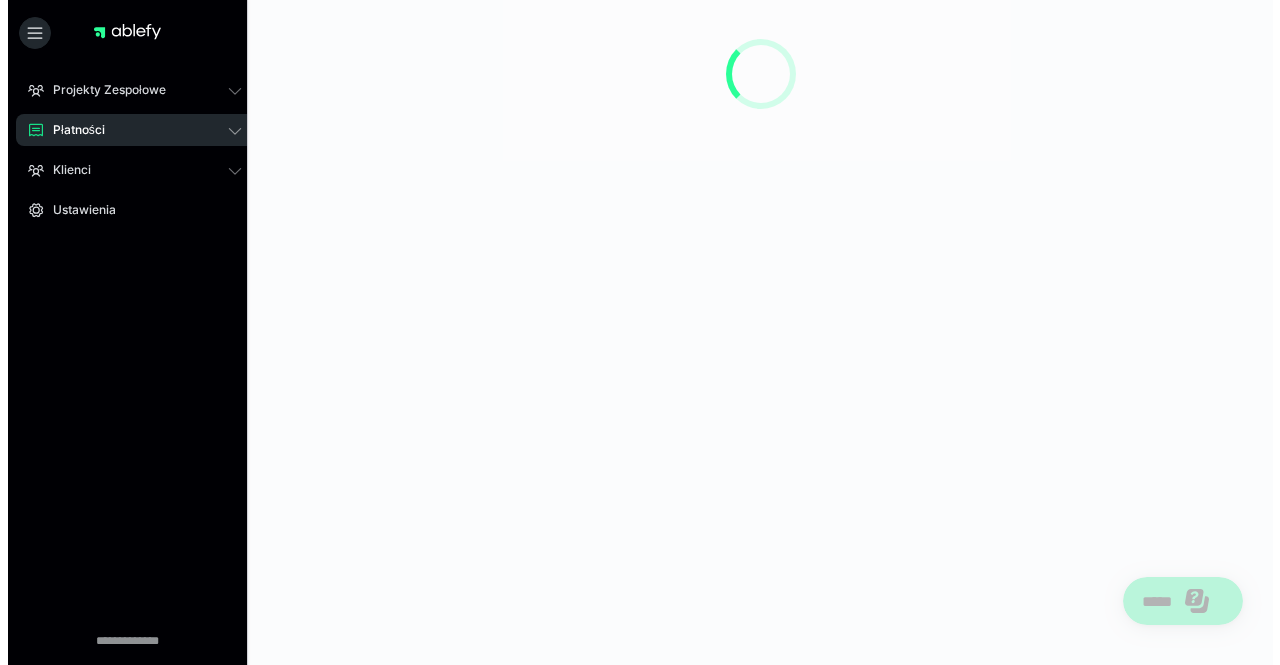 scroll, scrollTop: 0, scrollLeft: 0, axis: both 